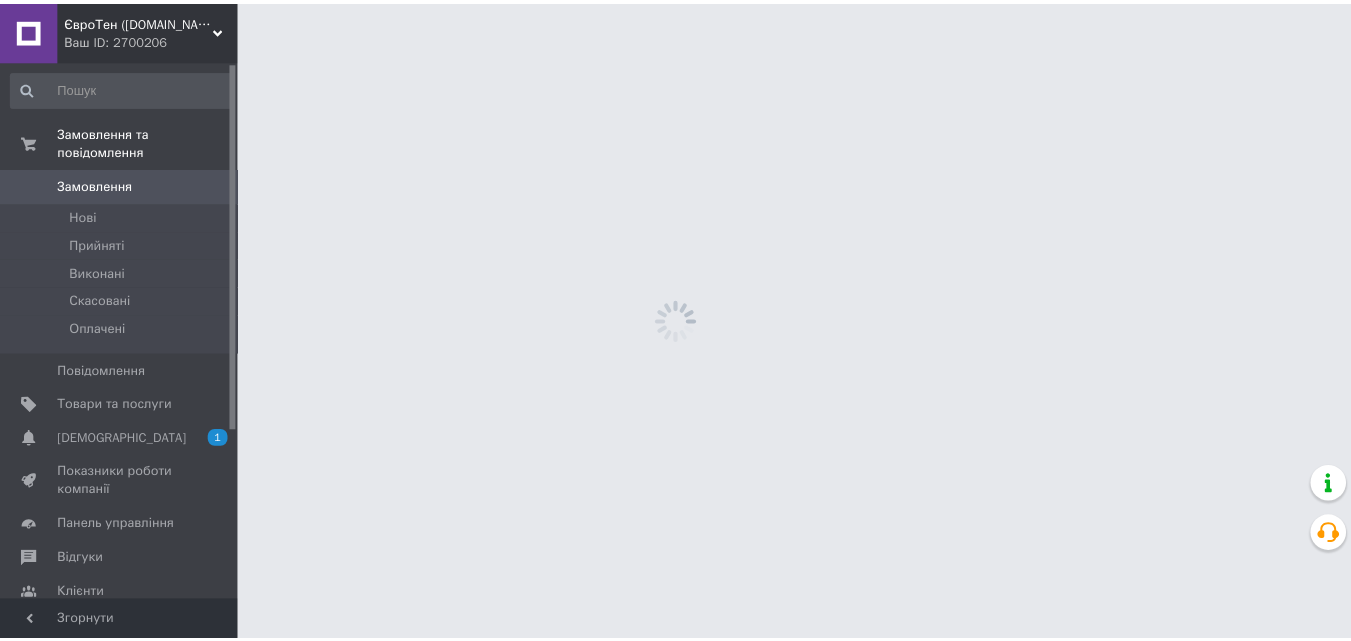 scroll, scrollTop: 0, scrollLeft: 0, axis: both 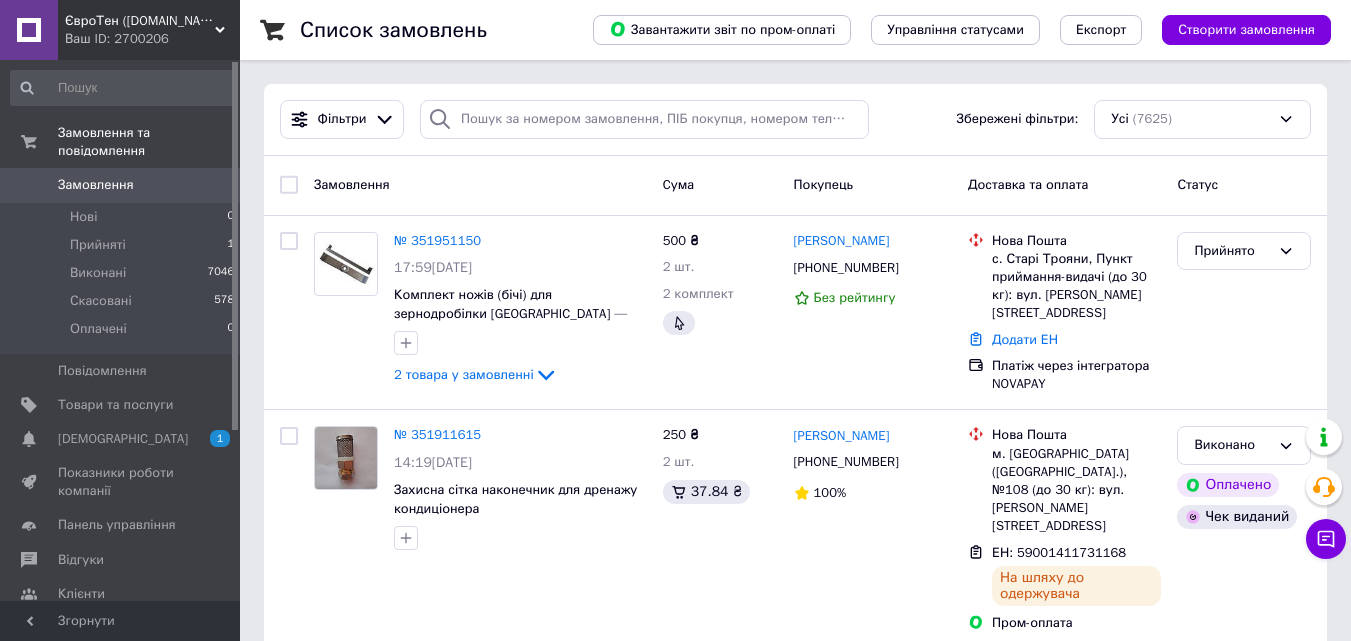 click on "[PERSON_NAME] [PHONE_NUMBER] 100%" at bounding box center [873, 529] 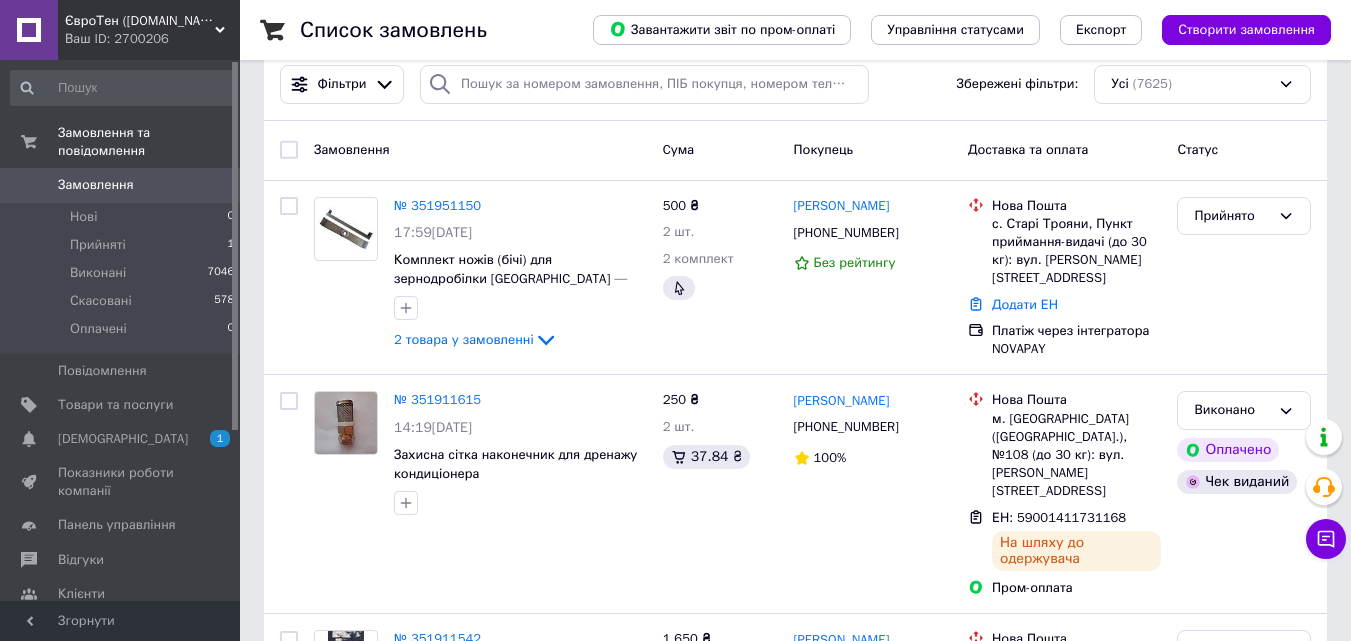 scroll, scrollTop: 0, scrollLeft: 0, axis: both 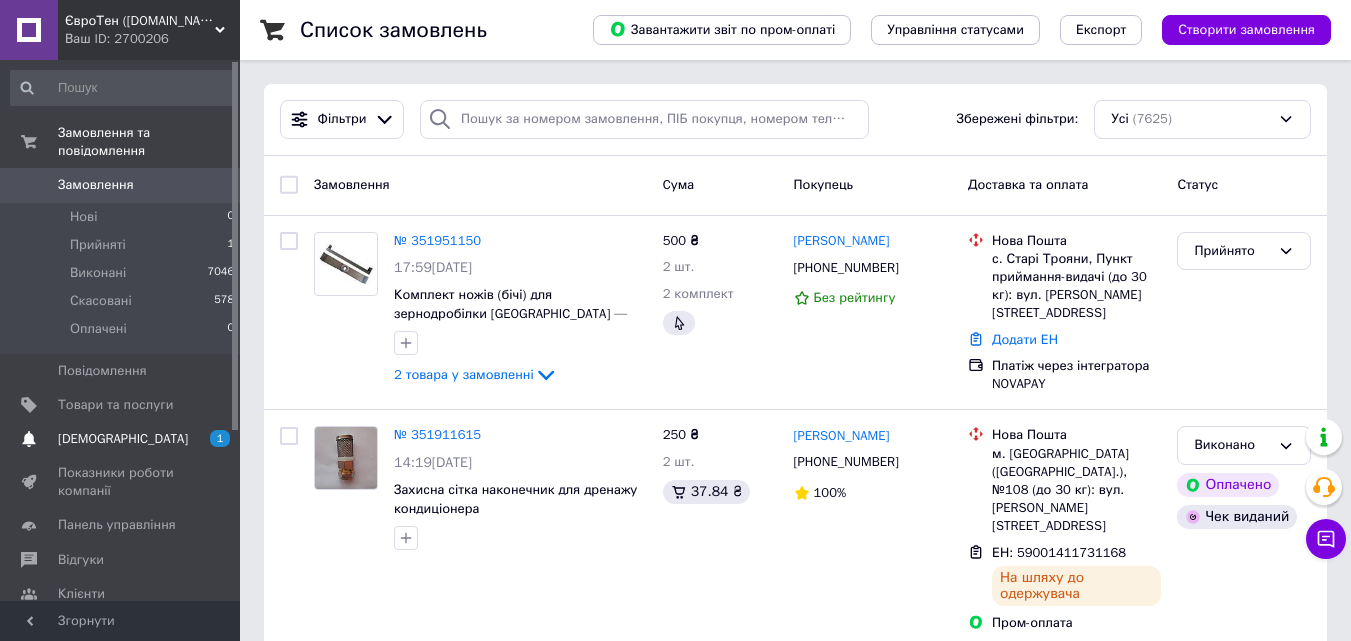 click on "[DEMOGRAPHIC_DATA]" at bounding box center (123, 439) 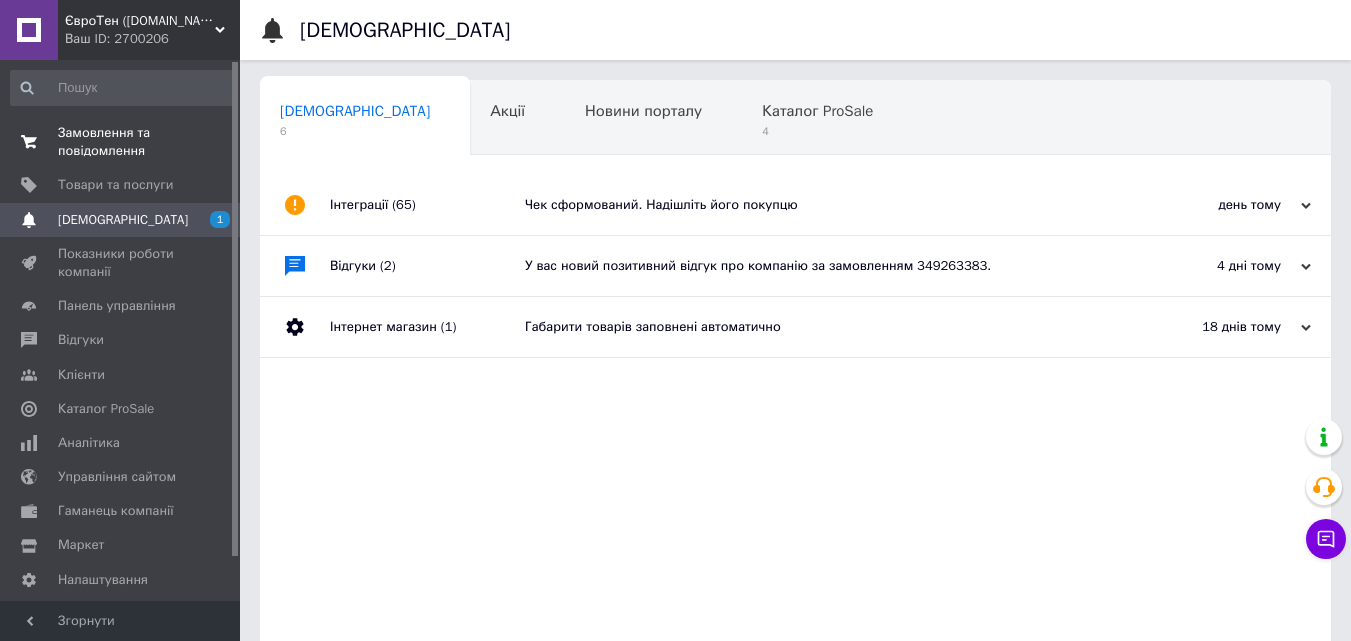 click on "Замовлення та повідомлення" at bounding box center [121, 142] 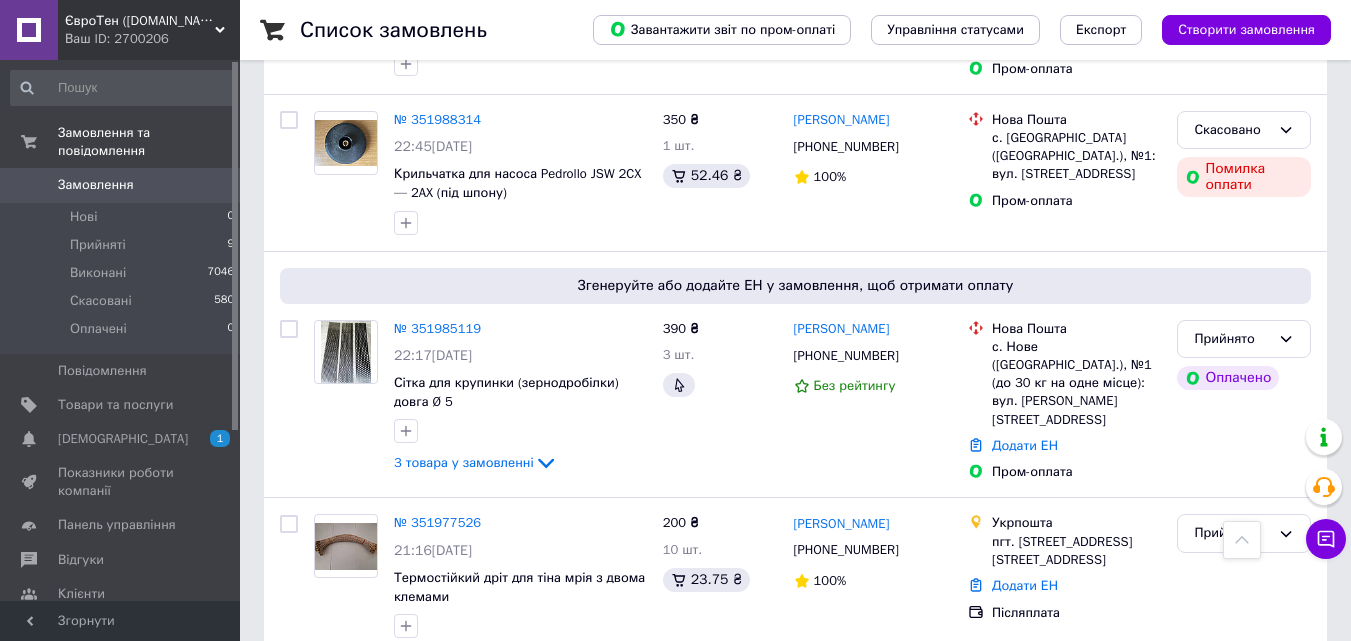 scroll, scrollTop: 1800, scrollLeft: 0, axis: vertical 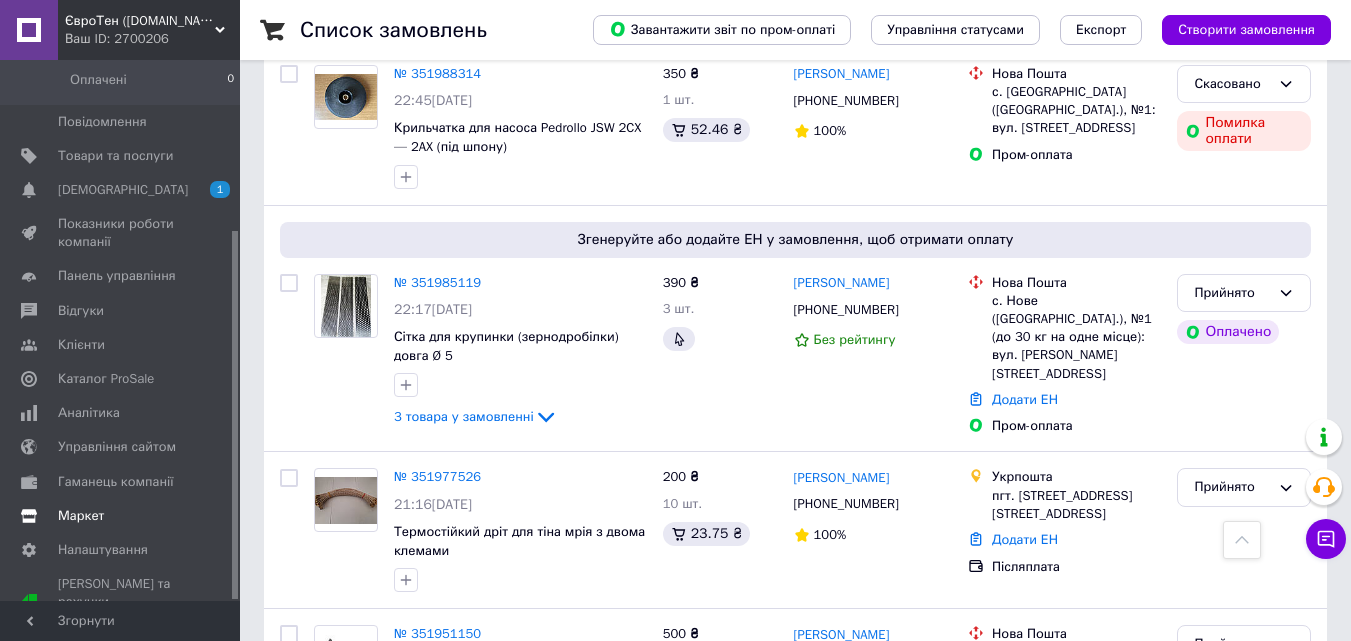 click on "Маркет" at bounding box center [81, 516] 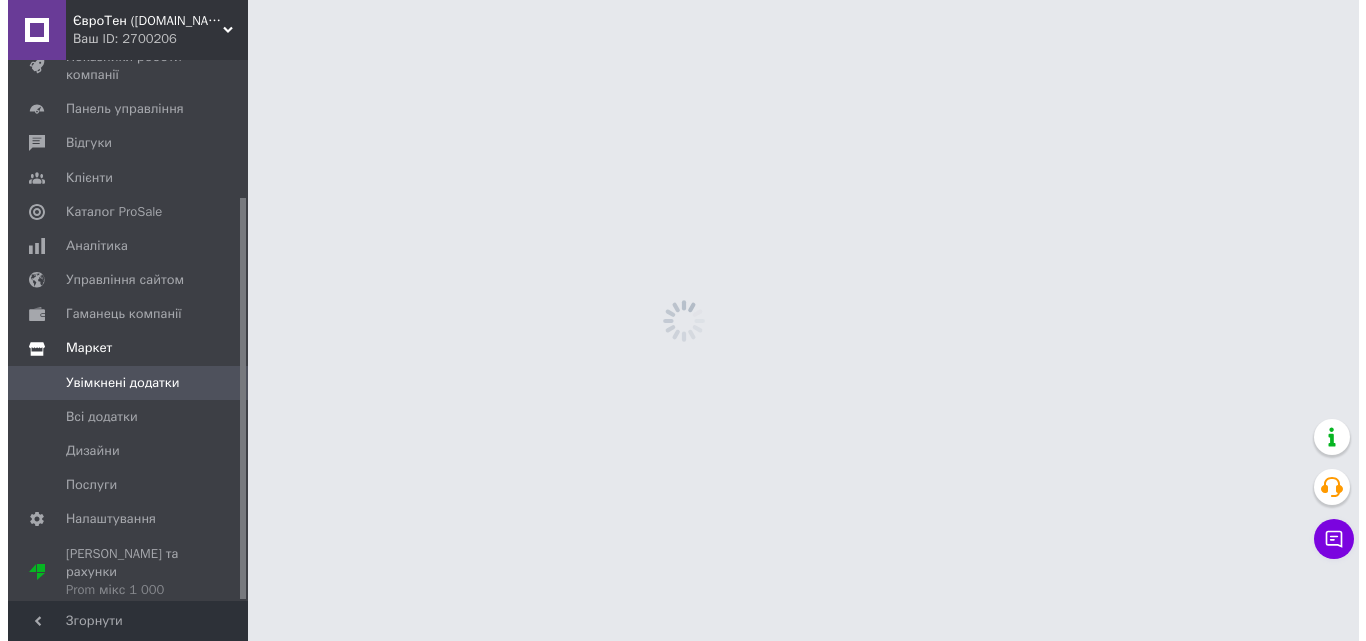 scroll, scrollTop: 0, scrollLeft: 0, axis: both 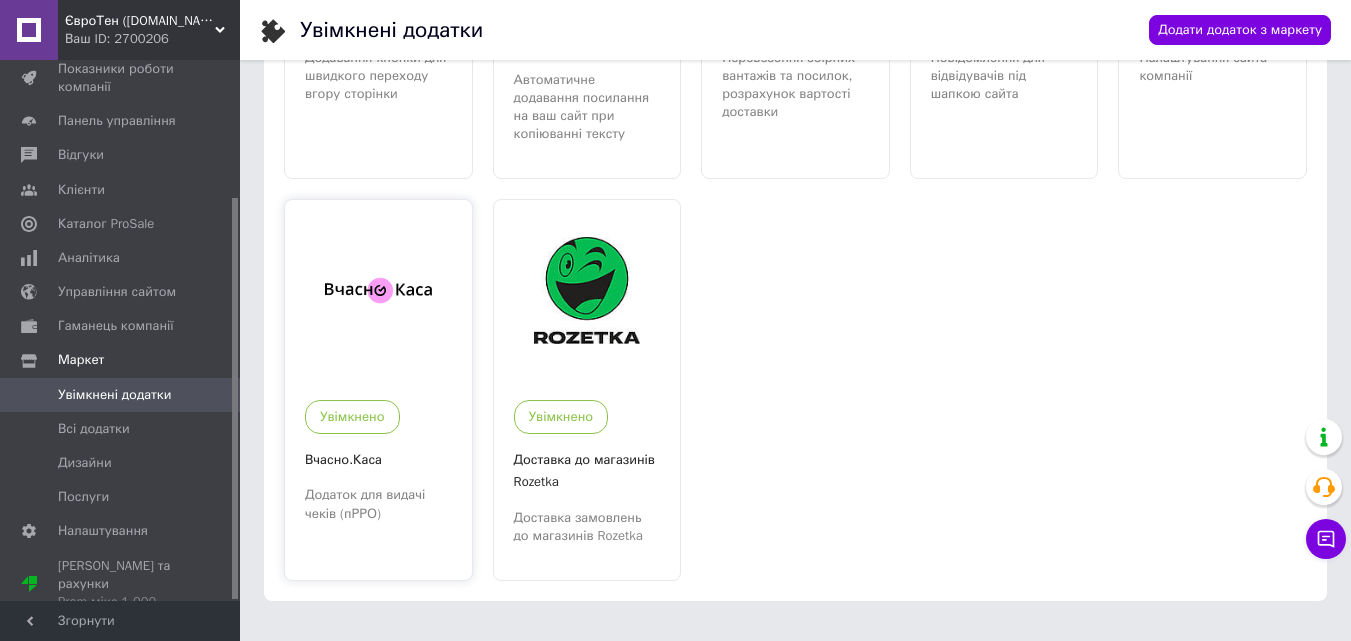 click at bounding box center [378, 290] 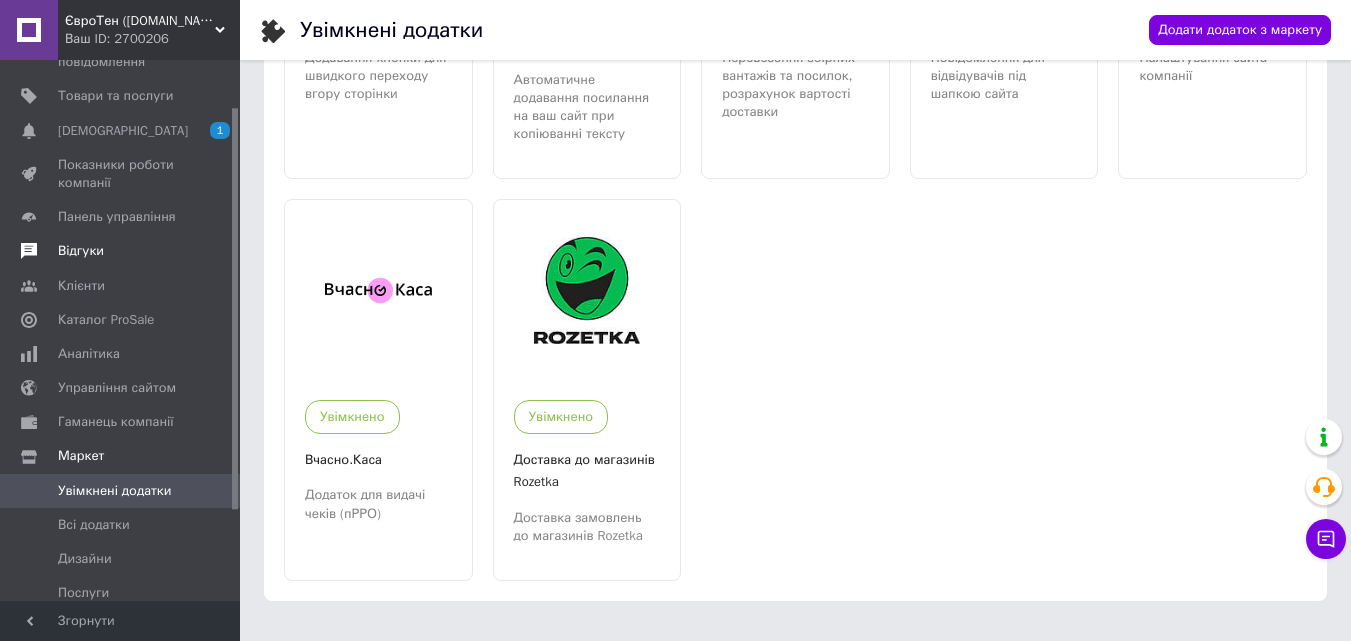 scroll, scrollTop: 0, scrollLeft: 0, axis: both 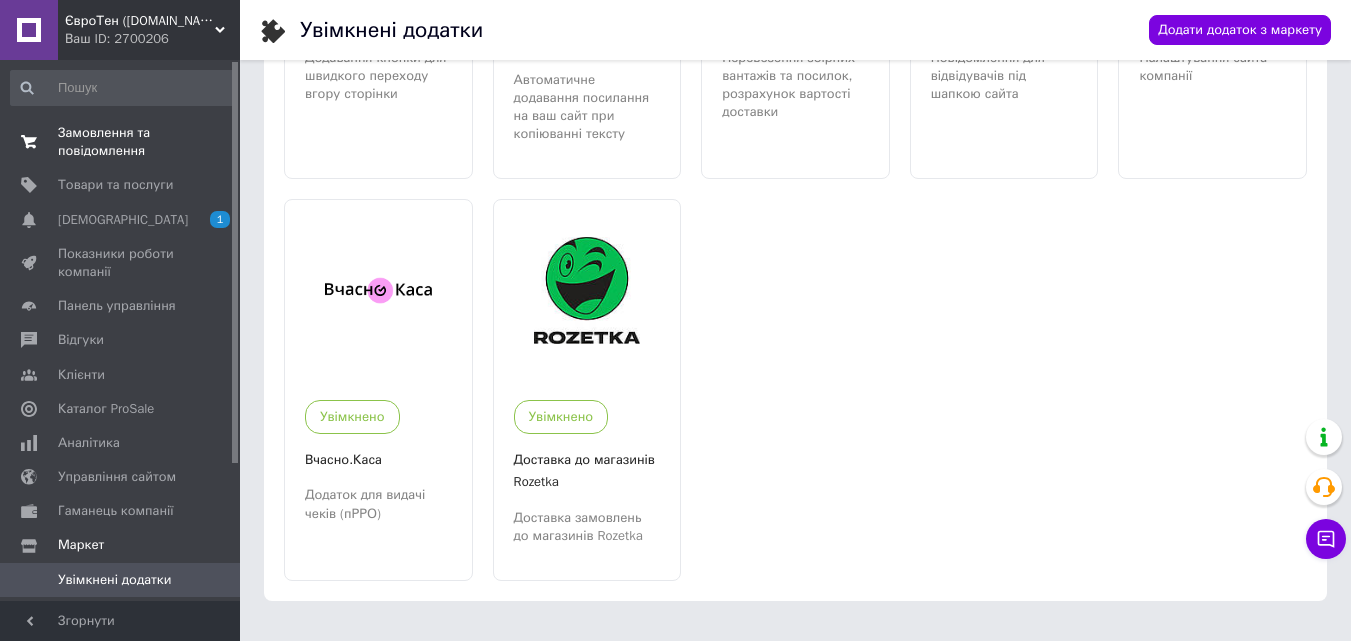 click on "Замовлення та повідомлення" at bounding box center (121, 142) 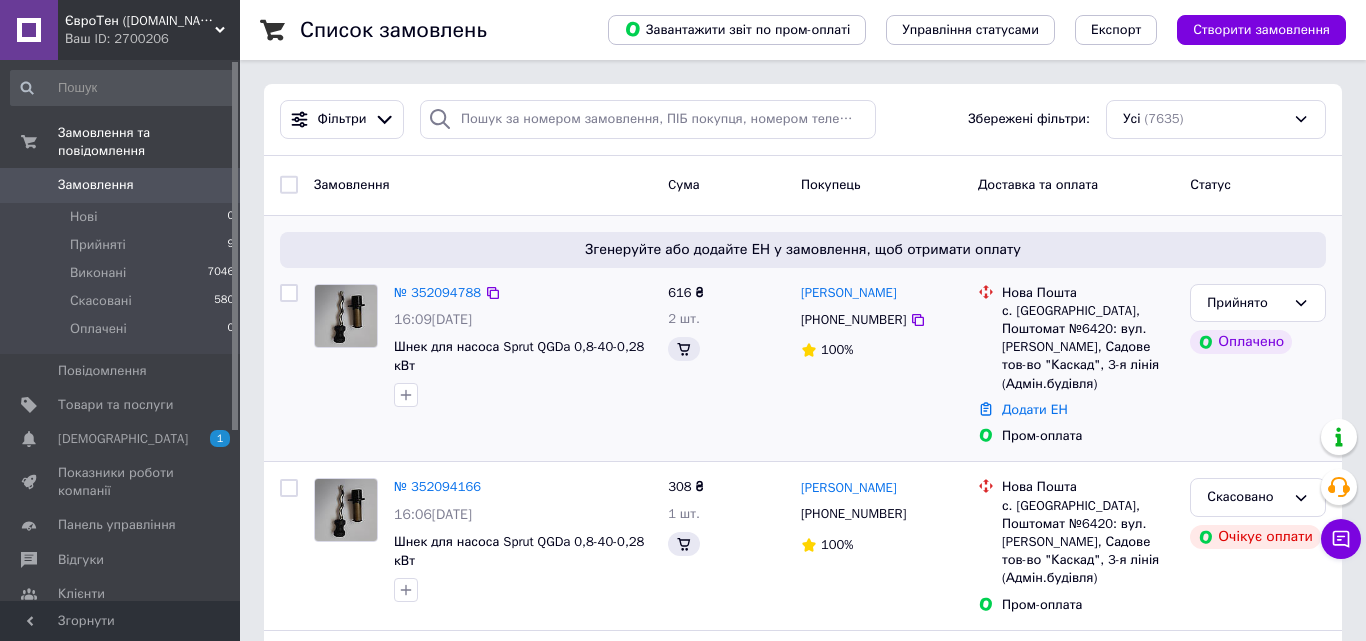 drag, startPoint x: 109, startPoint y: 229, endPoint x: 338, endPoint y: 296, distance: 238.60008 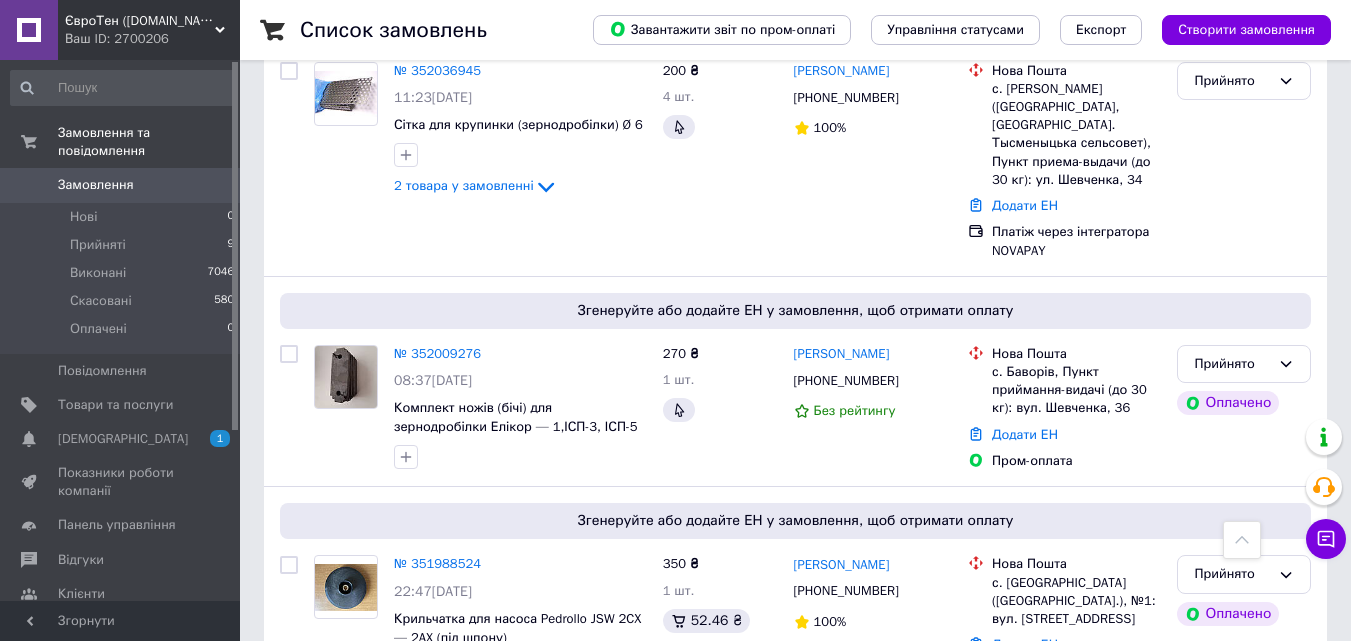 scroll, scrollTop: 1200, scrollLeft: 0, axis: vertical 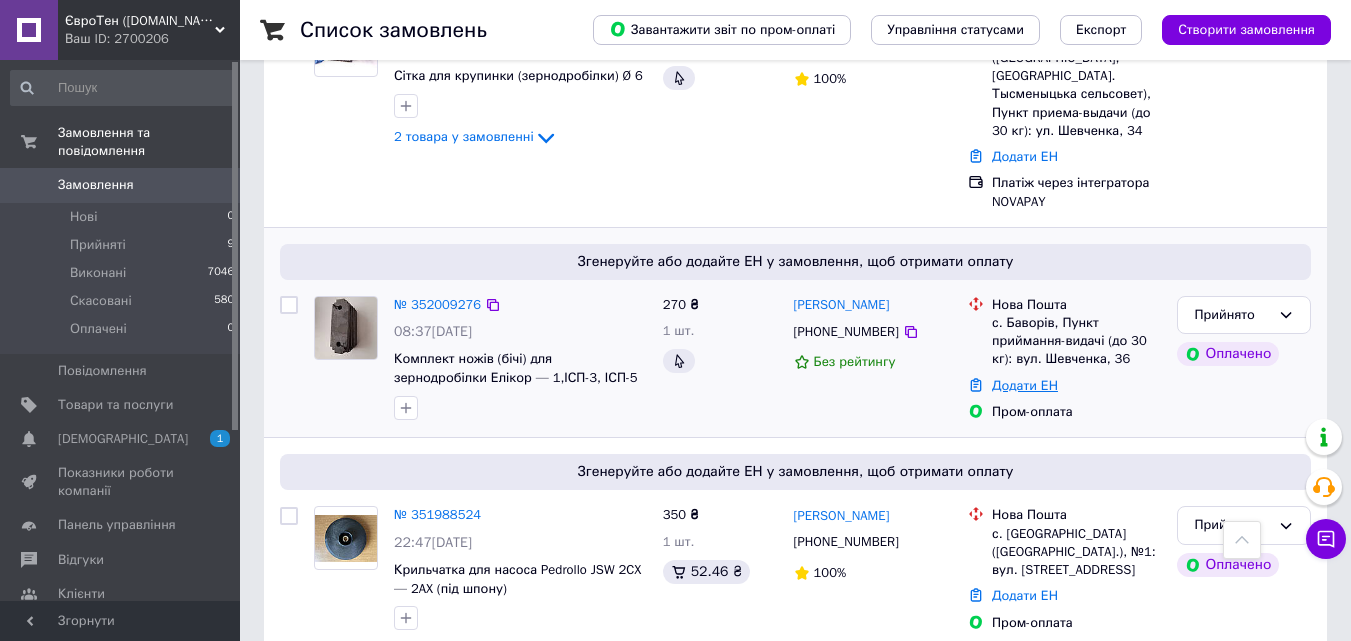 click on "Додати ЕН" at bounding box center [1025, 385] 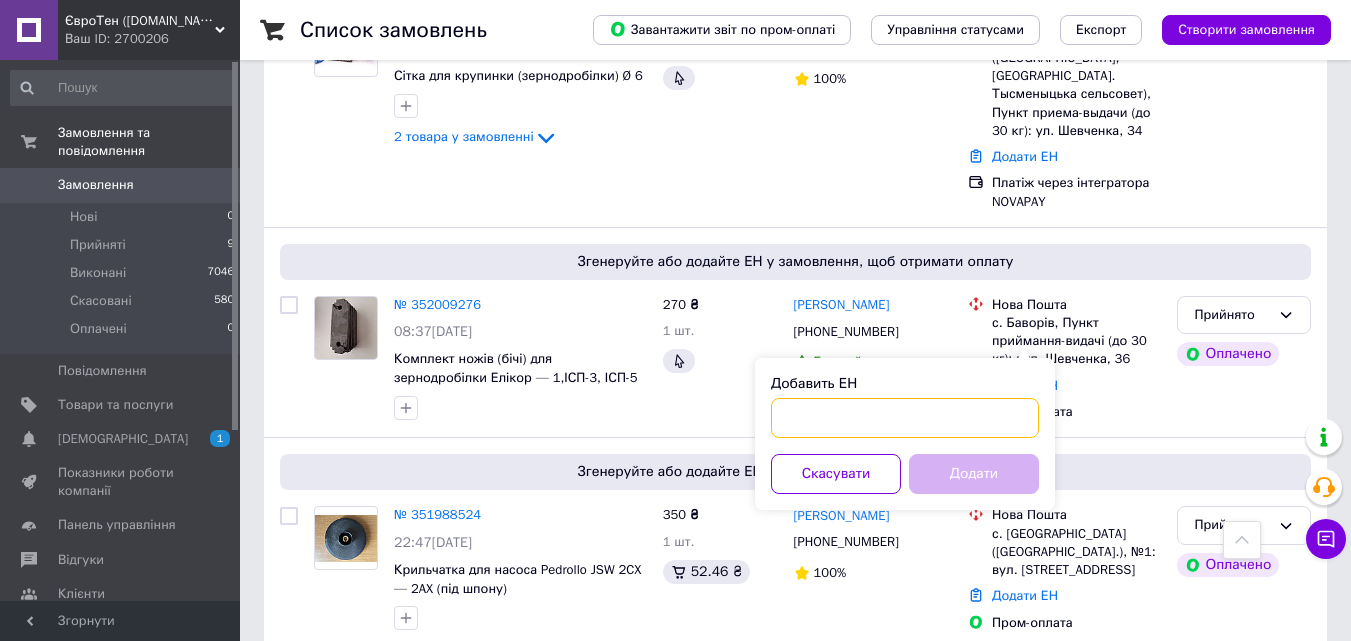 click on "Добавить ЕН" at bounding box center [905, 418] 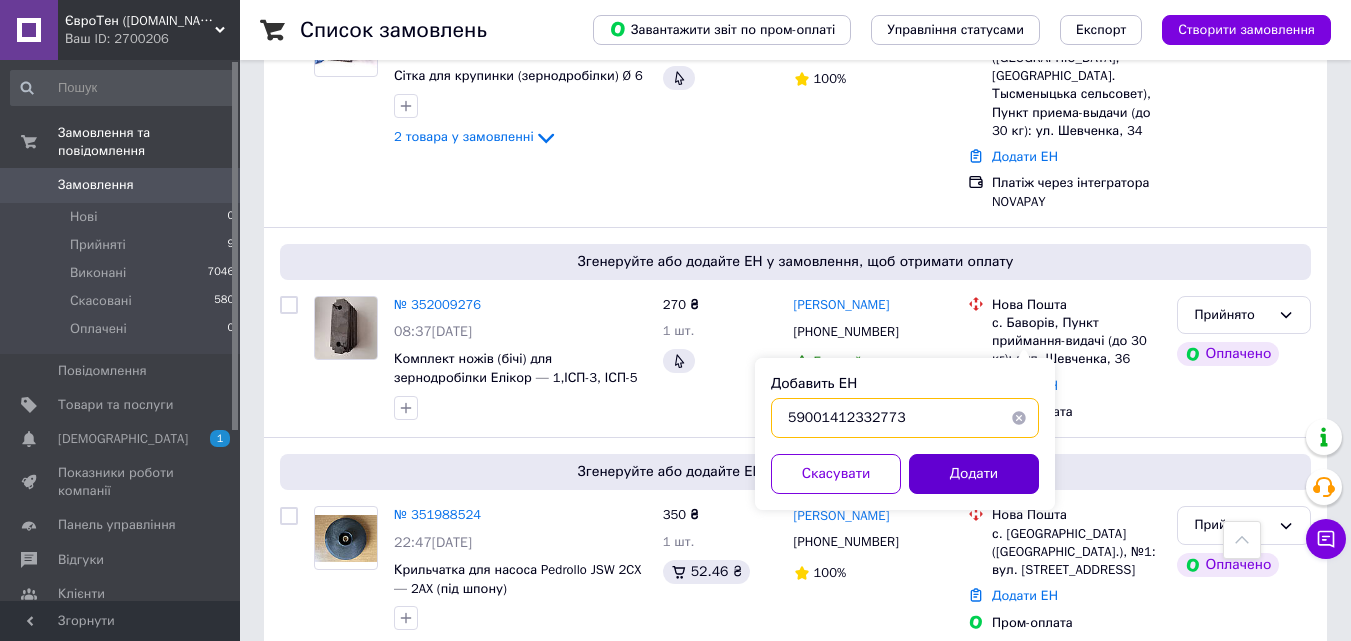 type on "59001412332773" 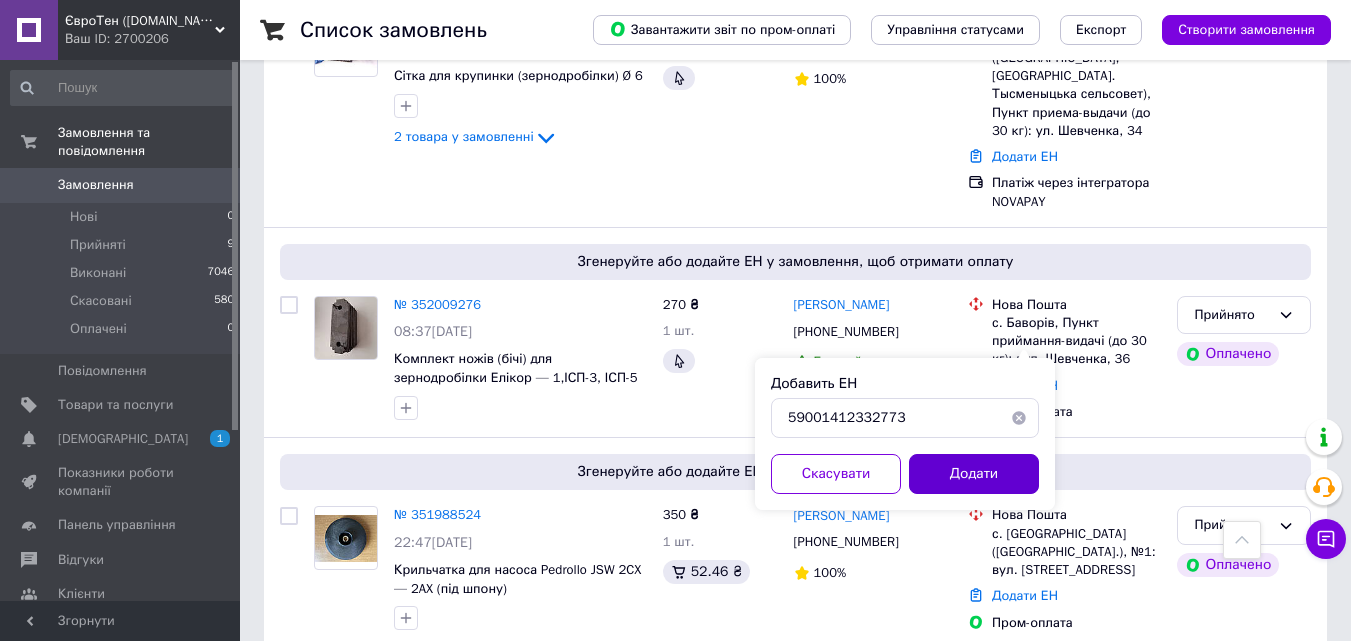 click on "Додати" at bounding box center (974, 474) 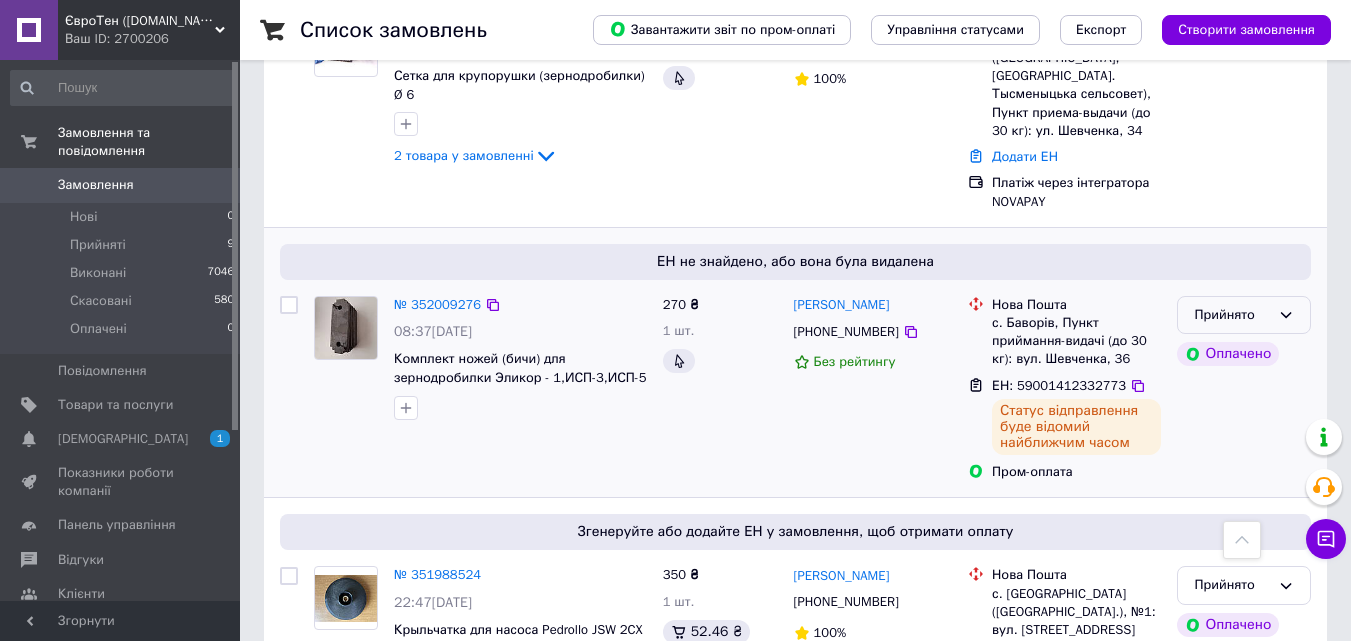 click 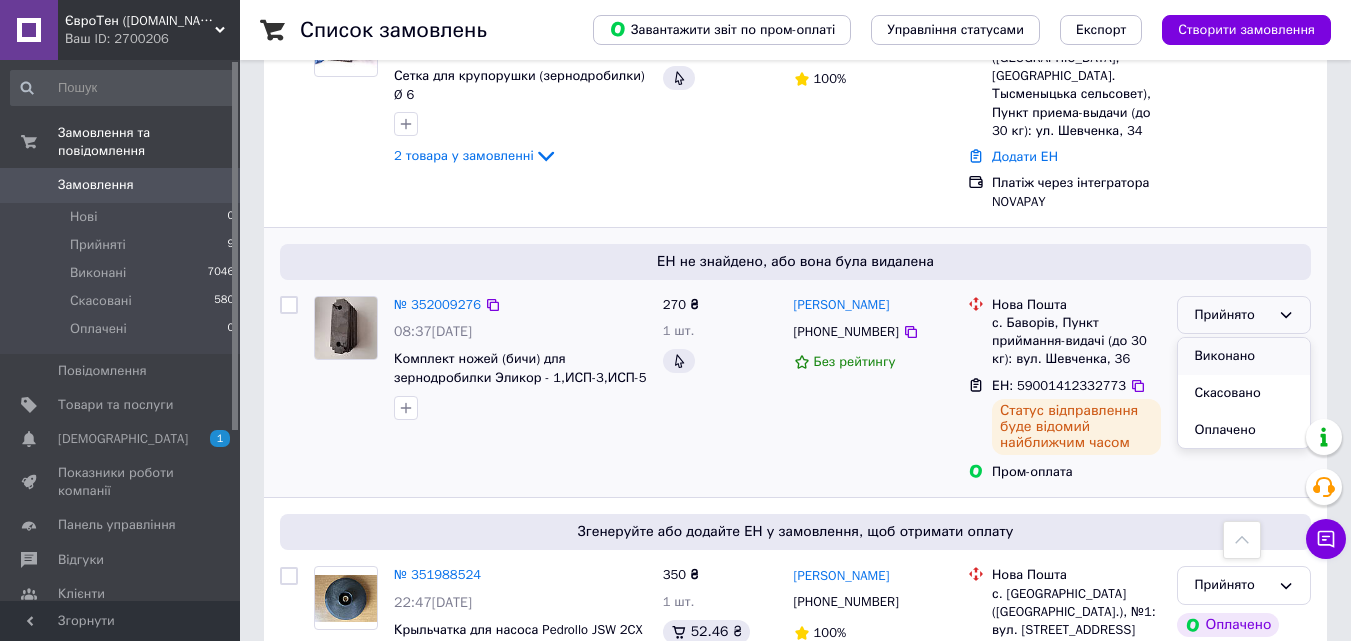 click on "Виконано" at bounding box center [1244, 356] 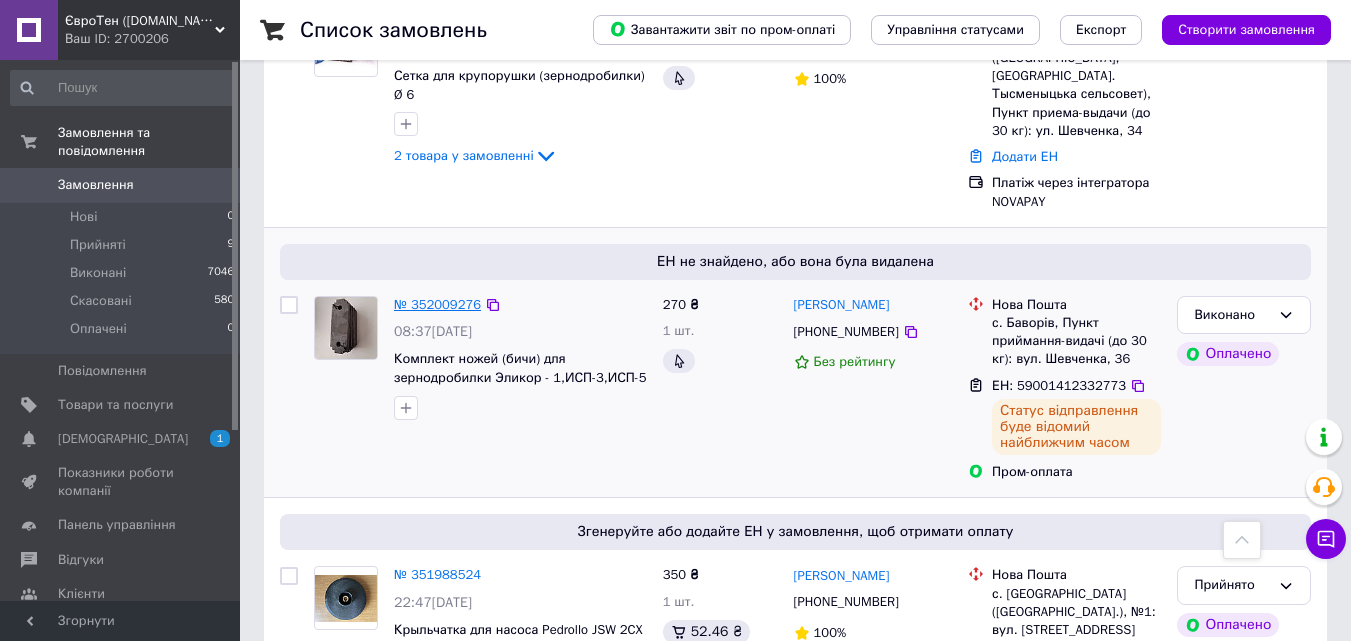 click on "№ 352009276" at bounding box center (437, 304) 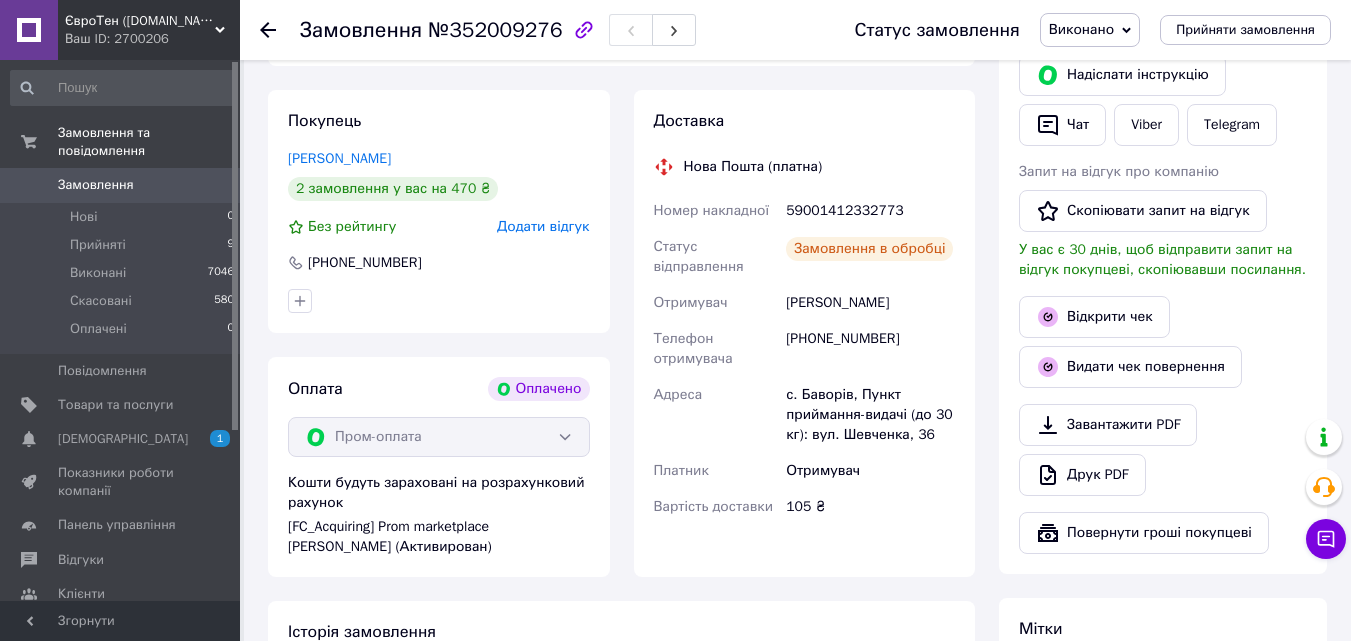scroll, scrollTop: 400, scrollLeft: 0, axis: vertical 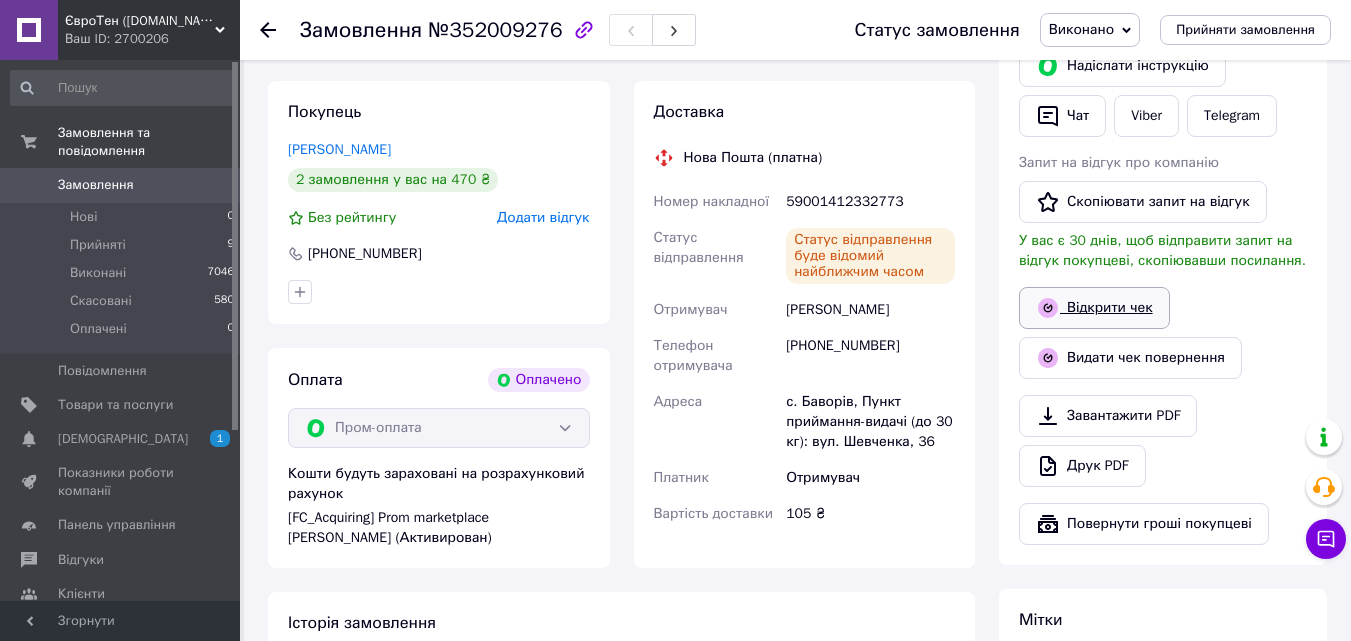 click on "Відкрити чек" at bounding box center (1094, 308) 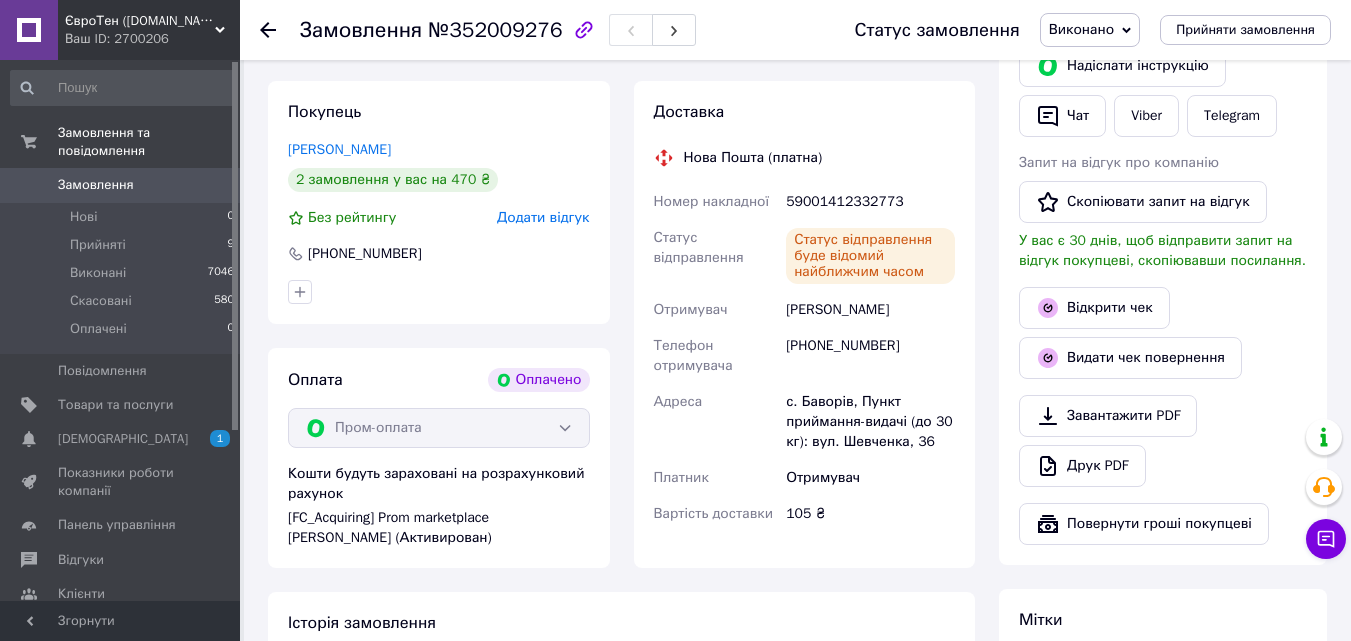click 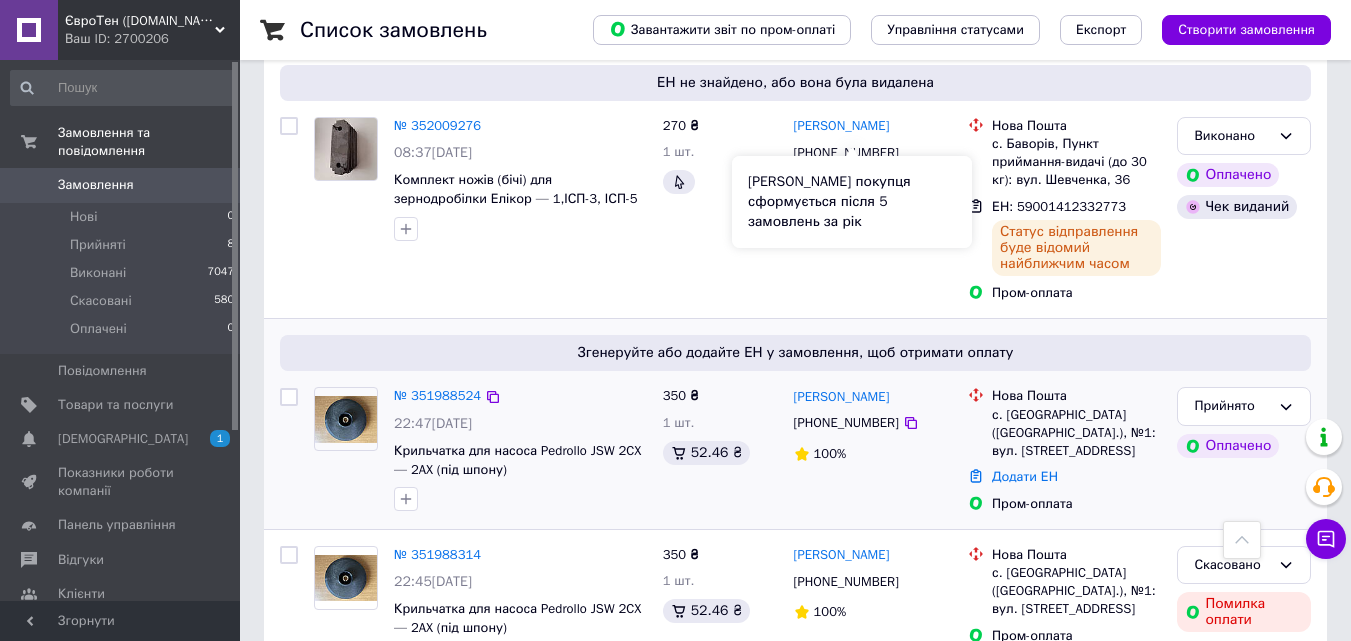 scroll, scrollTop: 1400, scrollLeft: 0, axis: vertical 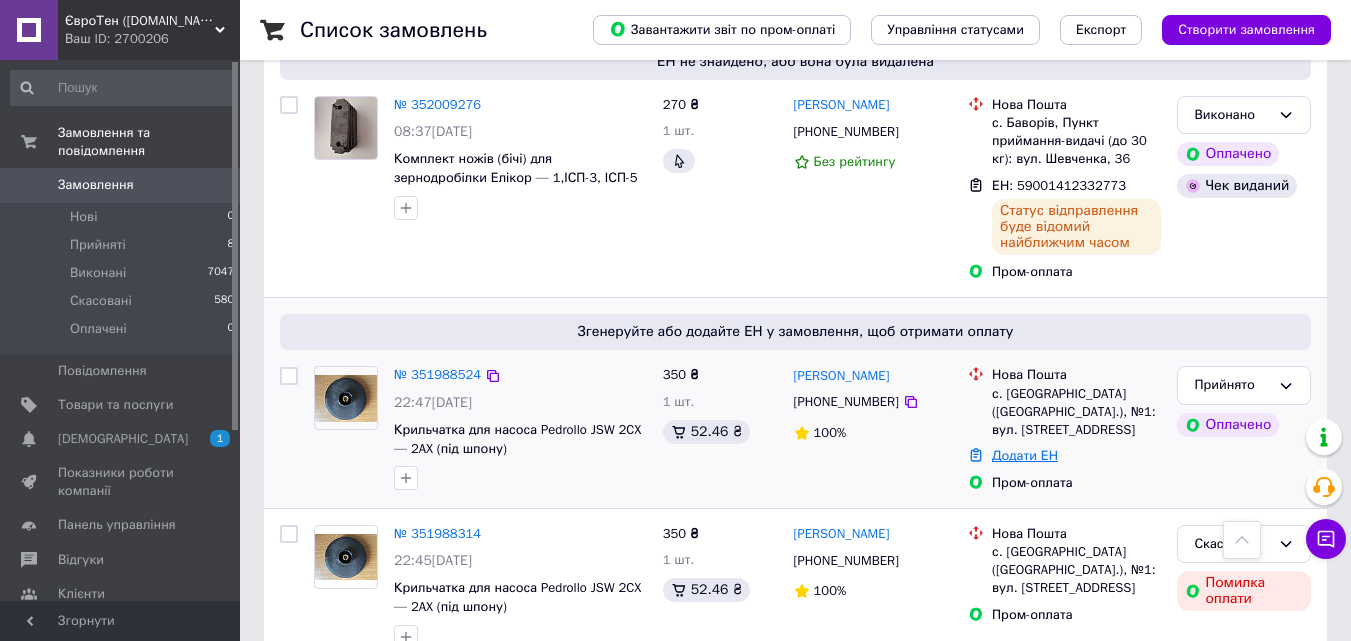 click on "Додати ЕН" at bounding box center [1025, 455] 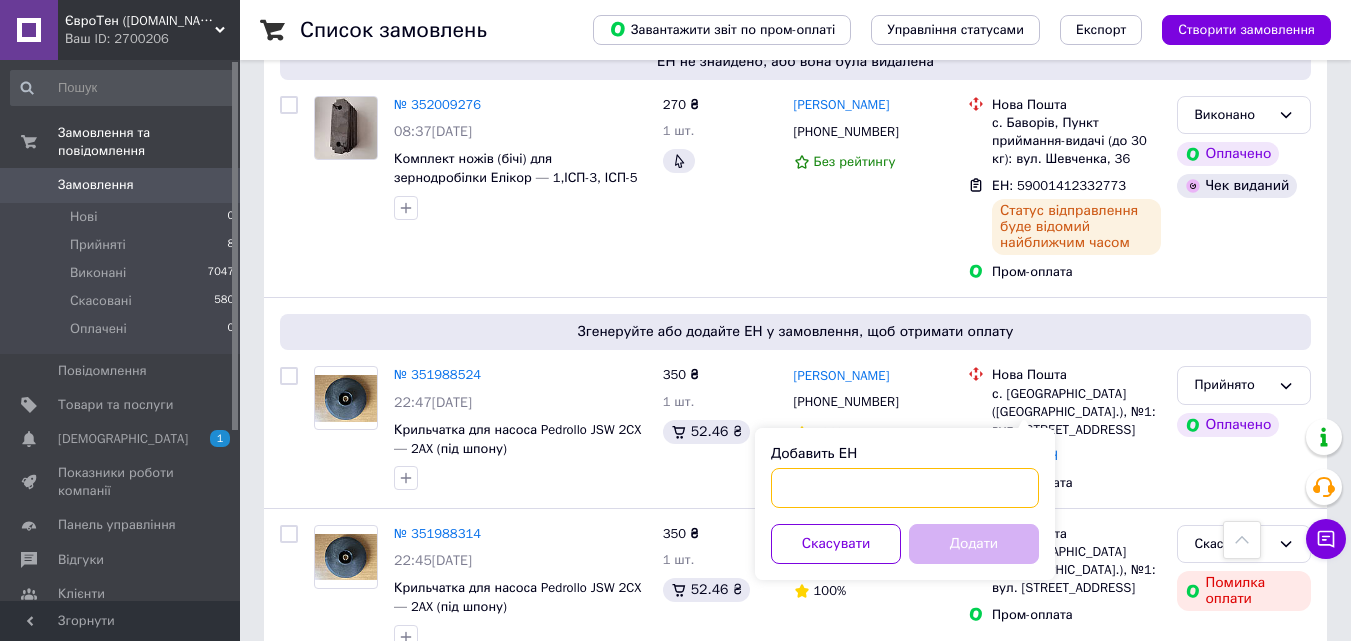 click on "Добавить ЕН" at bounding box center [905, 488] 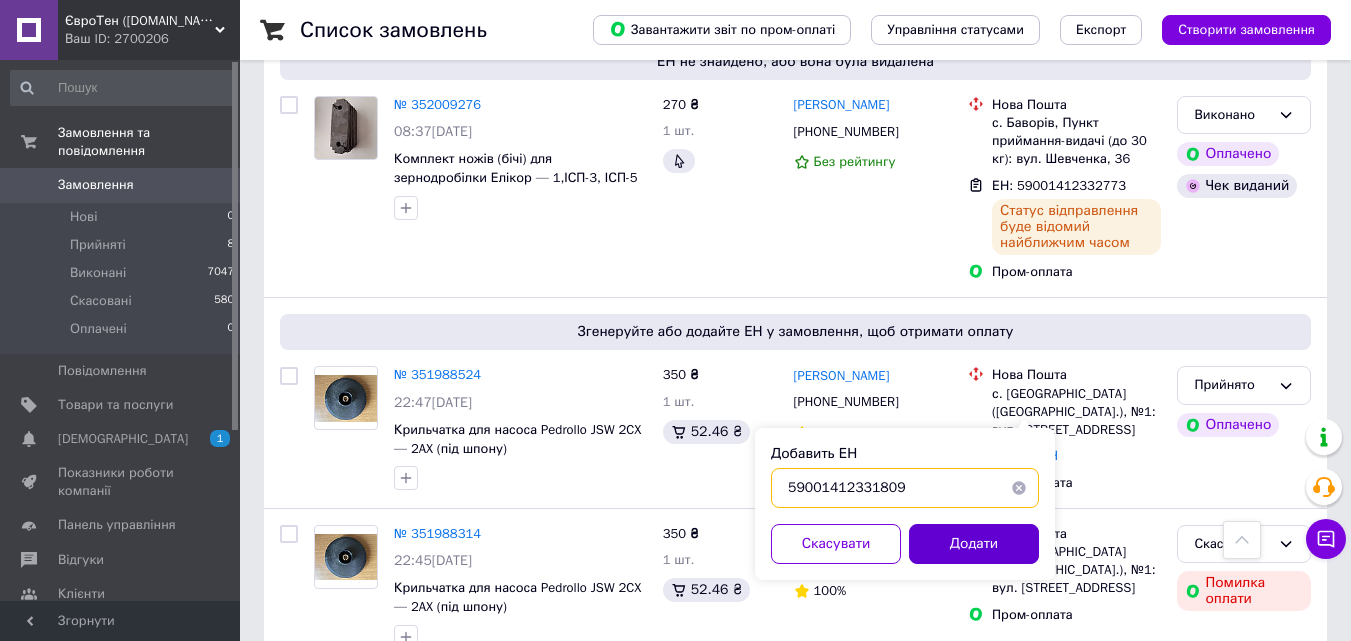 type on "59001412331809" 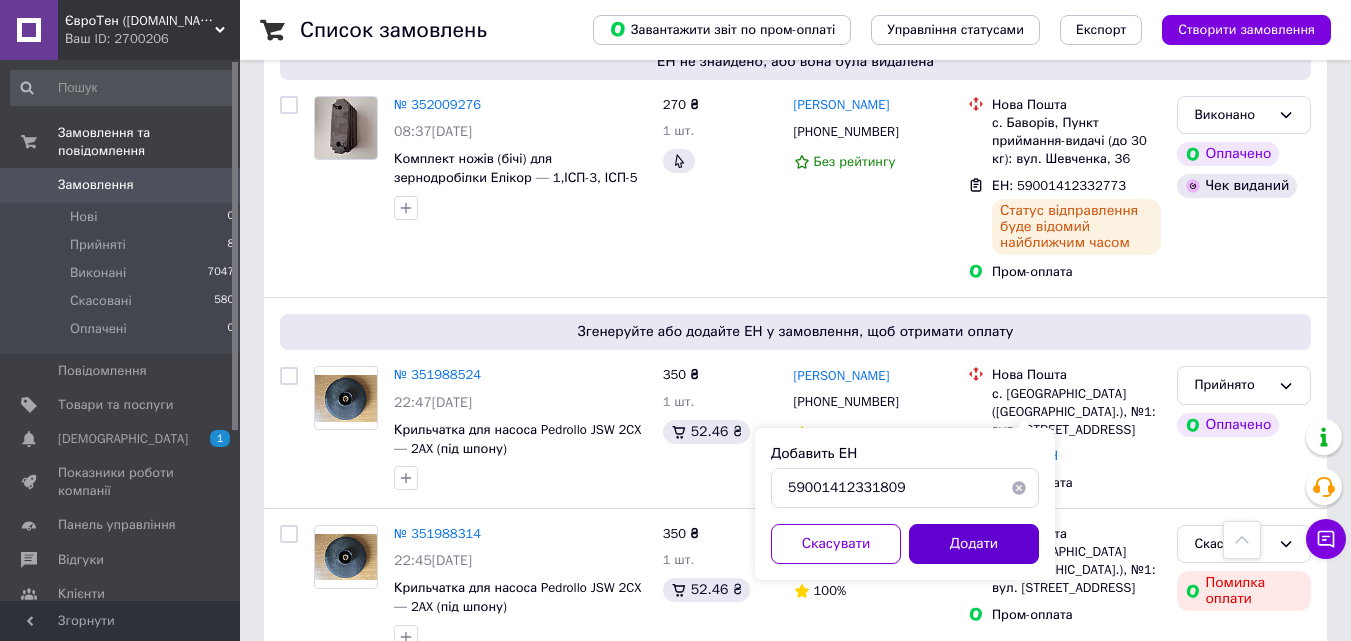 click on "Додати" at bounding box center (974, 544) 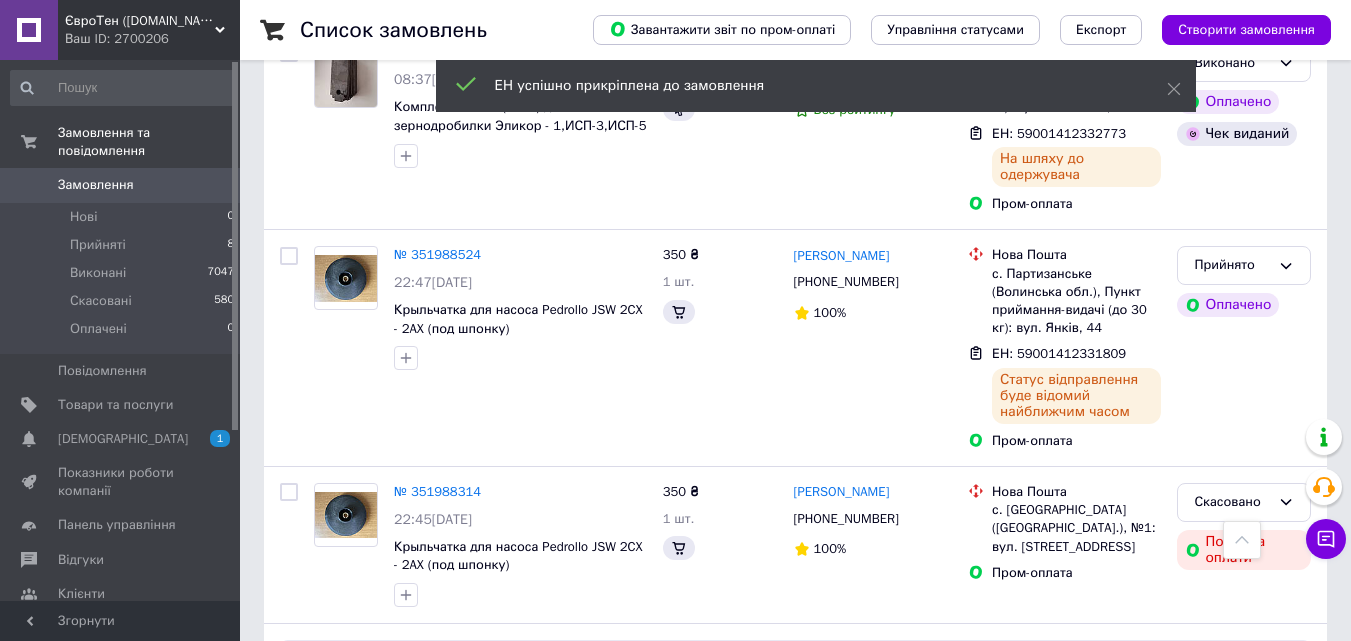 scroll, scrollTop: 1348, scrollLeft: 0, axis: vertical 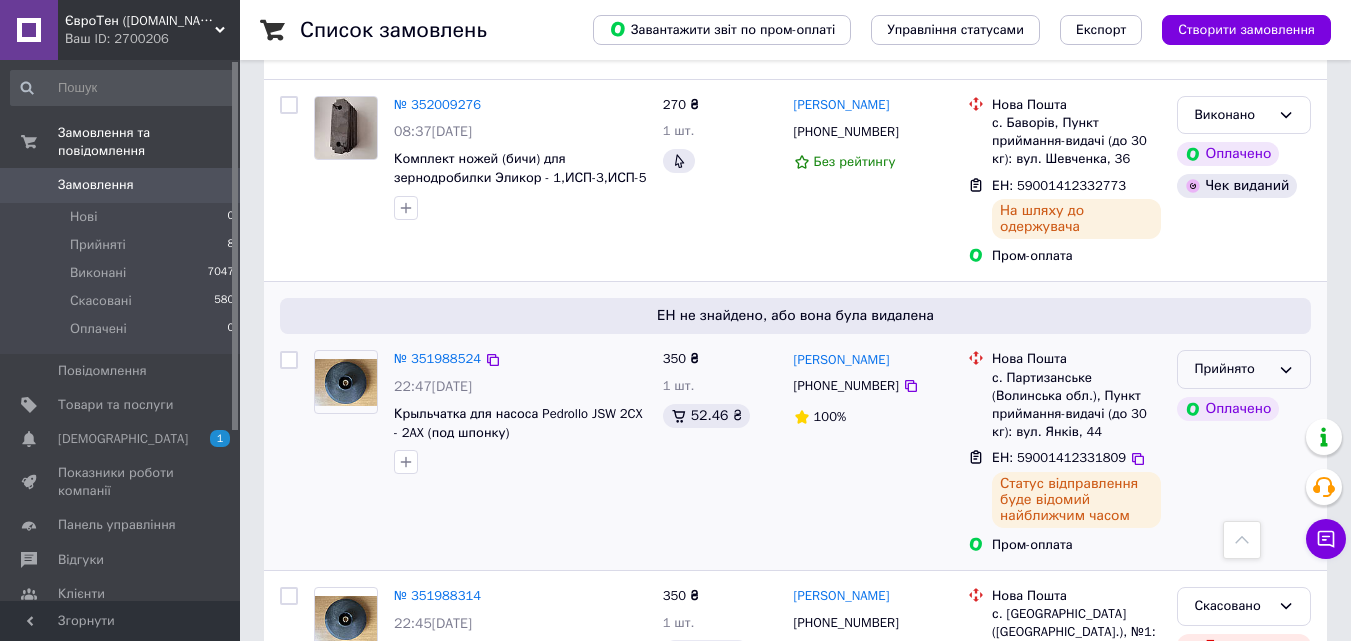 click 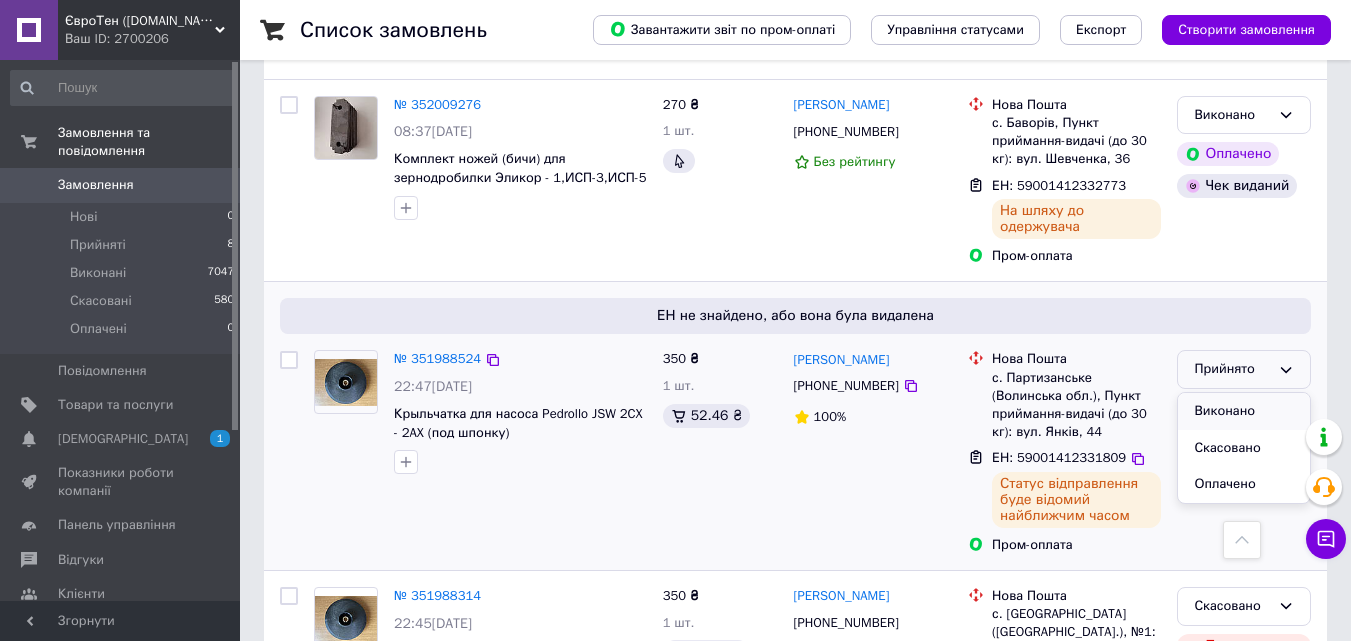 click on "Виконано" at bounding box center (1244, 411) 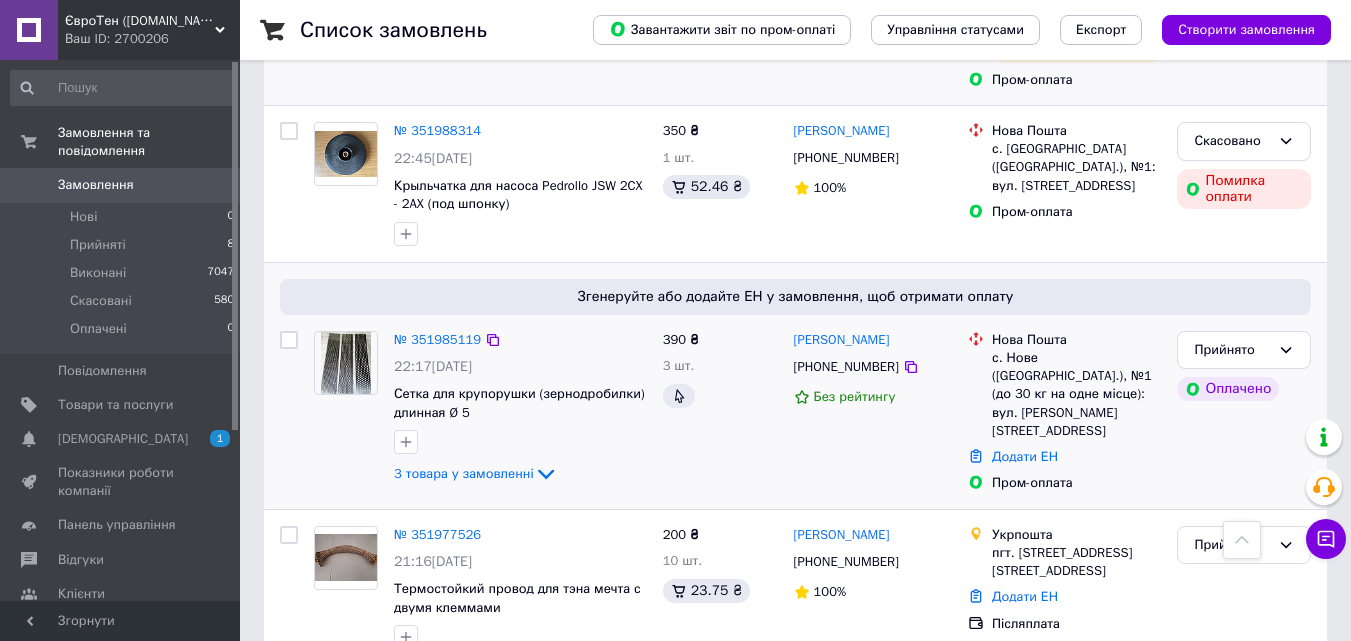 scroll, scrollTop: 1848, scrollLeft: 0, axis: vertical 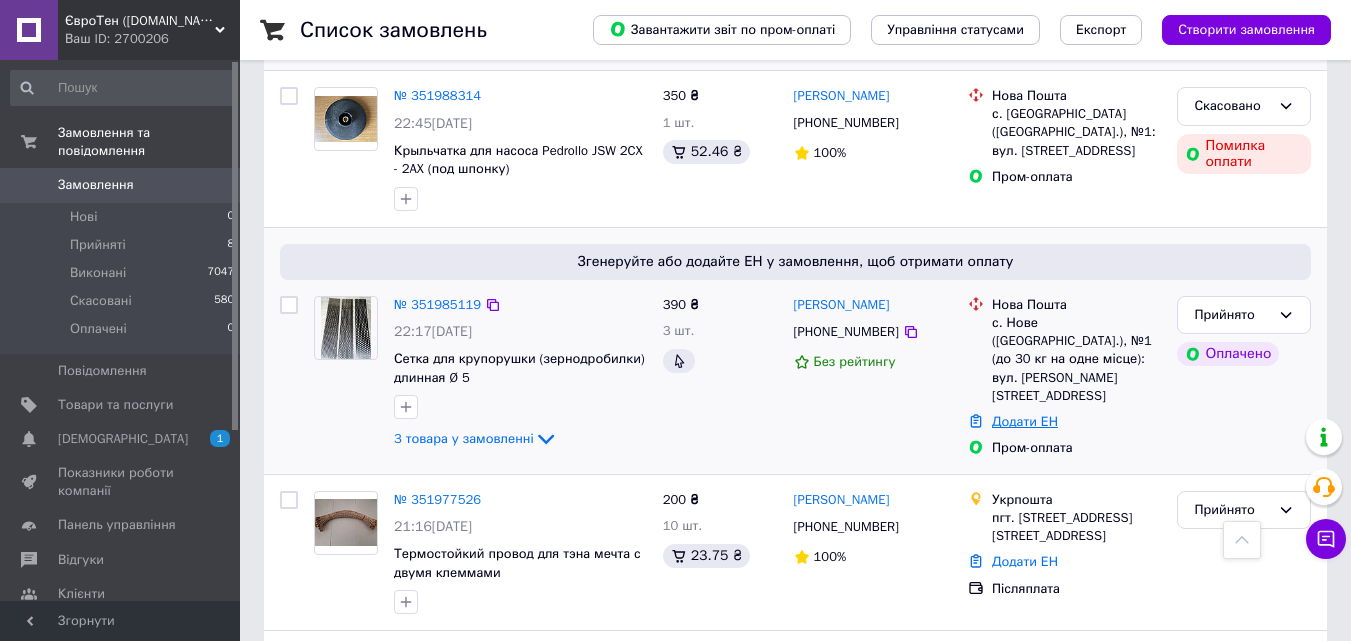 click on "Додати ЕН" at bounding box center [1025, 421] 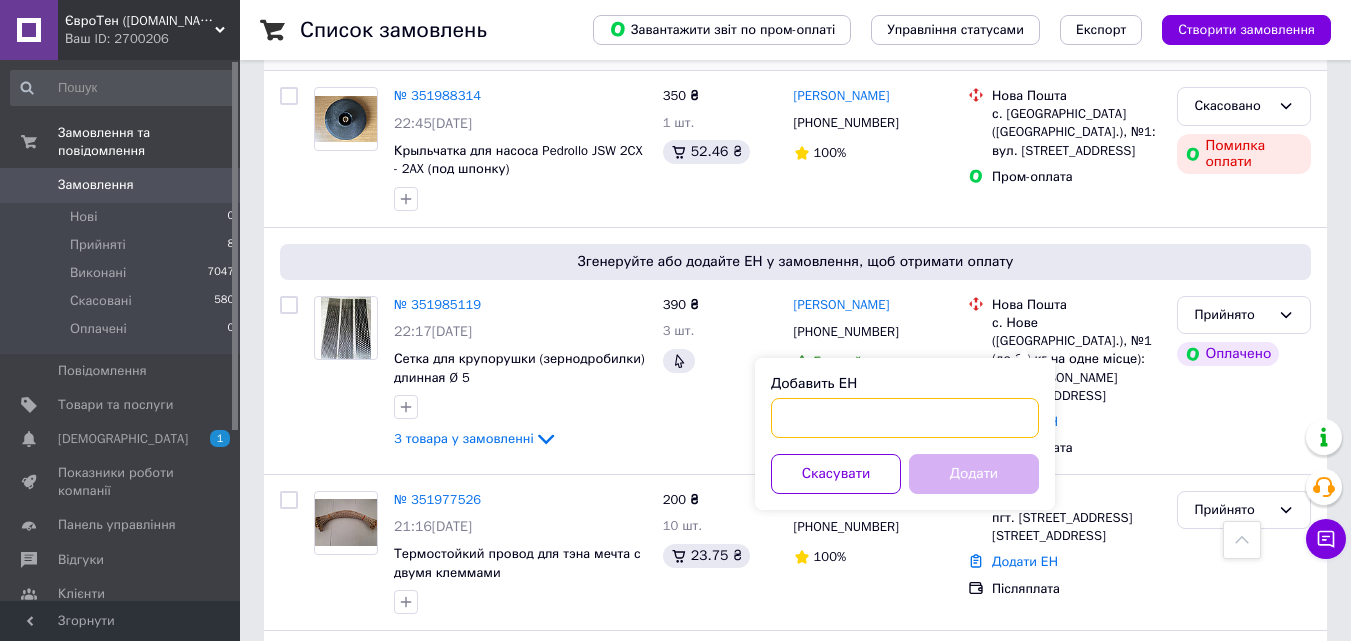 click on "Добавить ЕН" at bounding box center (905, 418) 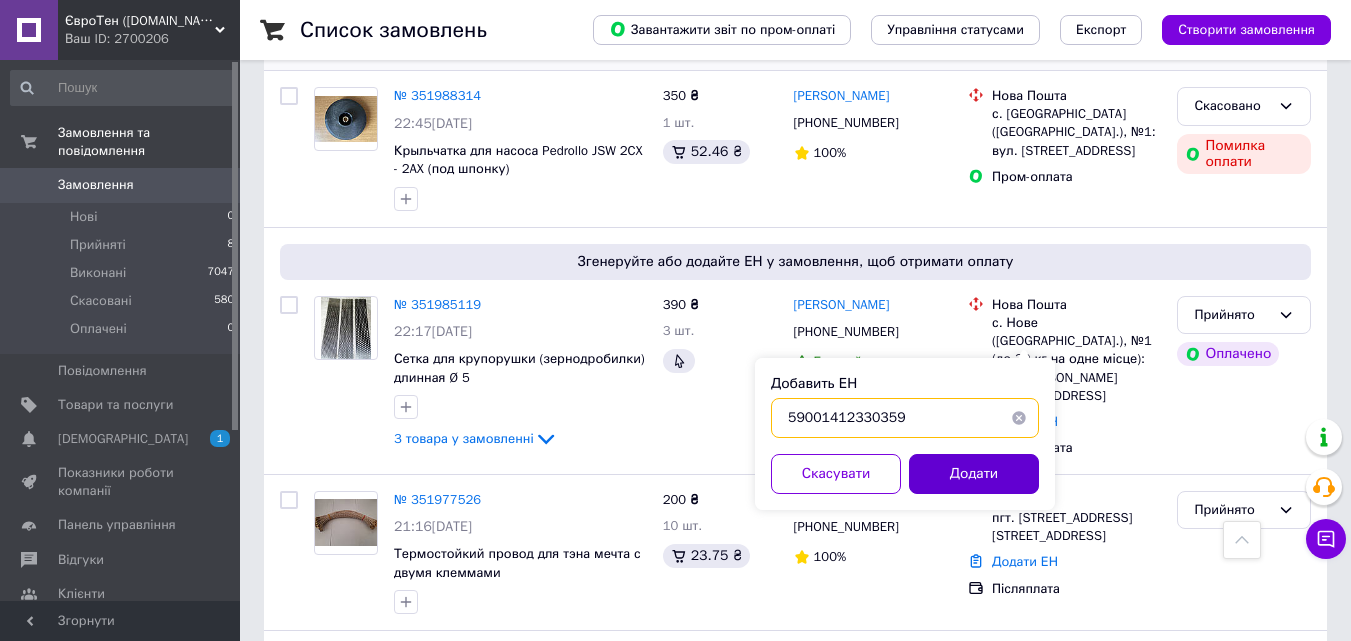 type on "59001412330359" 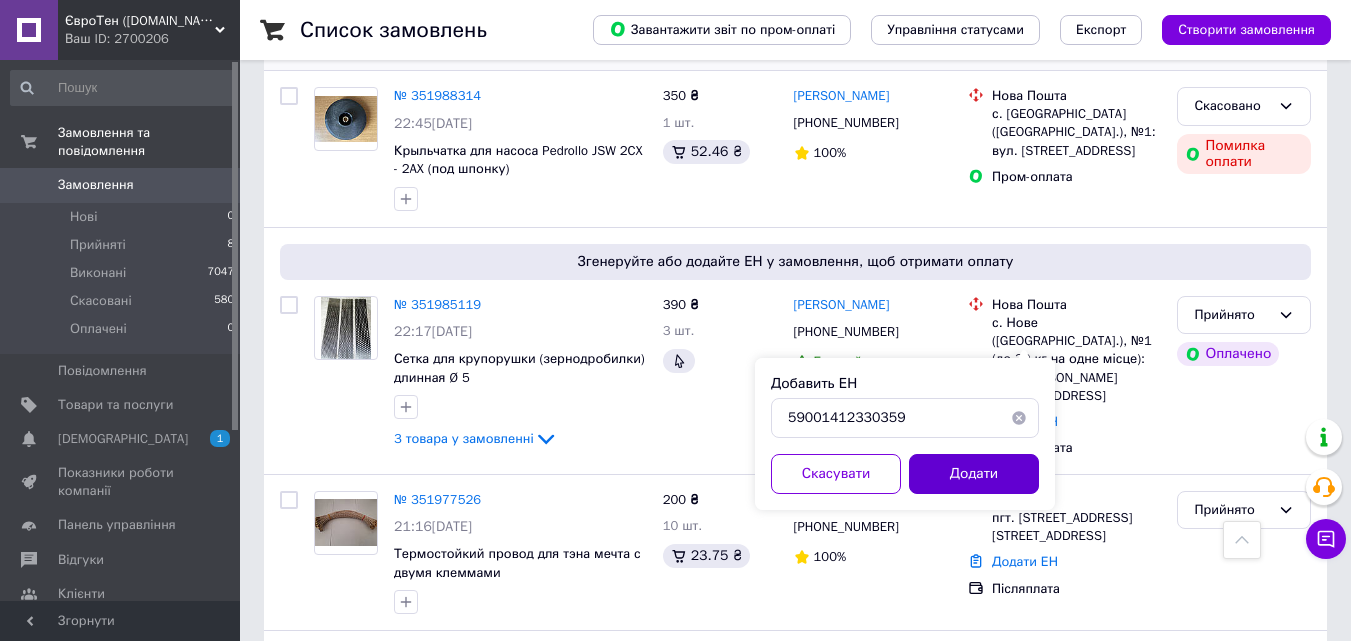 click on "Додати" at bounding box center [974, 474] 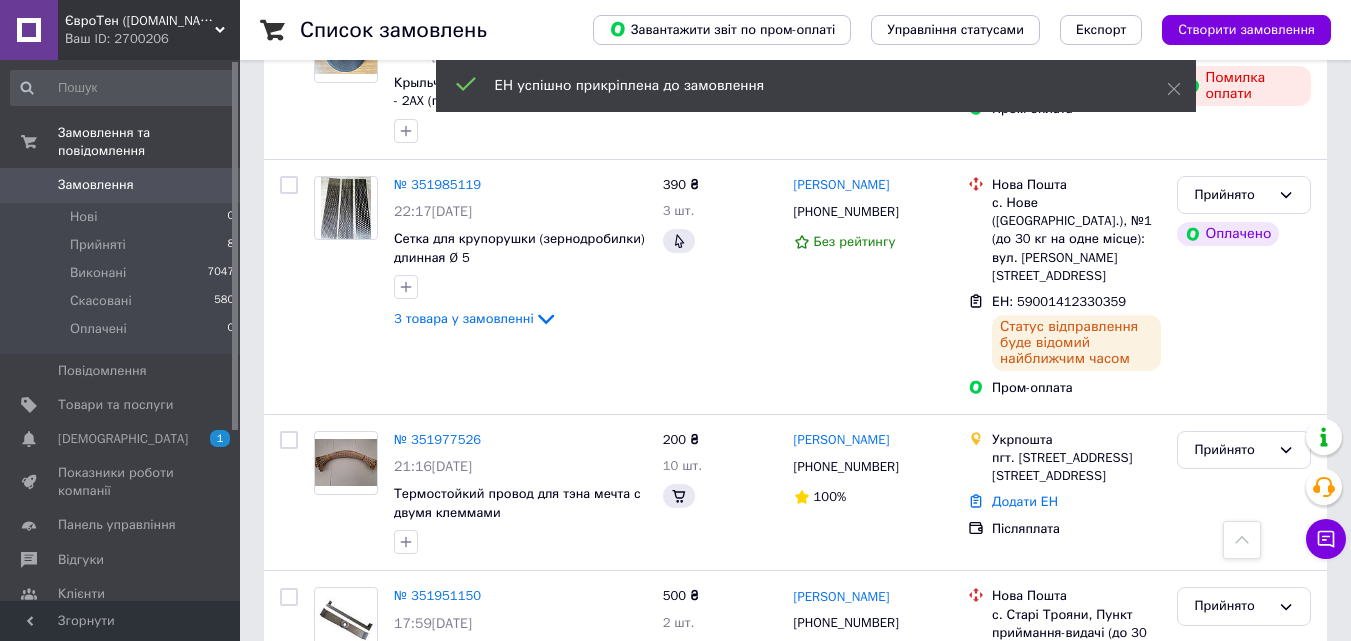 scroll, scrollTop: 1796, scrollLeft: 0, axis: vertical 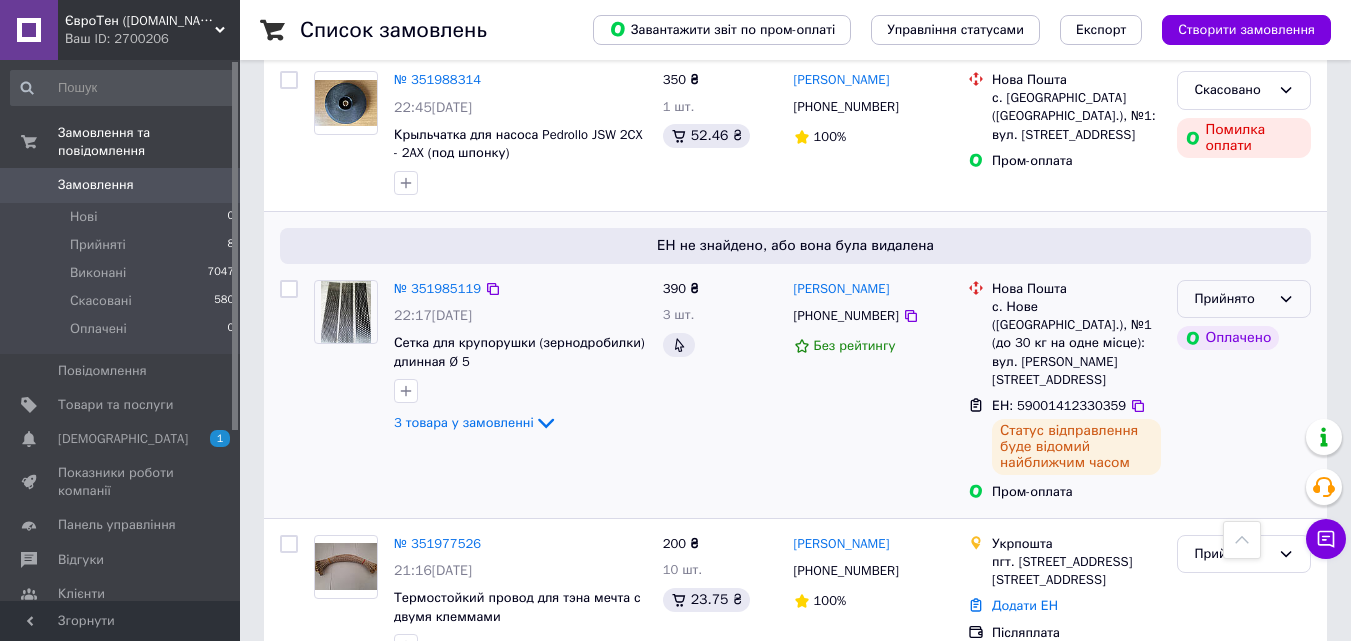 click 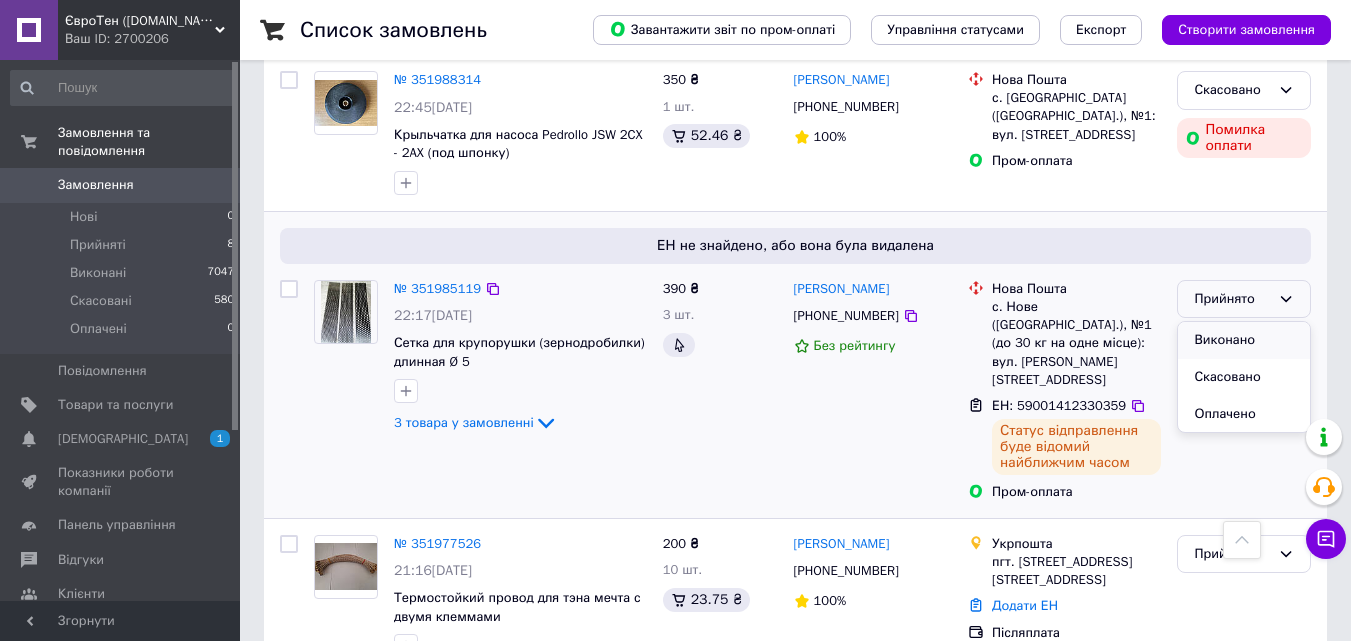 click on "Виконано" at bounding box center (1244, 340) 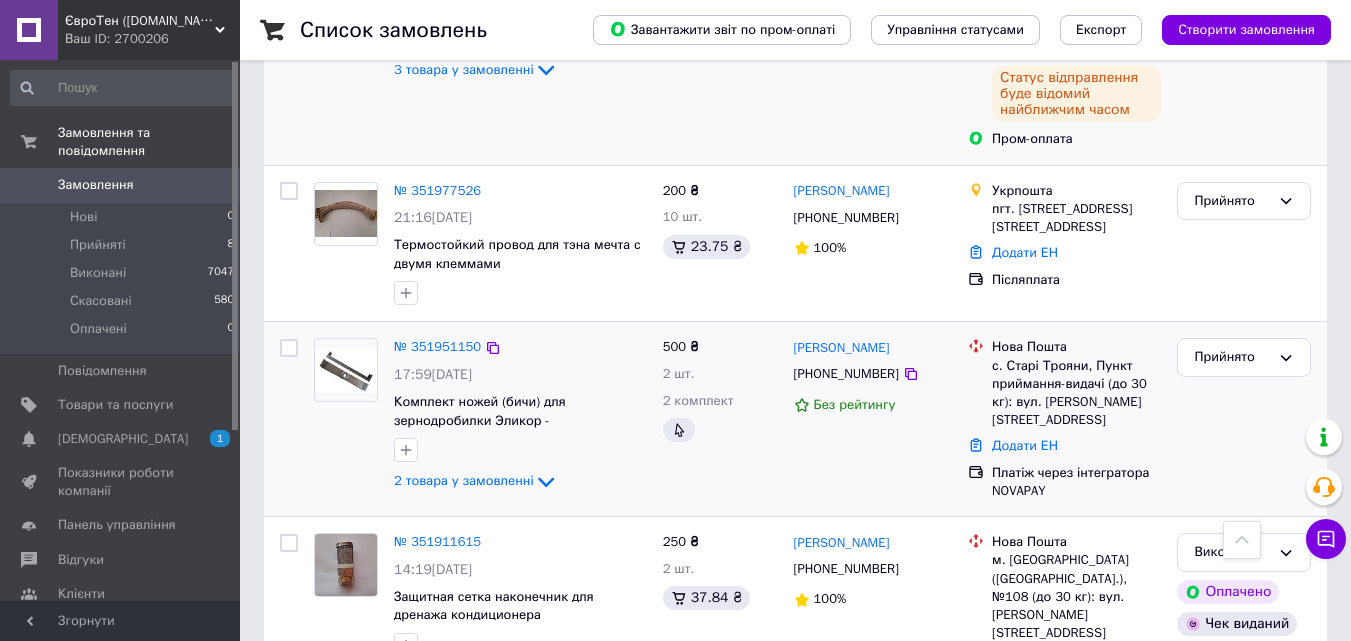 scroll, scrollTop: 2096, scrollLeft: 0, axis: vertical 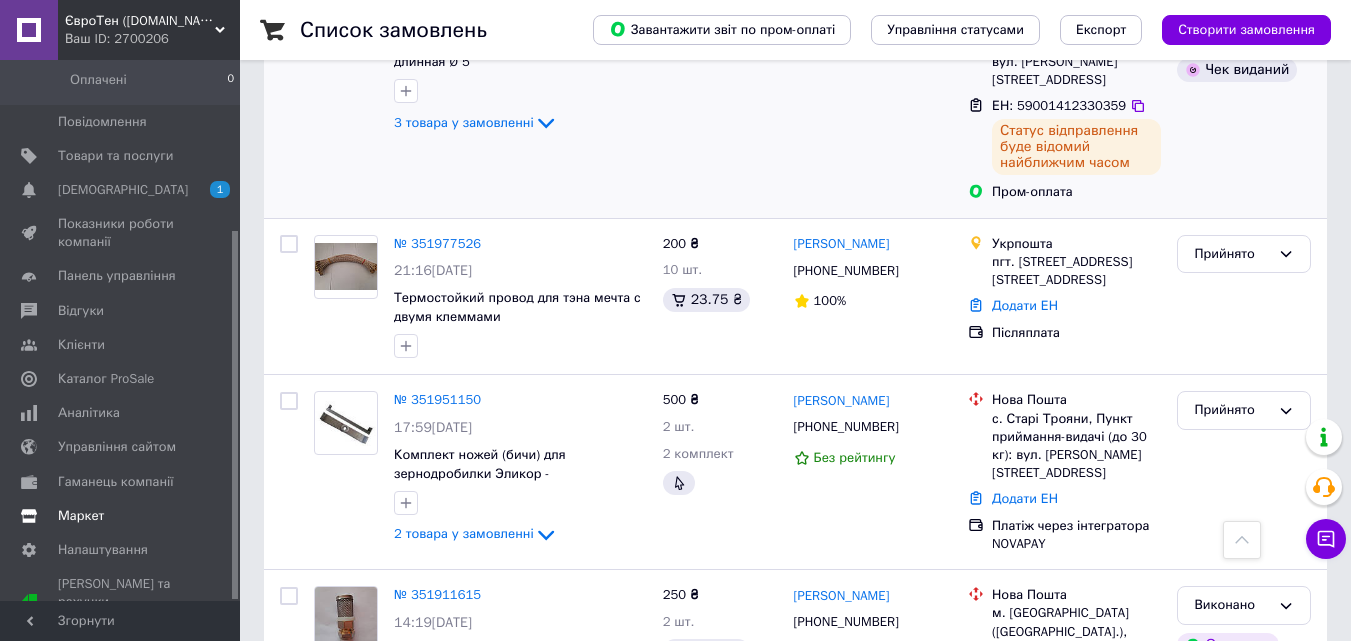 click on "Маркет" at bounding box center (81, 516) 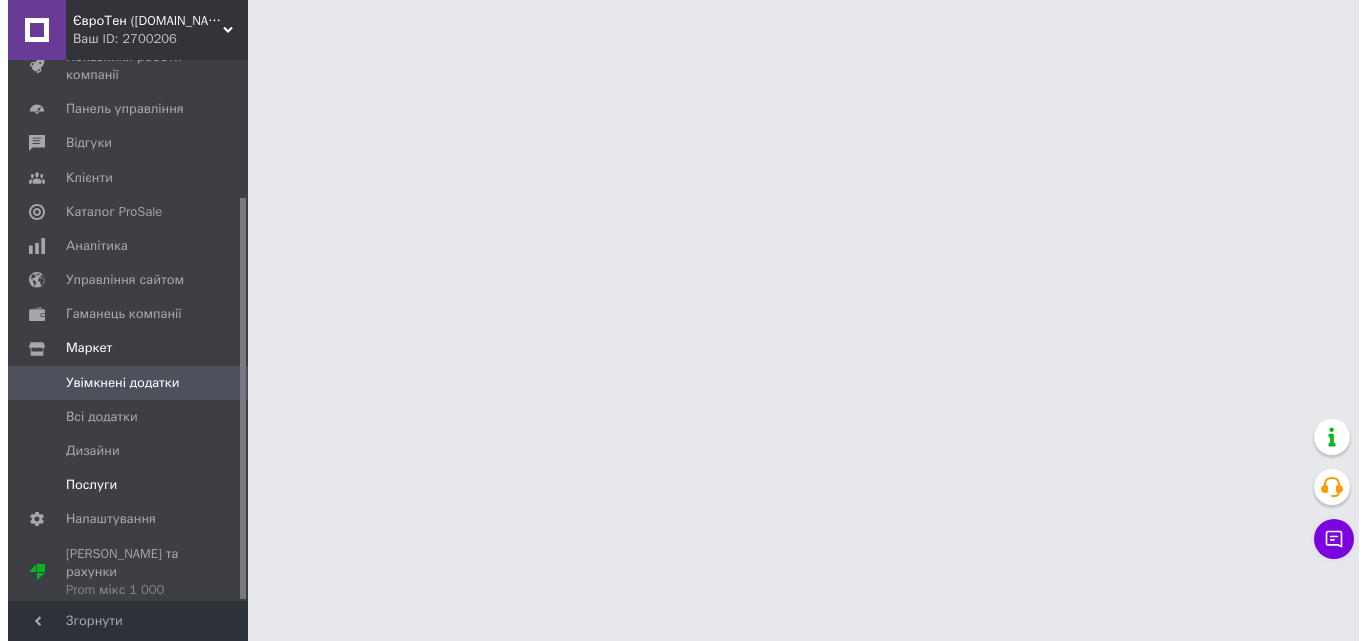 scroll, scrollTop: 0, scrollLeft: 0, axis: both 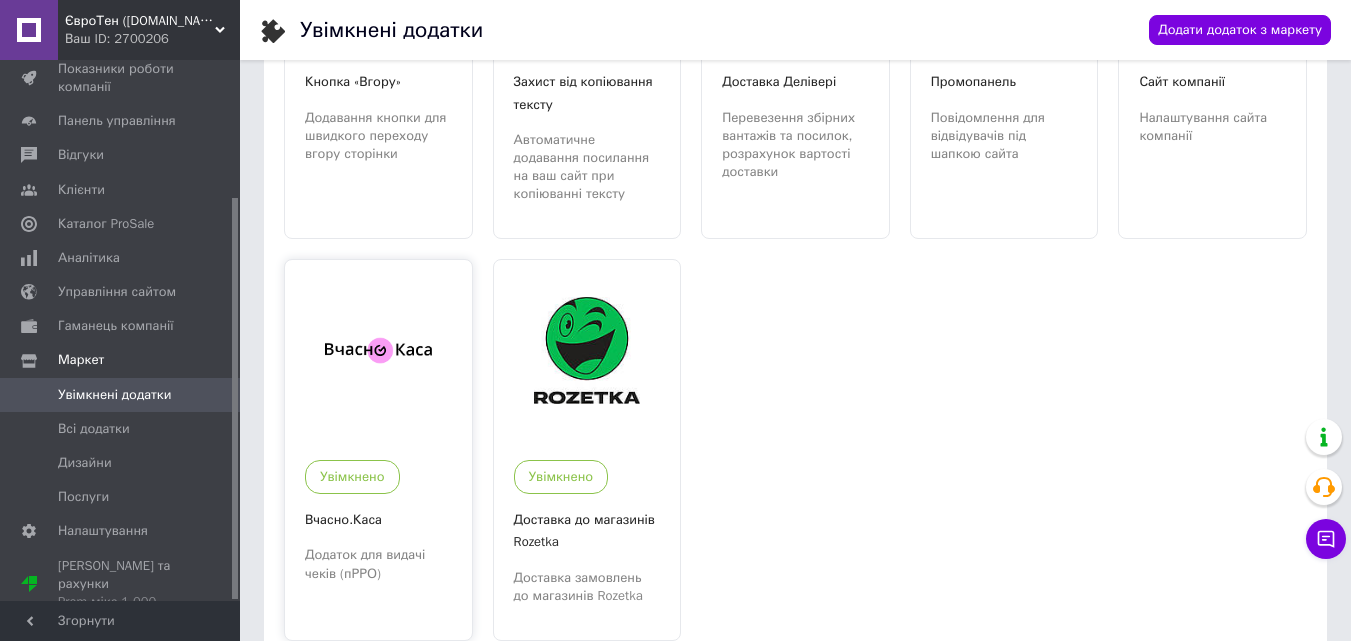 click at bounding box center (378, 350) 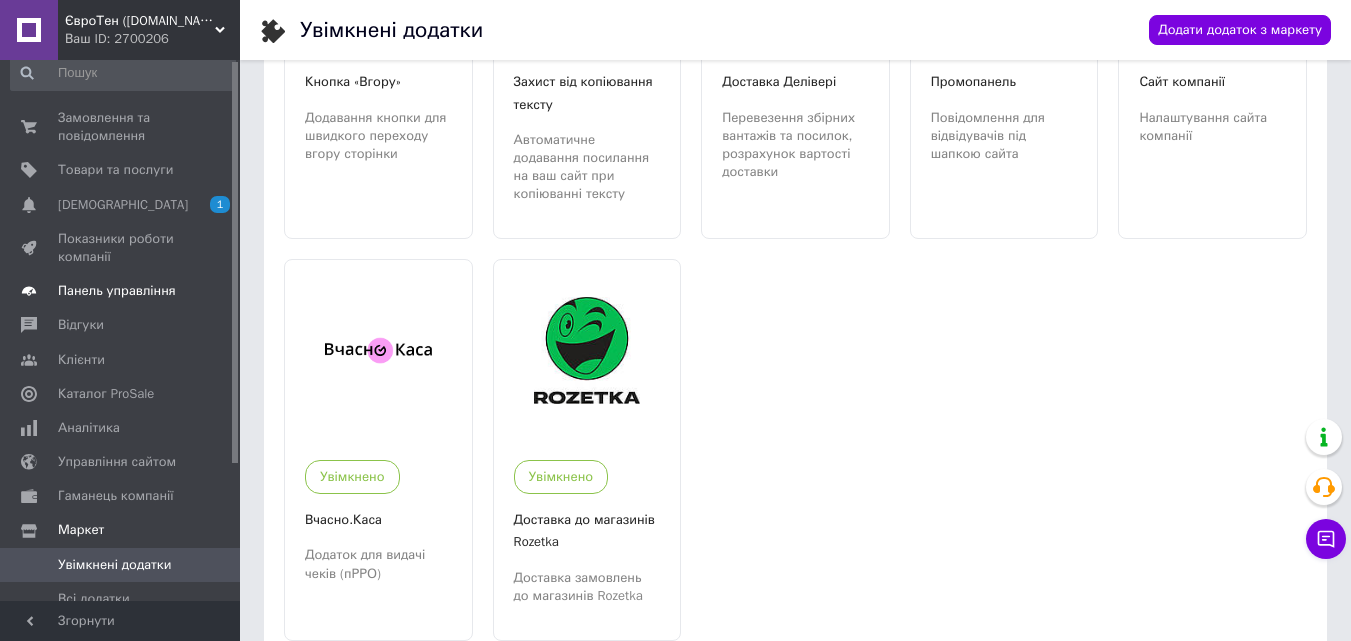 scroll, scrollTop: 0, scrollLeft: 0, axis: both 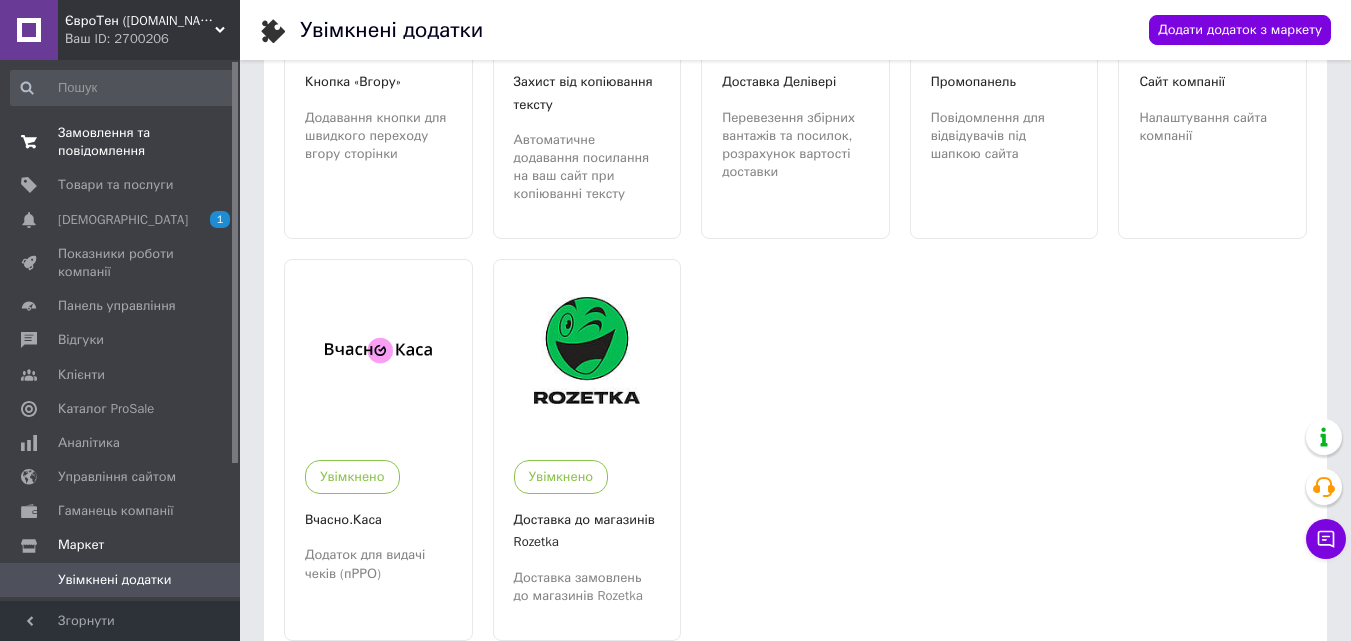 click on "Замовлення та повідомлення" at bounding box center [121, 142] 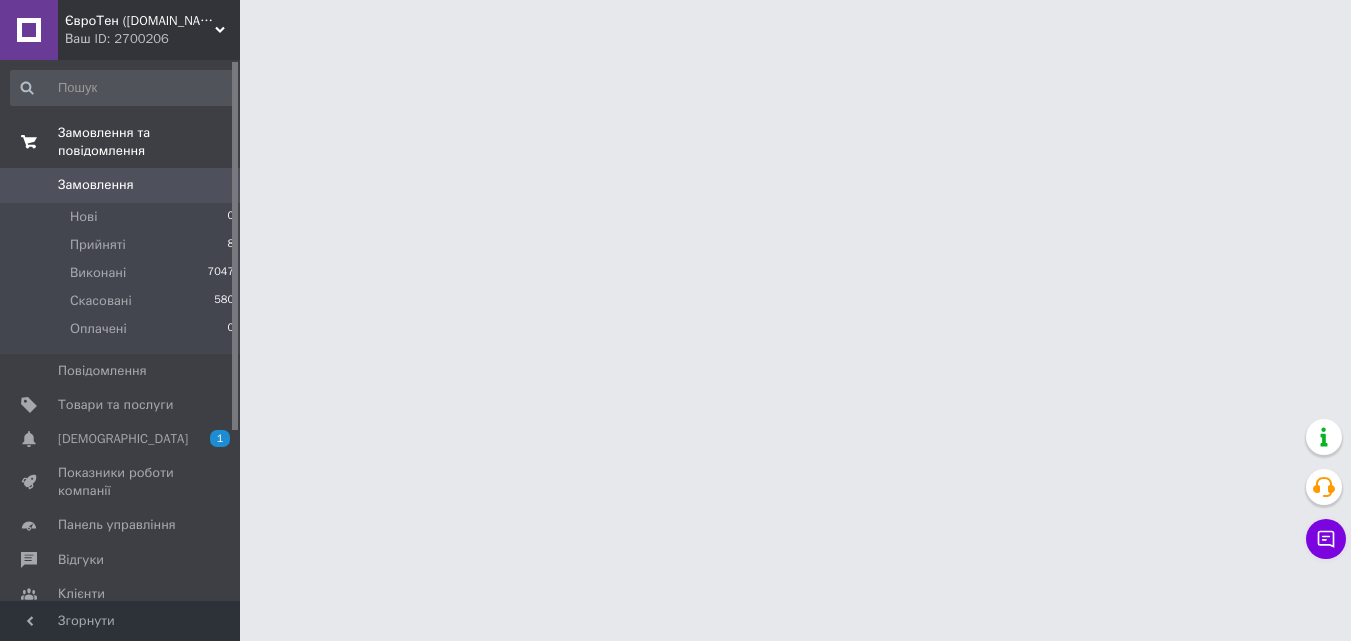 scroll, scrollTop: 0, scrollLeft: 0, axis: both 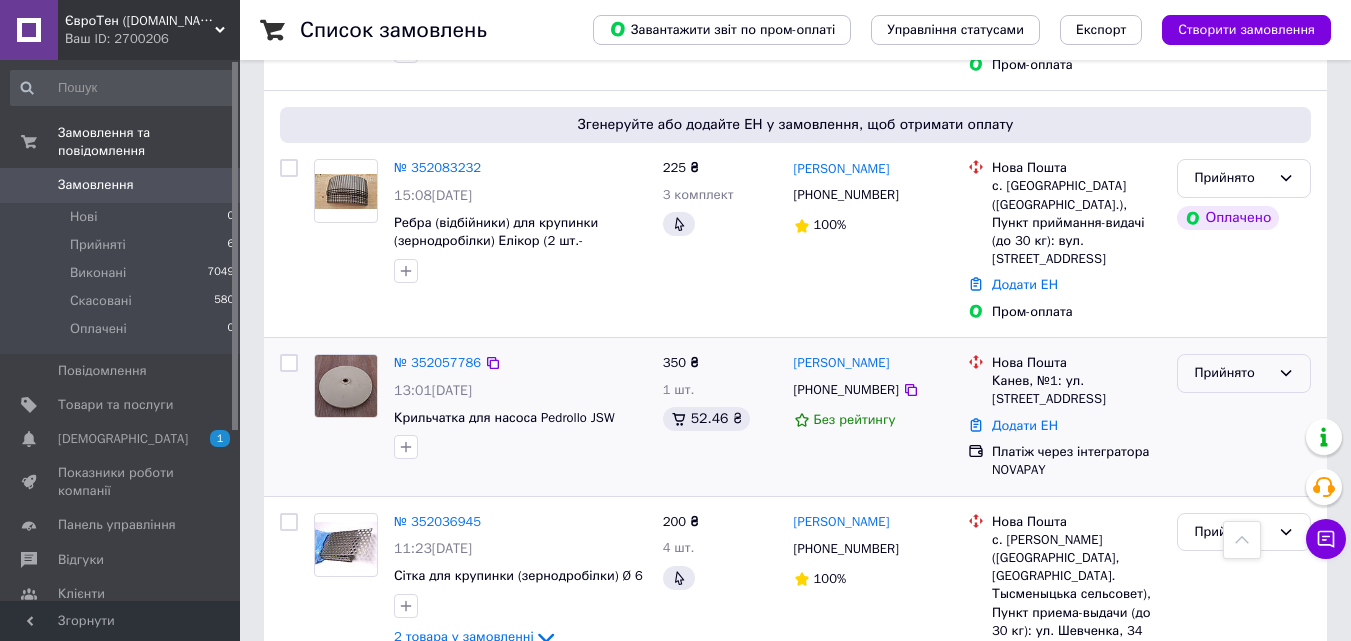 click on "Прийнято" at bounding box center [1244, 373] 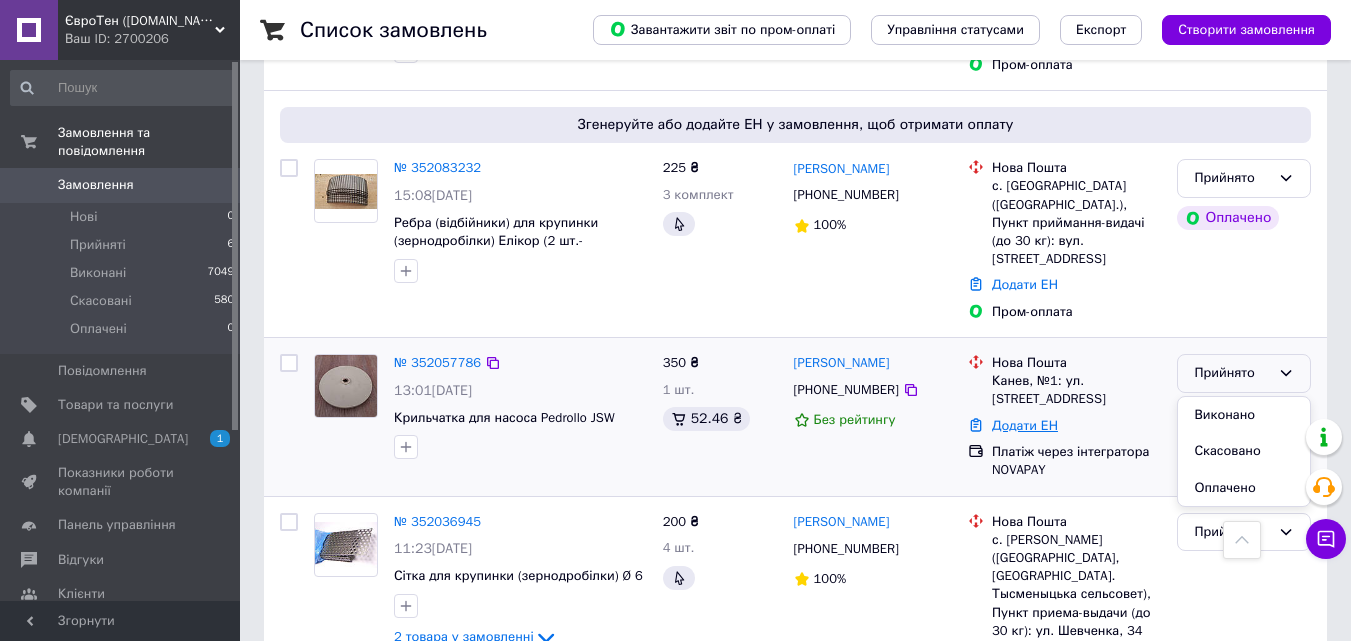 click on "Додати ЕН" at bounding box center [1025, 425] 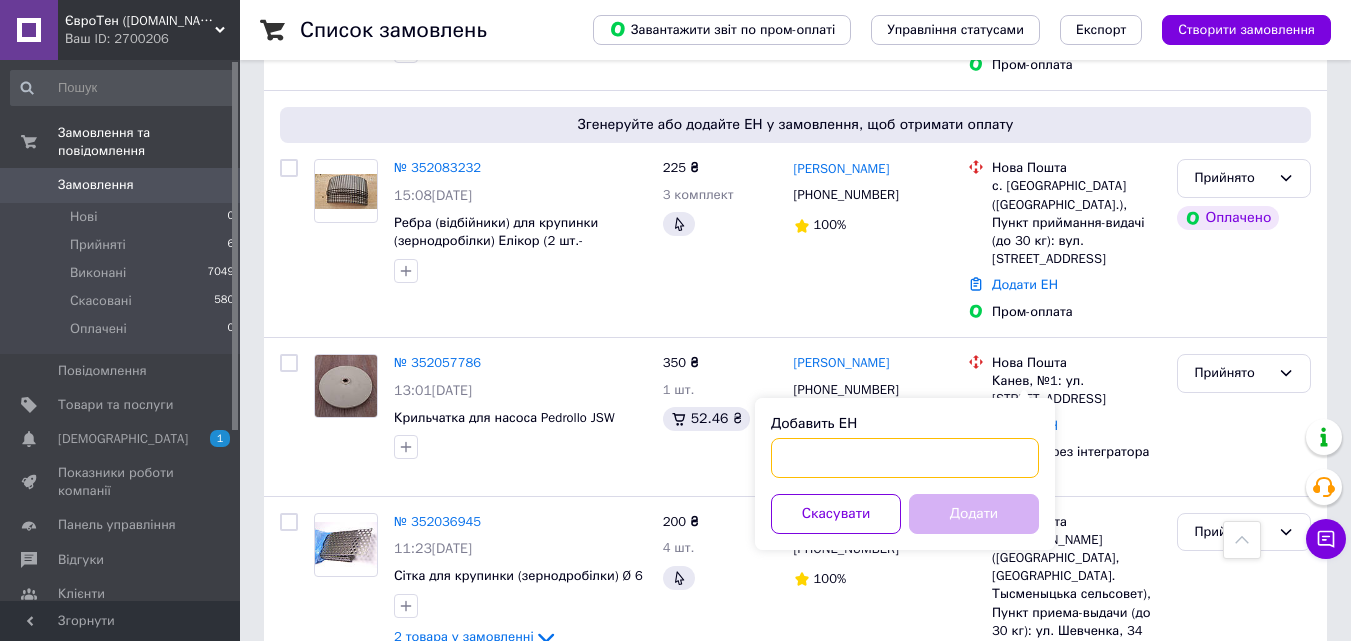 click on "Добавить ЕН" at bounding box center [905, 458] 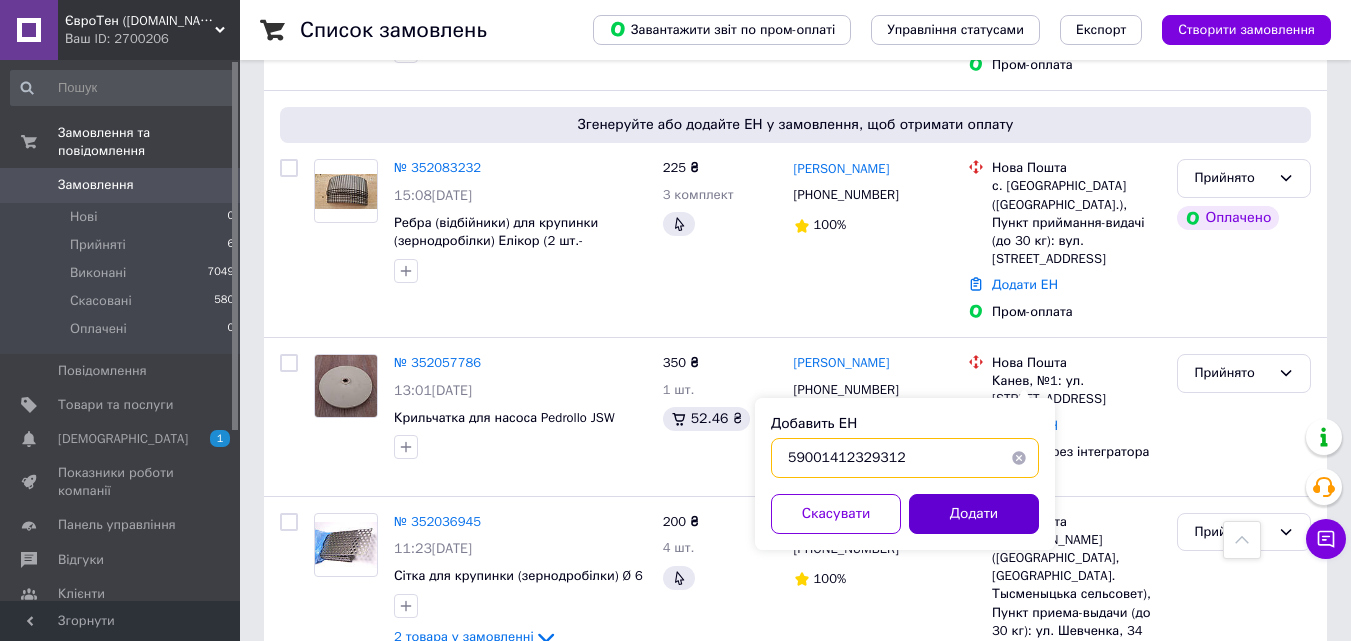 type on "59001412329312" 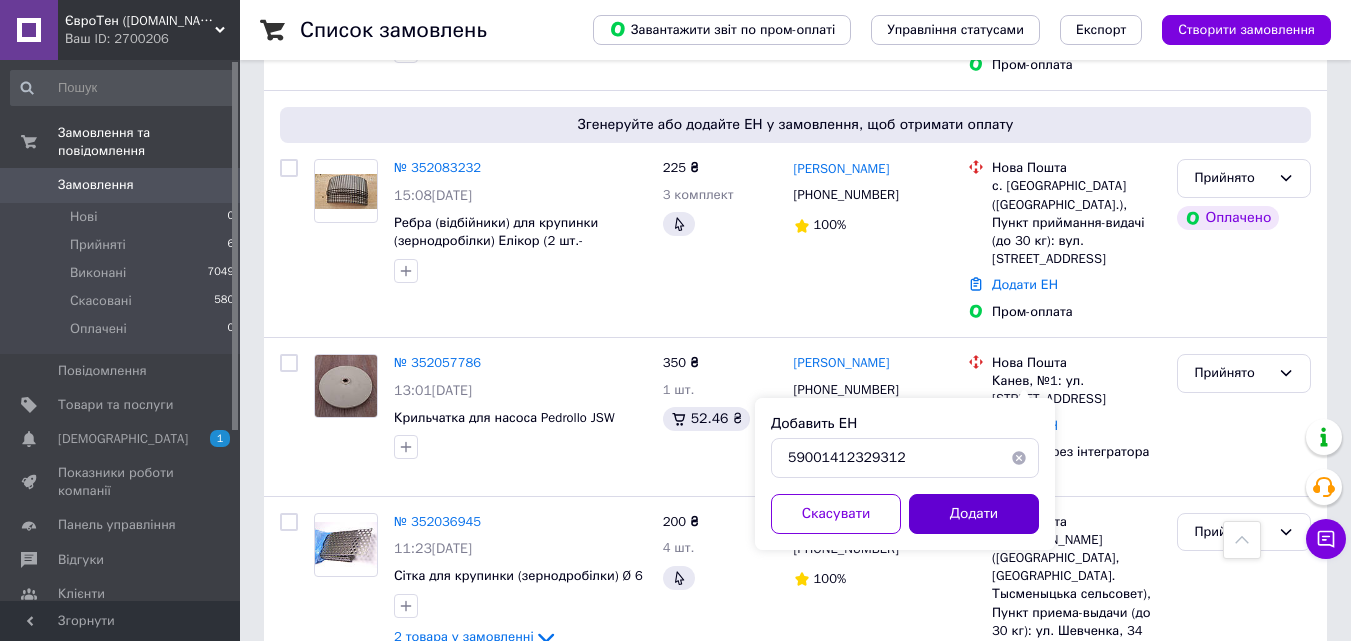 click on "Додати" at bounding box center (974, 514) 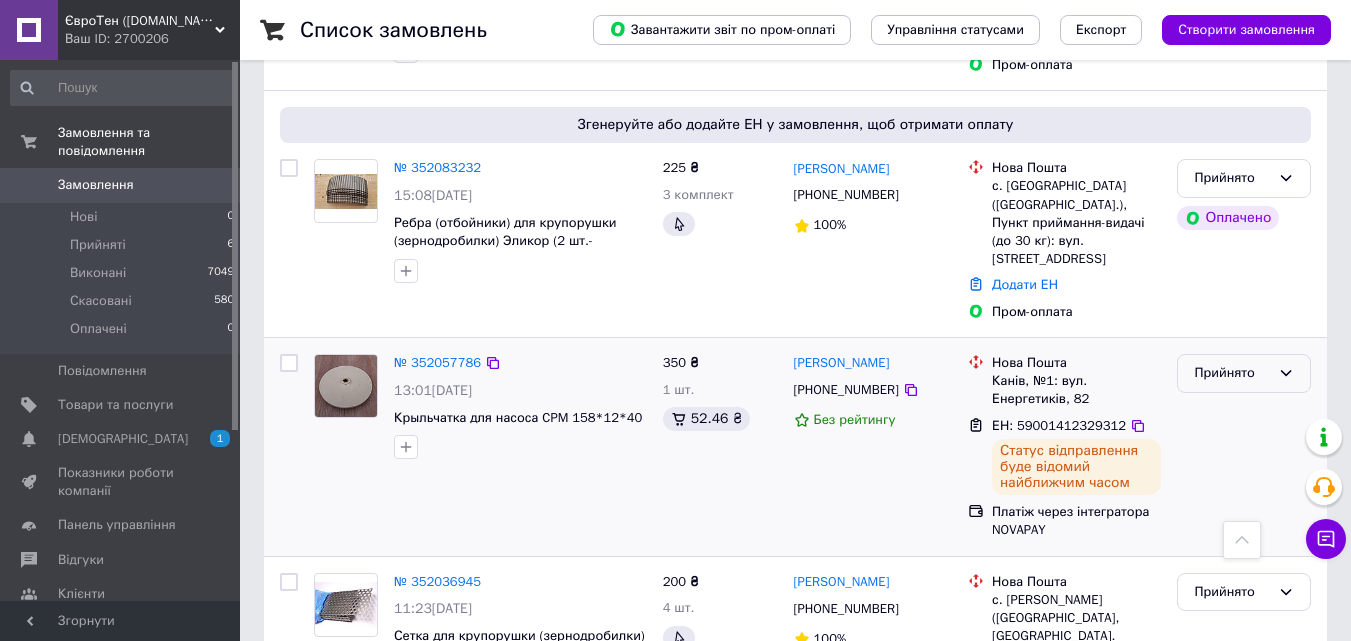 click 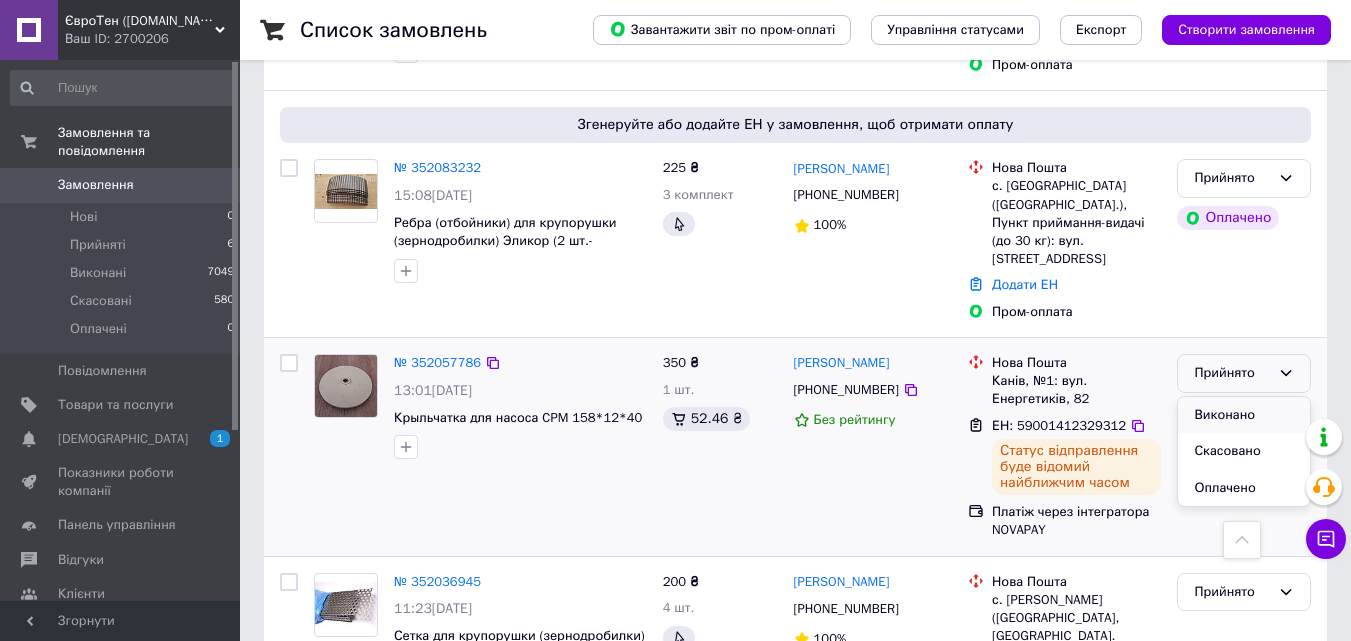 click on "Виконано" at bounding box center (1244, 415) 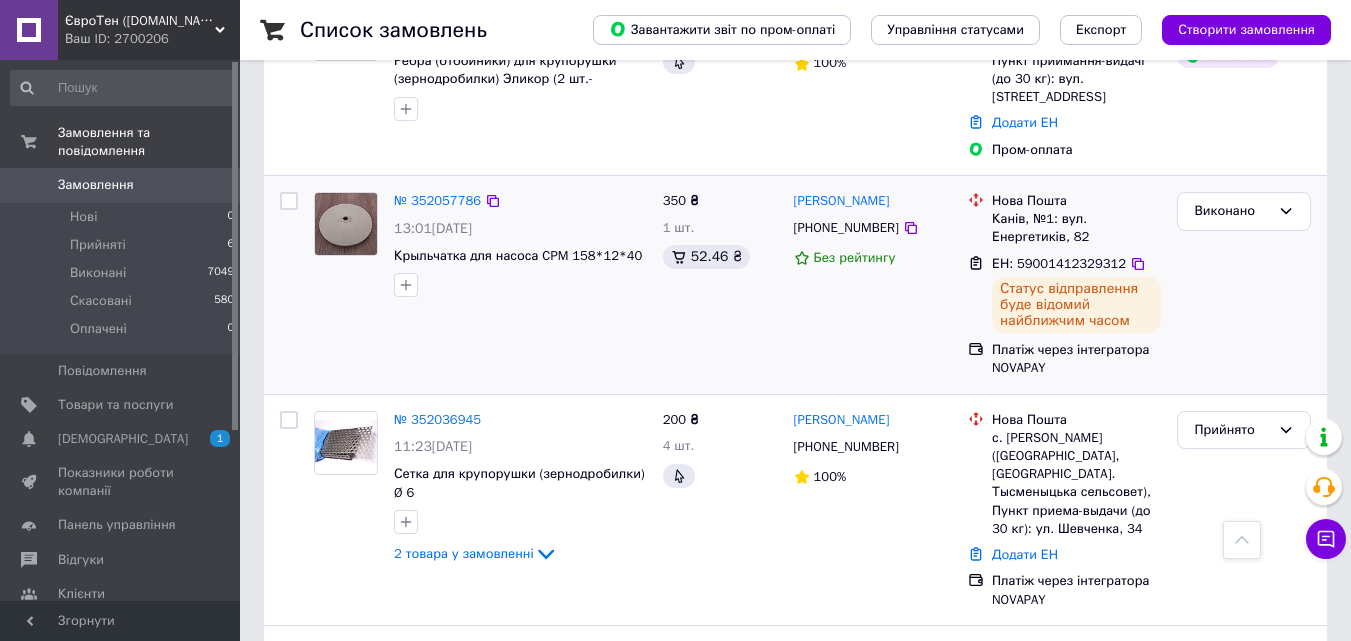 scroll, scrollTop: 900, scrollLeft: 0, axis: vertical 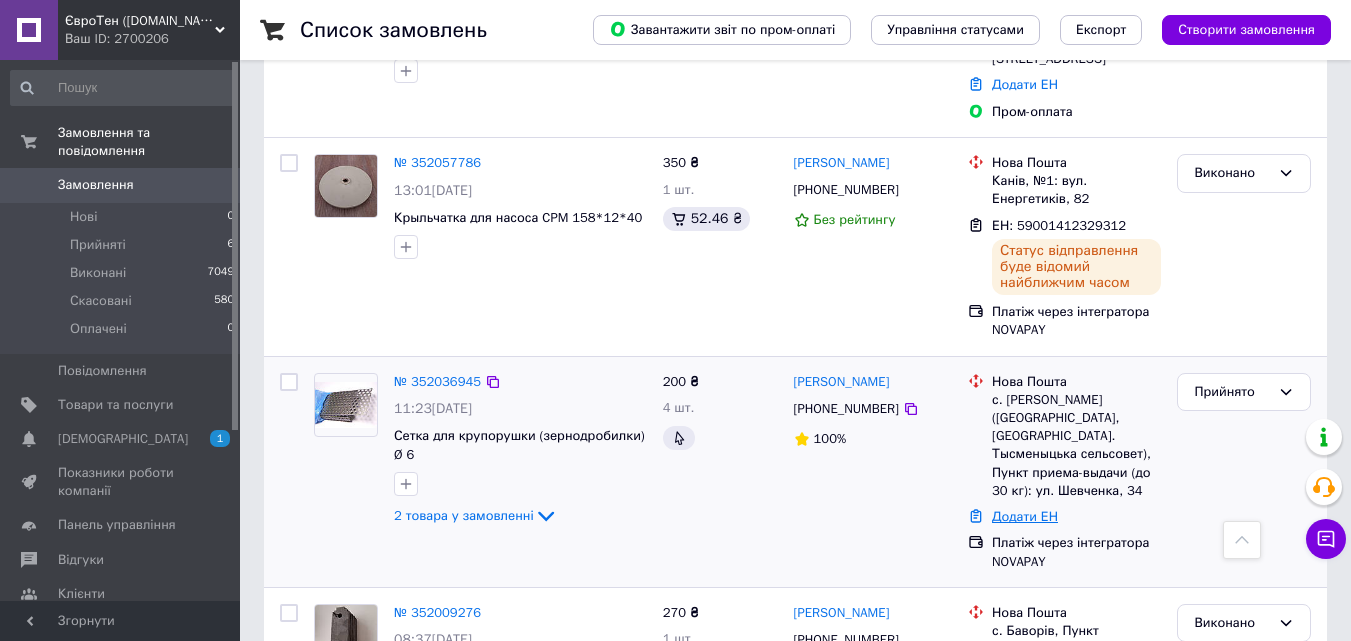 click on "Додати ЕН" at bounding box center (1025, 516) 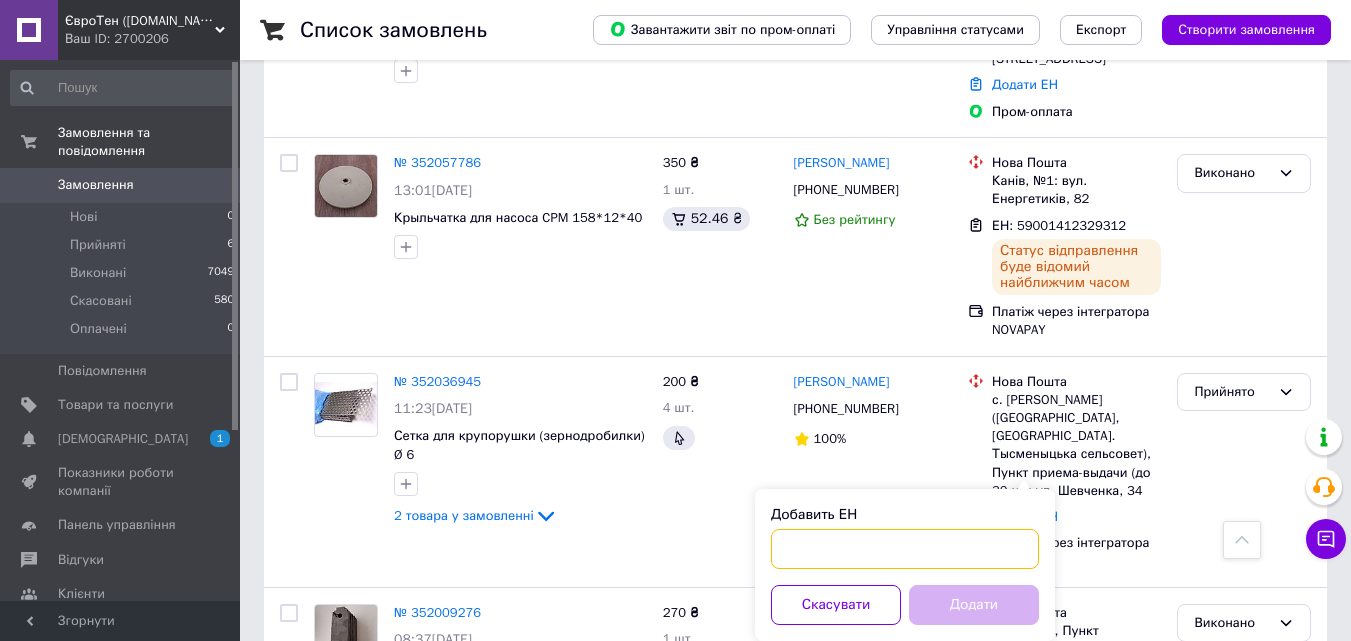 click on "Добавить ЕН" at bounding box center (905, 549) 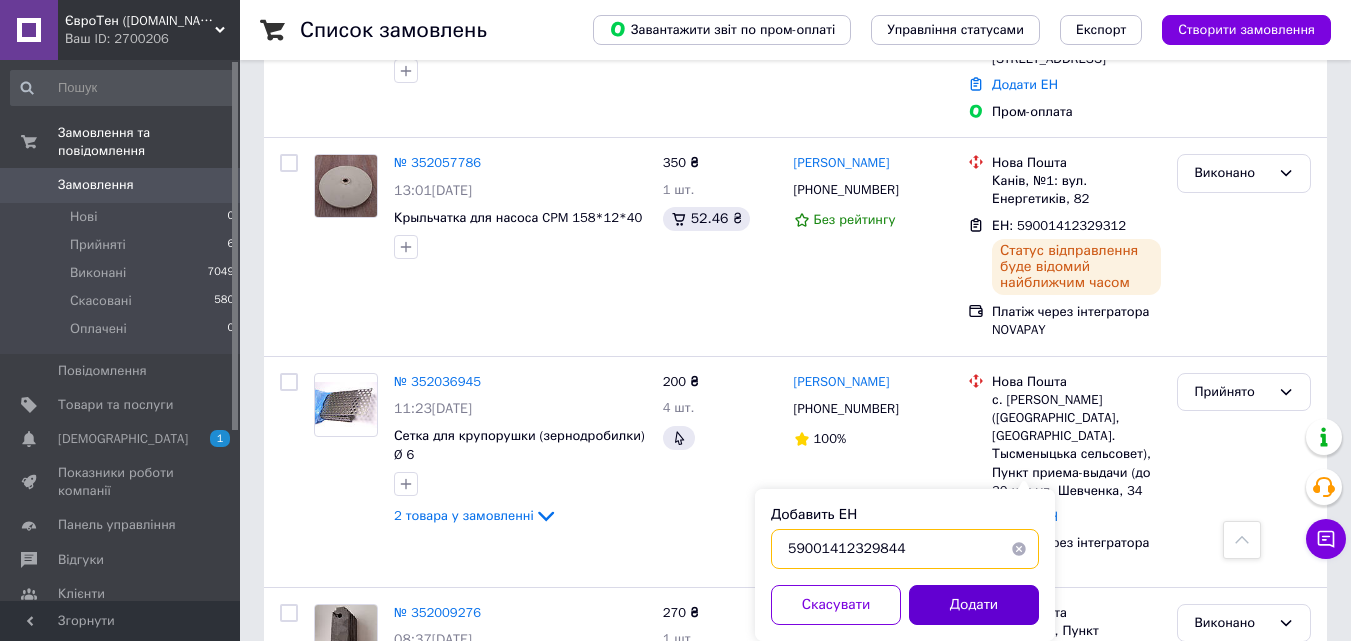 type on "59001412329844" 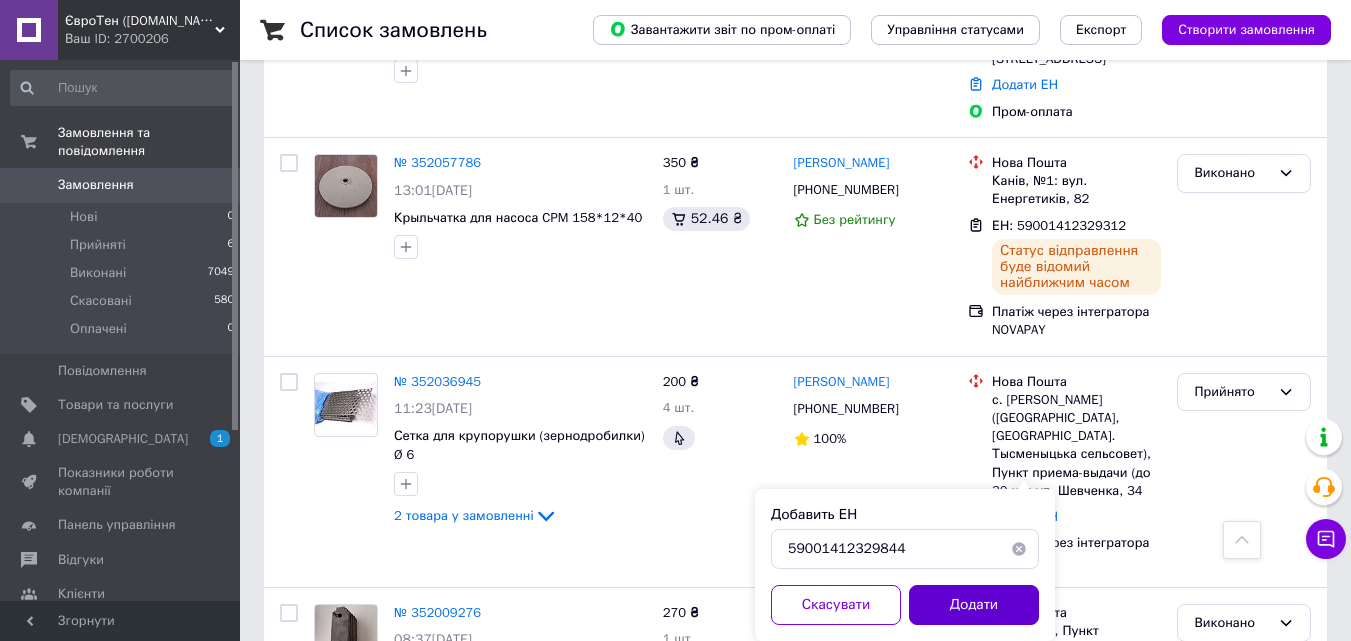 click on "Додати" at bounding box center [974, 605] 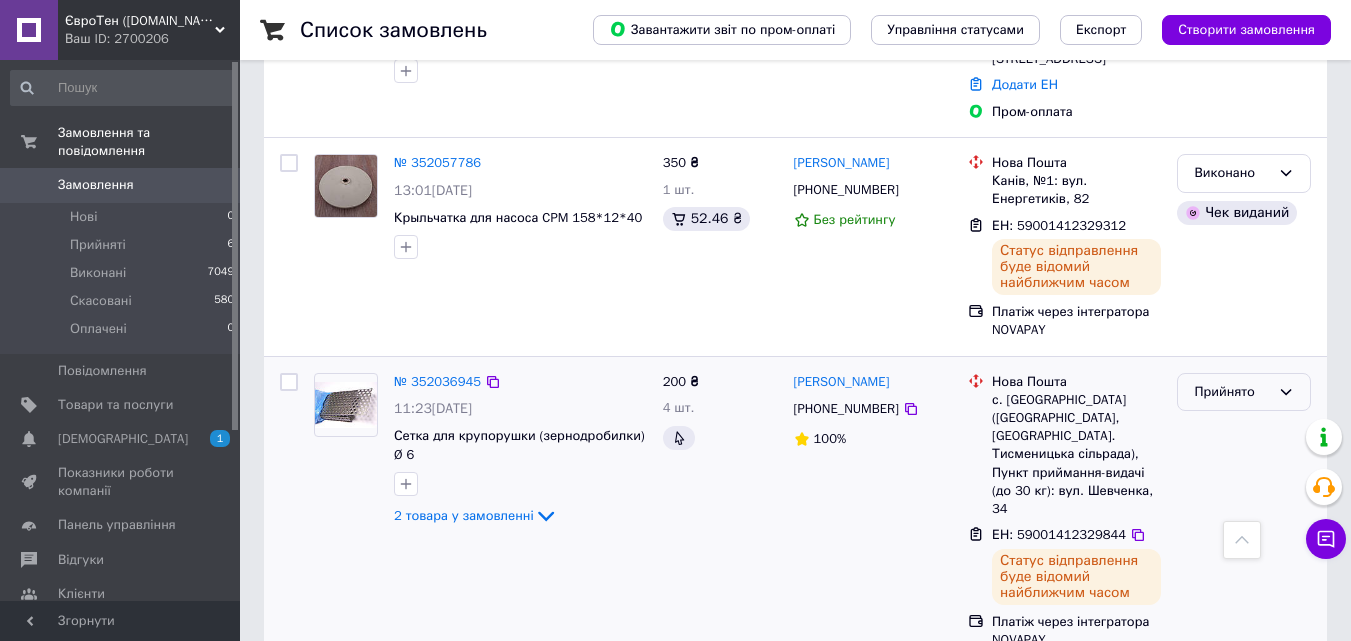 click 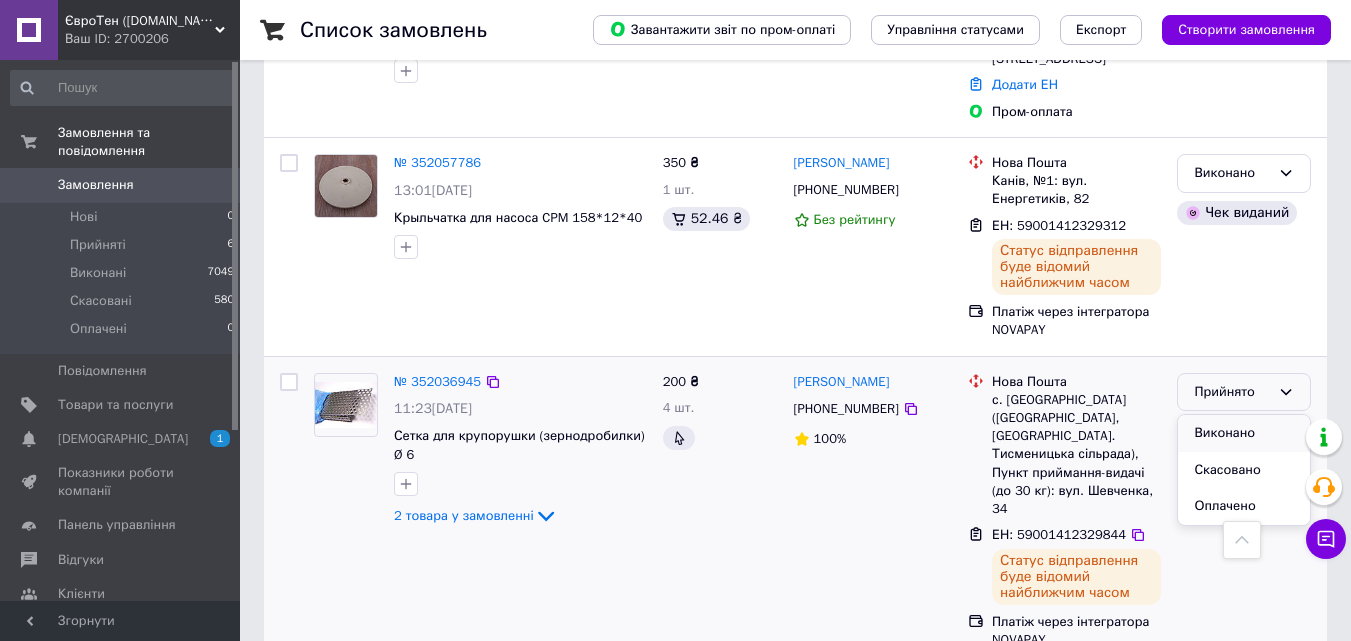 click on "Виконано" at bounding box center [1244, 433] 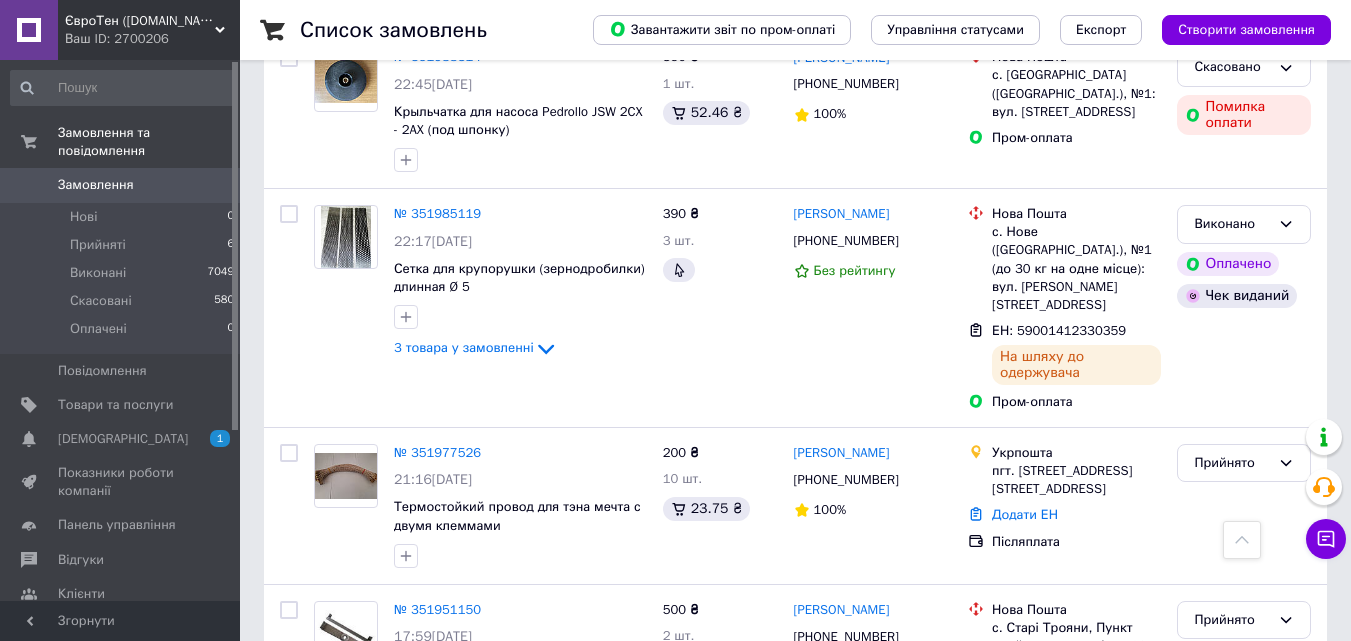 scroll, scrollTop: 2000, scrollLeft: 0, axis: vertical 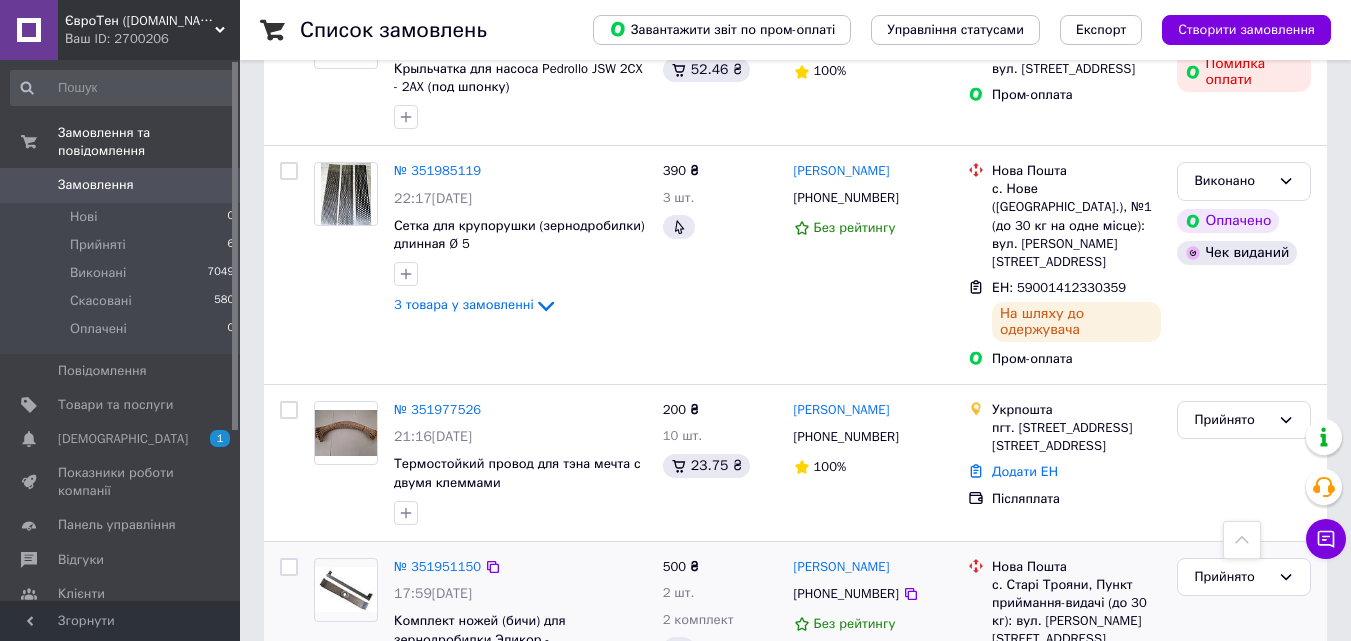 click on "Додати ЕН" at bounding box center (1025, 665) 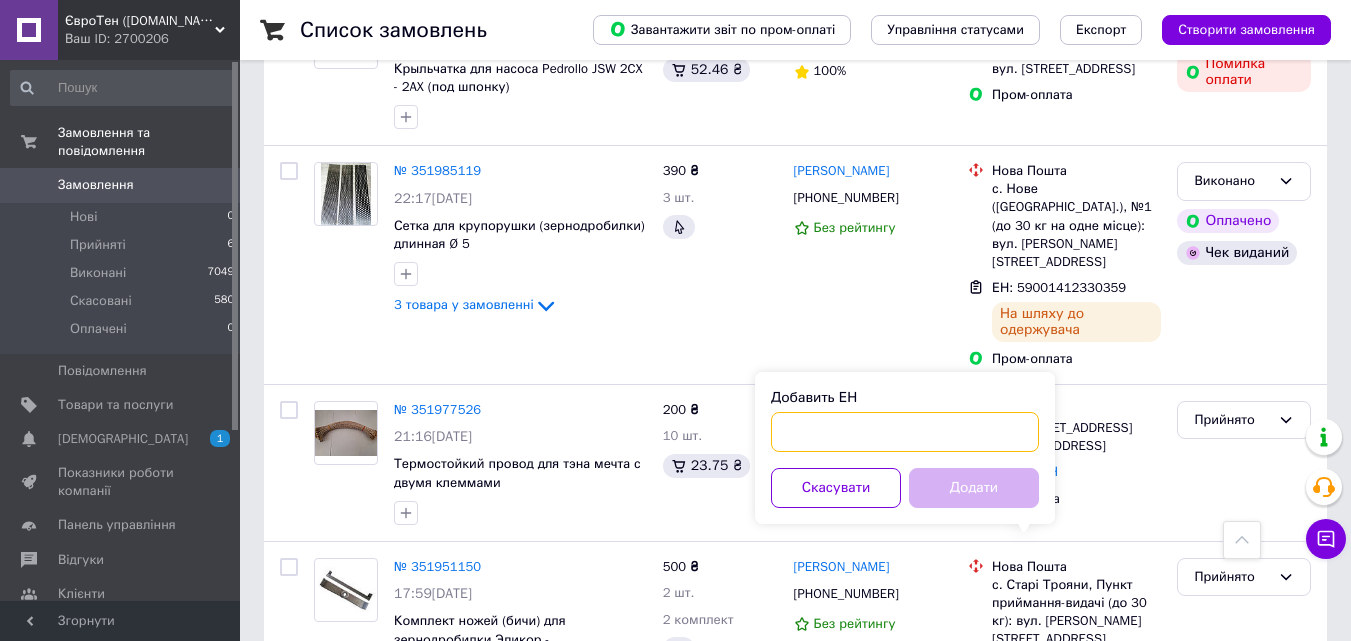 click on "Добавить ЕН" at bounding box center [905, 432] 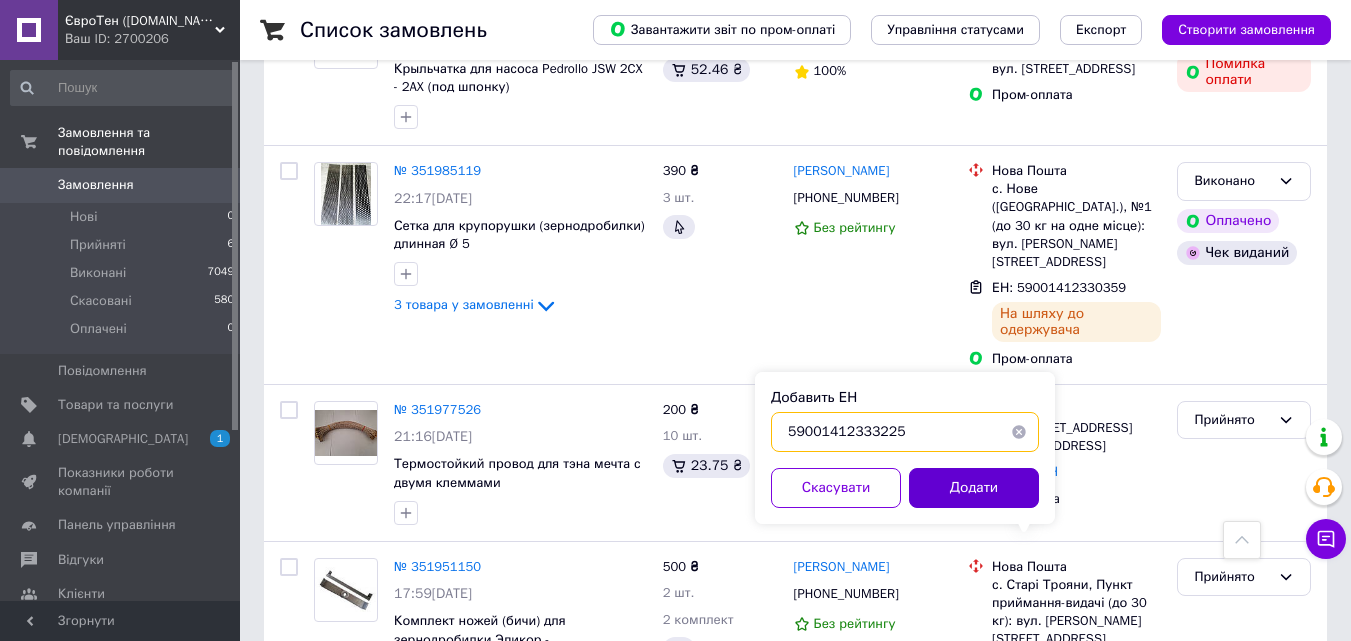 type on "59001412333225" 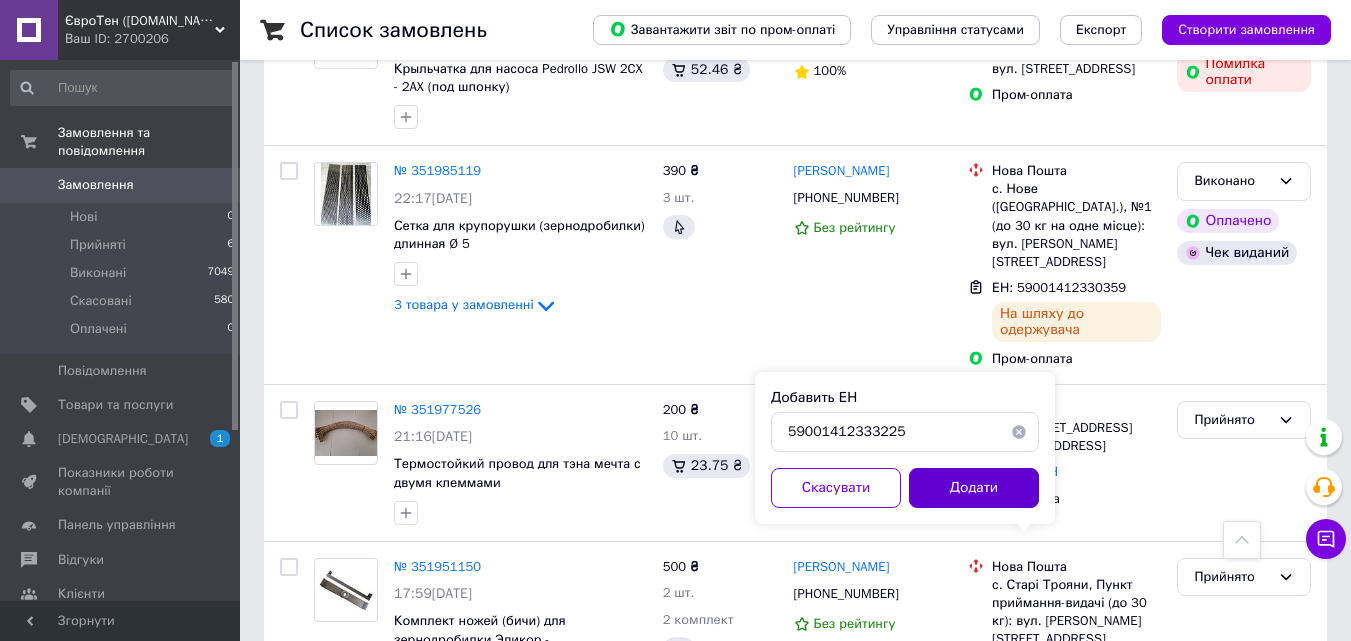 click on "Додати" at bounding box center [974, 488] 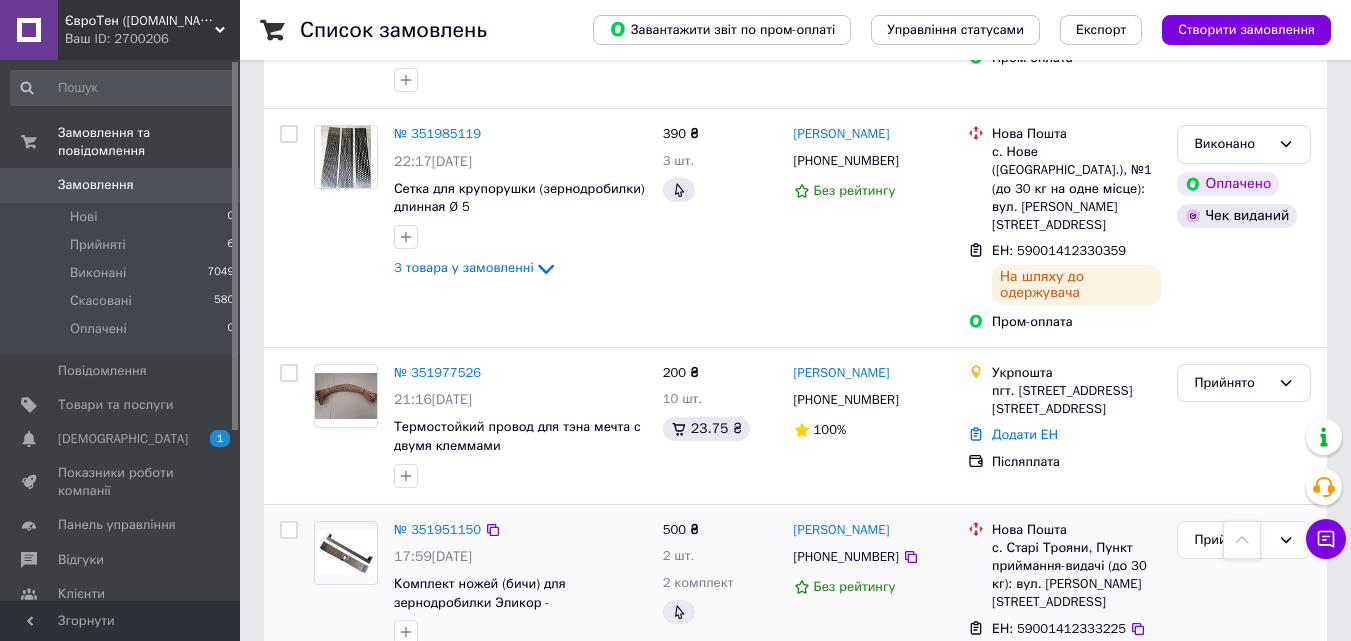 scroll, scrollTop: 2068, scrollLeft: 0, axis: vertical 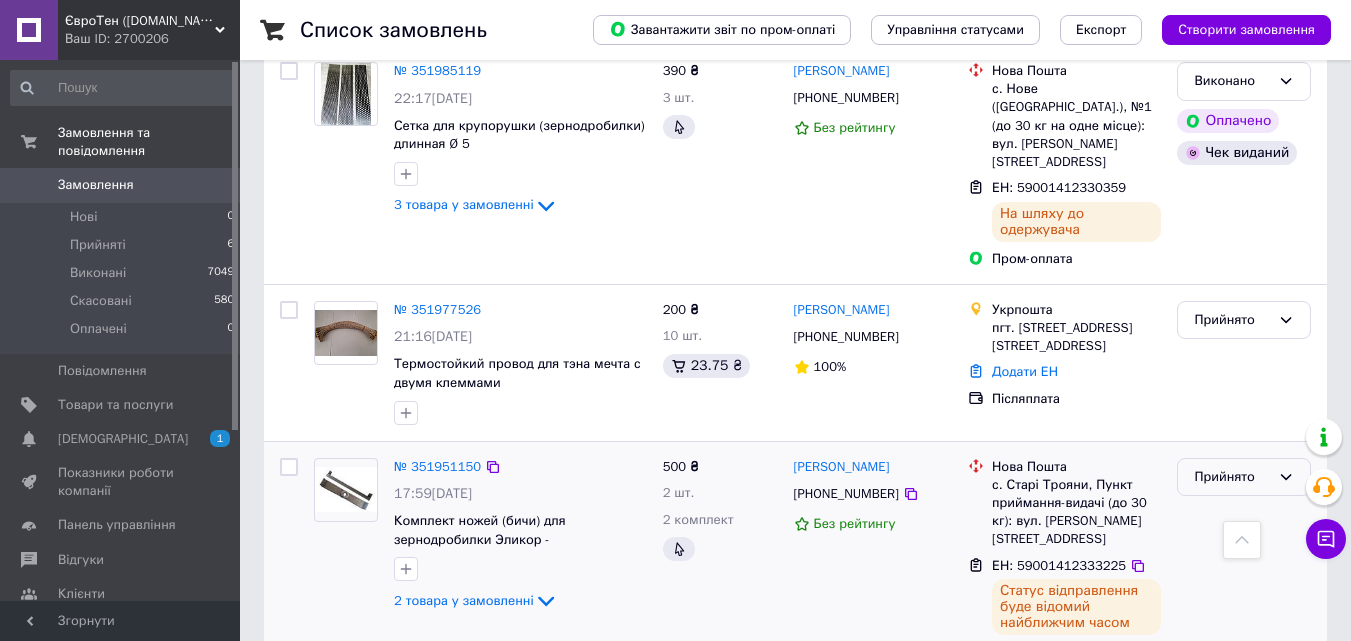 click on "Прийнято" at bounding box center [1244, 477] 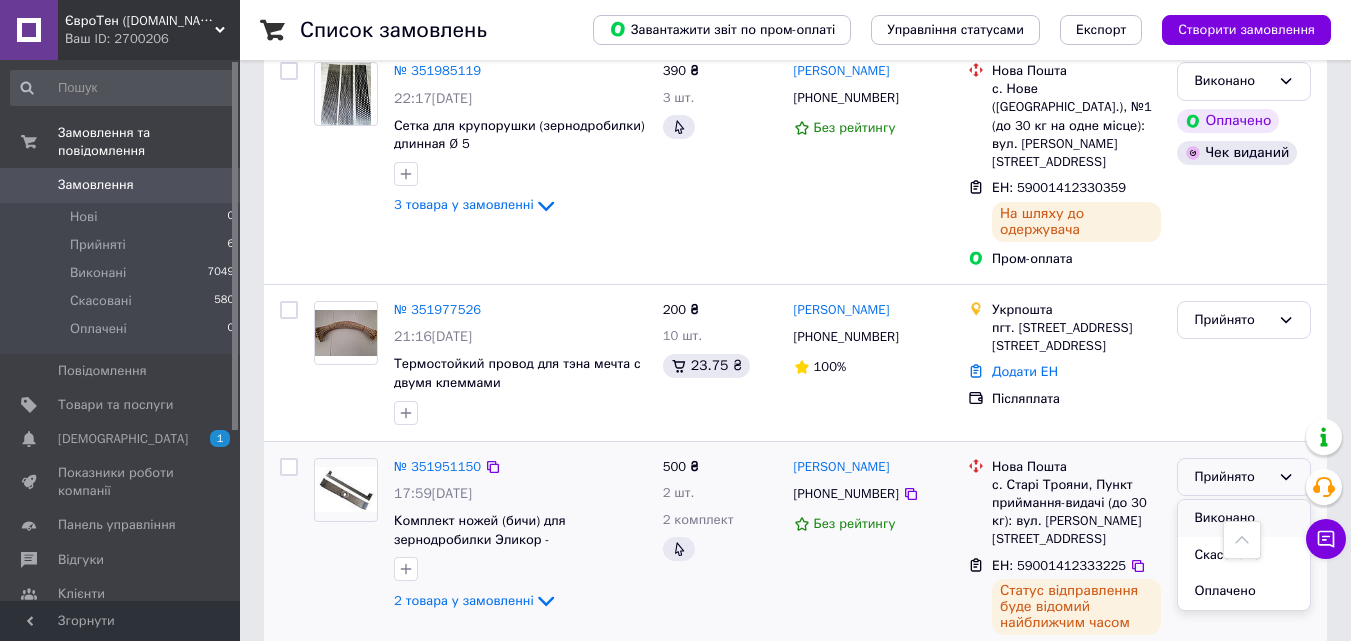 click on "Виконано" at bounding box center (1244, 518) 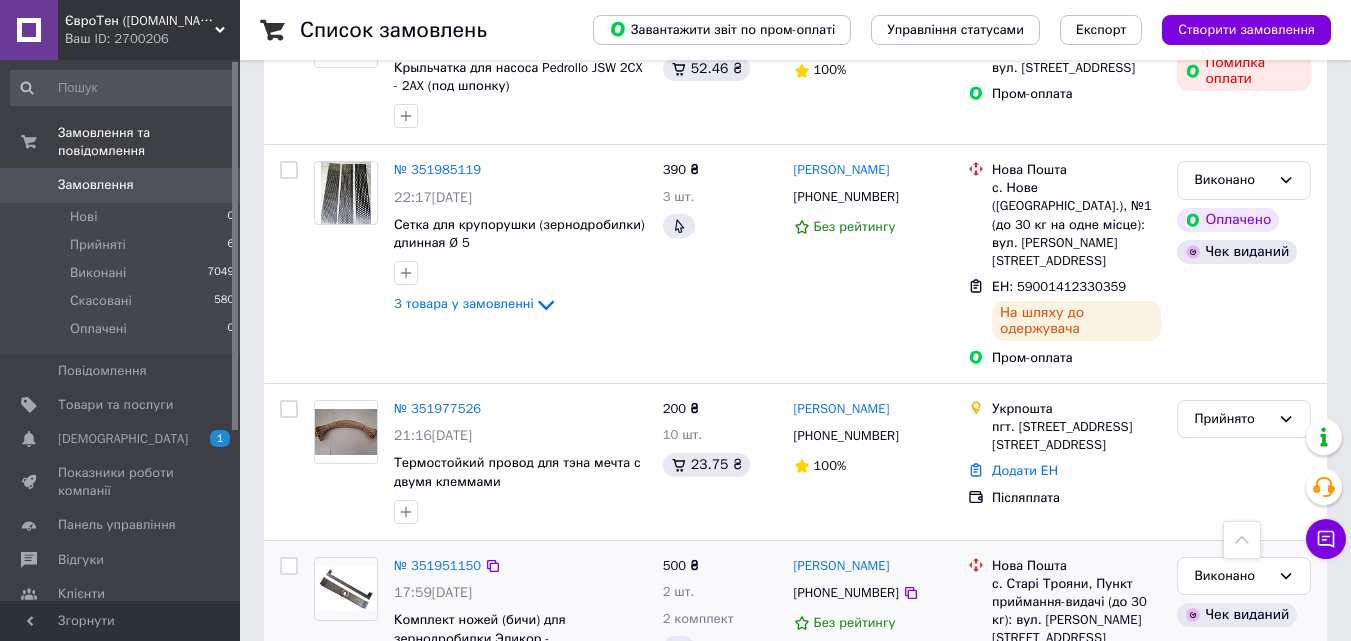 scroll, scrollTop: 1968, scrollLeft: 0, axis: vertical 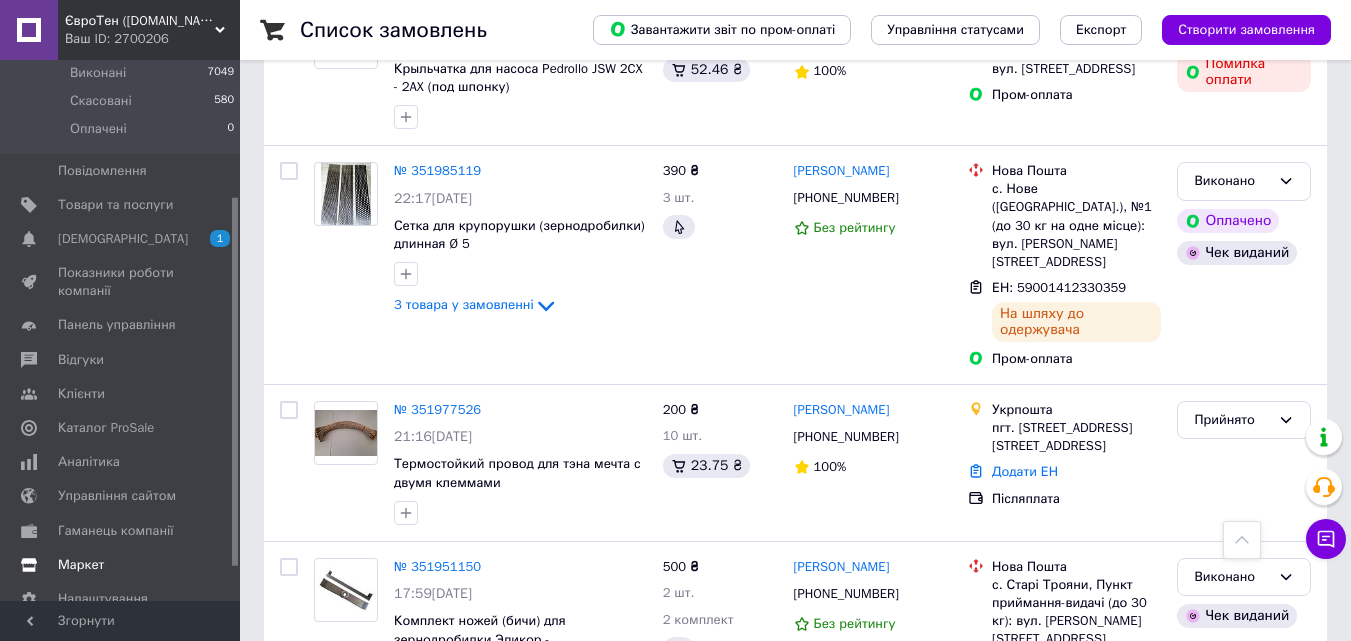 click on "Маркет" at bounding box center (81, 565) 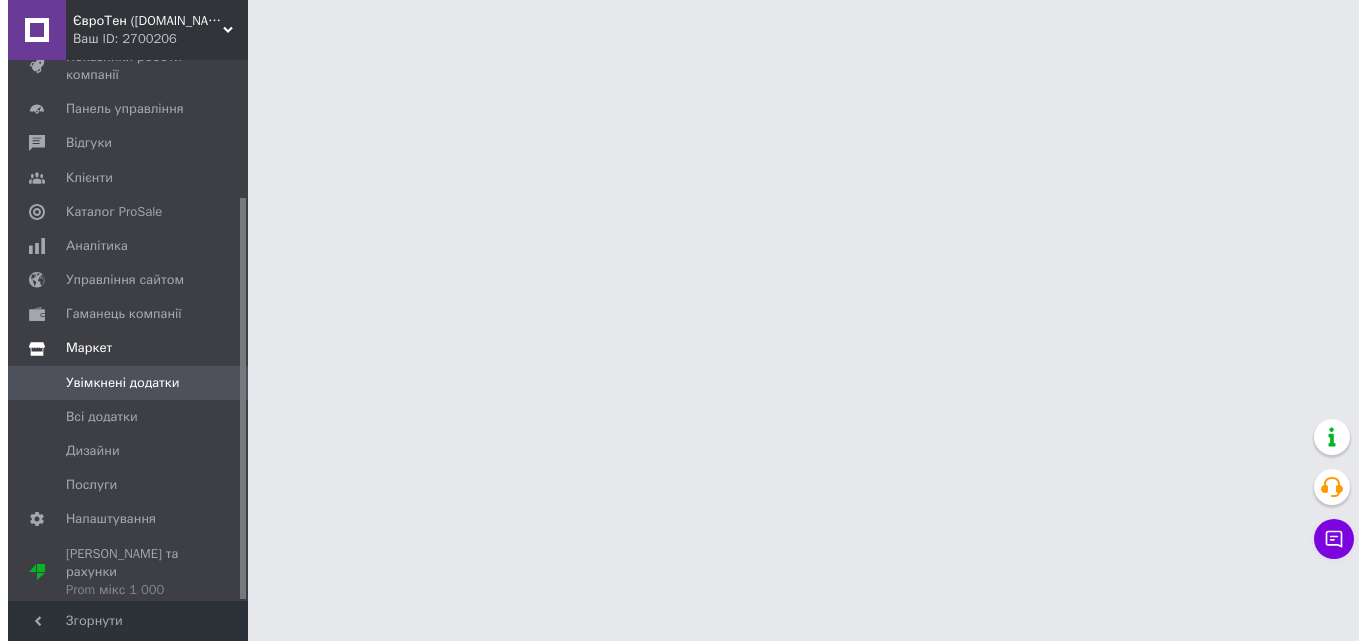 scroll, scrollTop: 0, scrollLeft: 0, axis: both 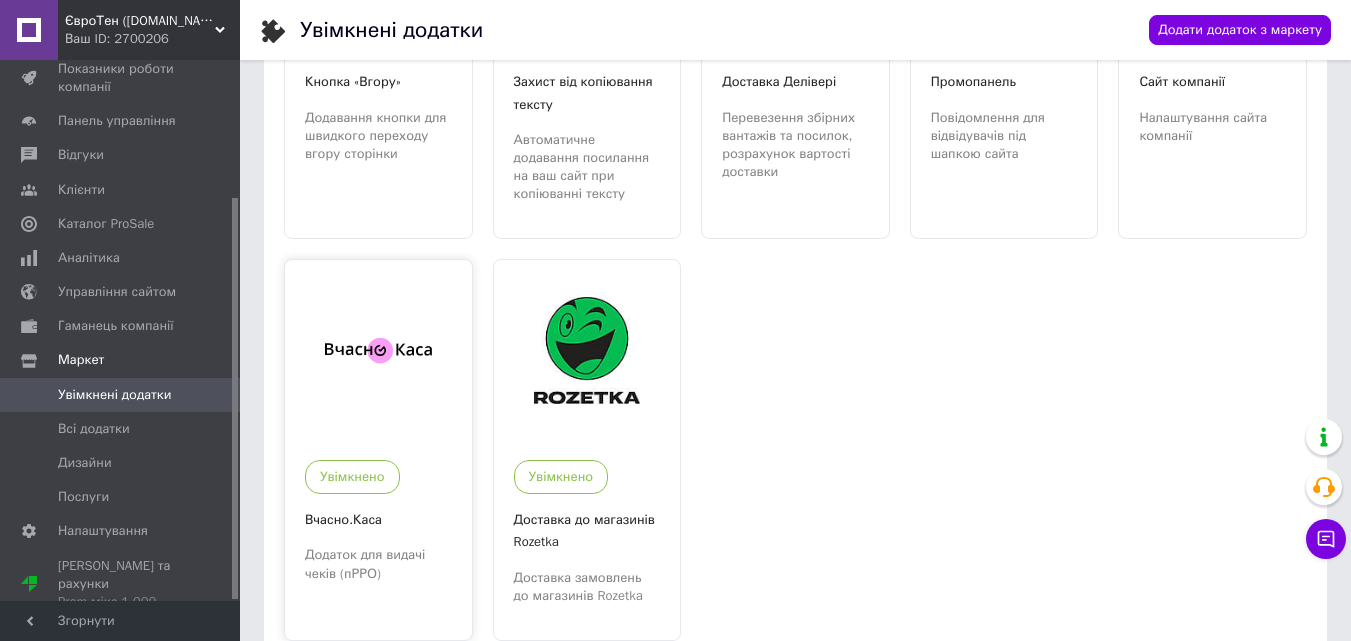 click at bounding box center (378, 350) 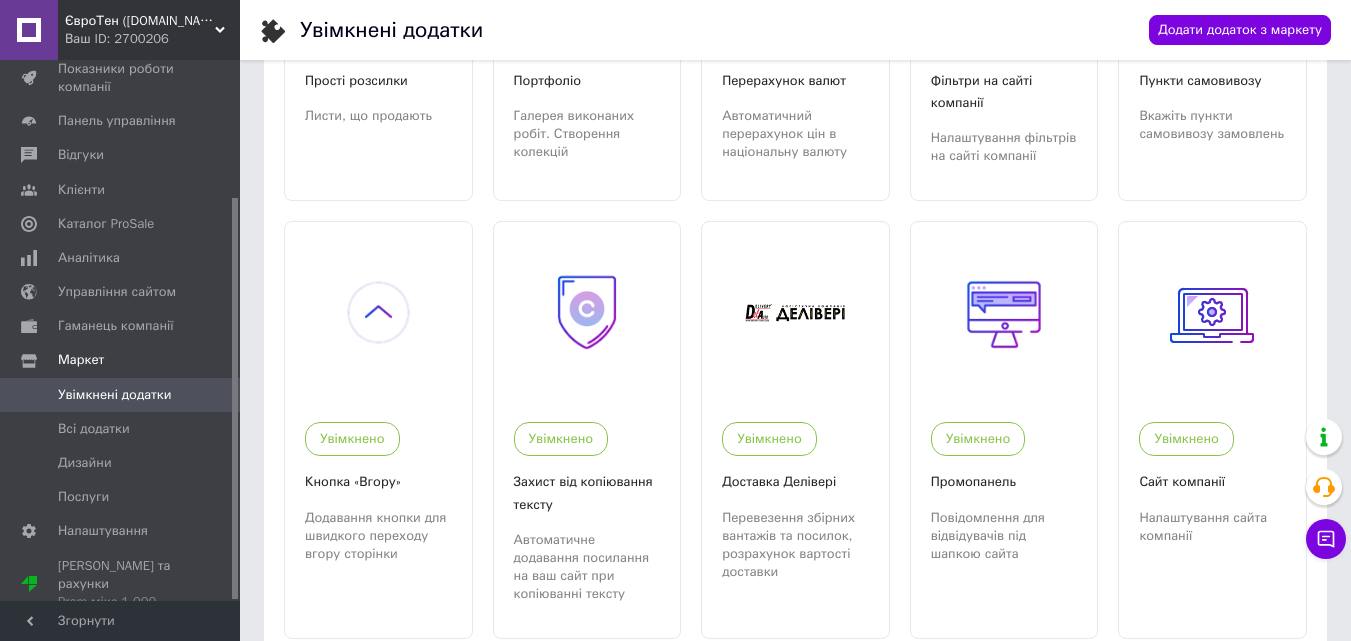 scroll, scrollTop: 600, scrollLeft: 0, axis: vertical 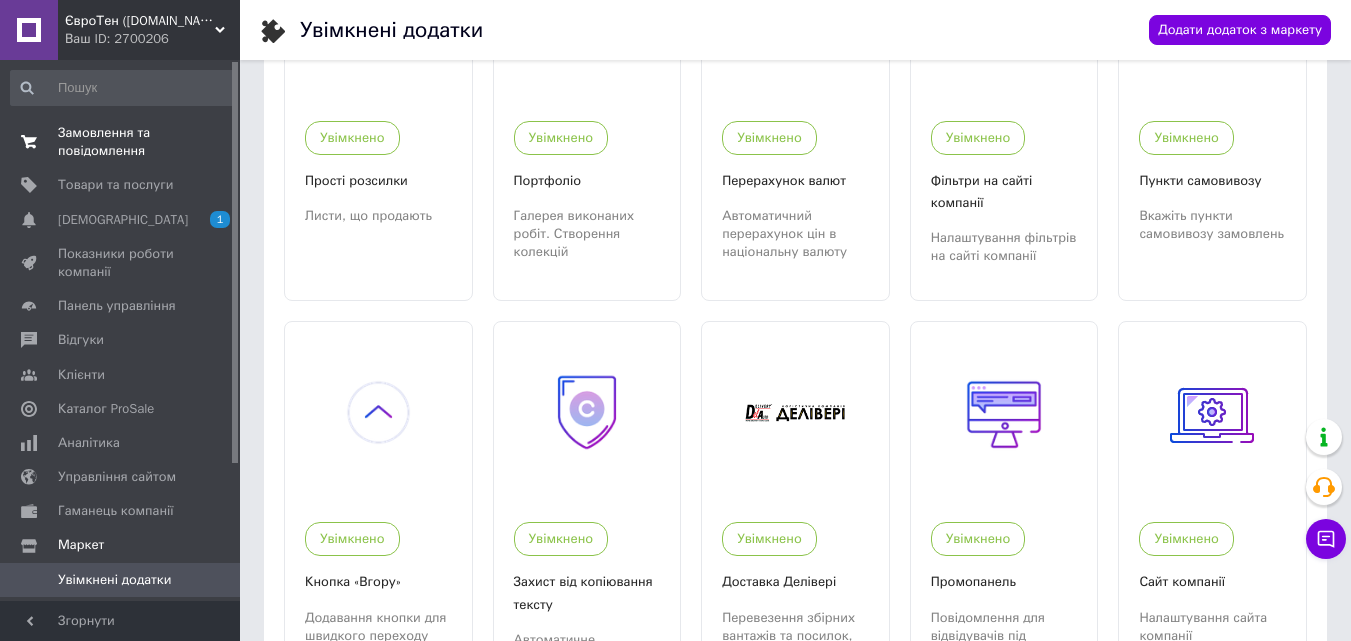 click on "Замовлення та повідомлення" at bounding box center (121, 142) 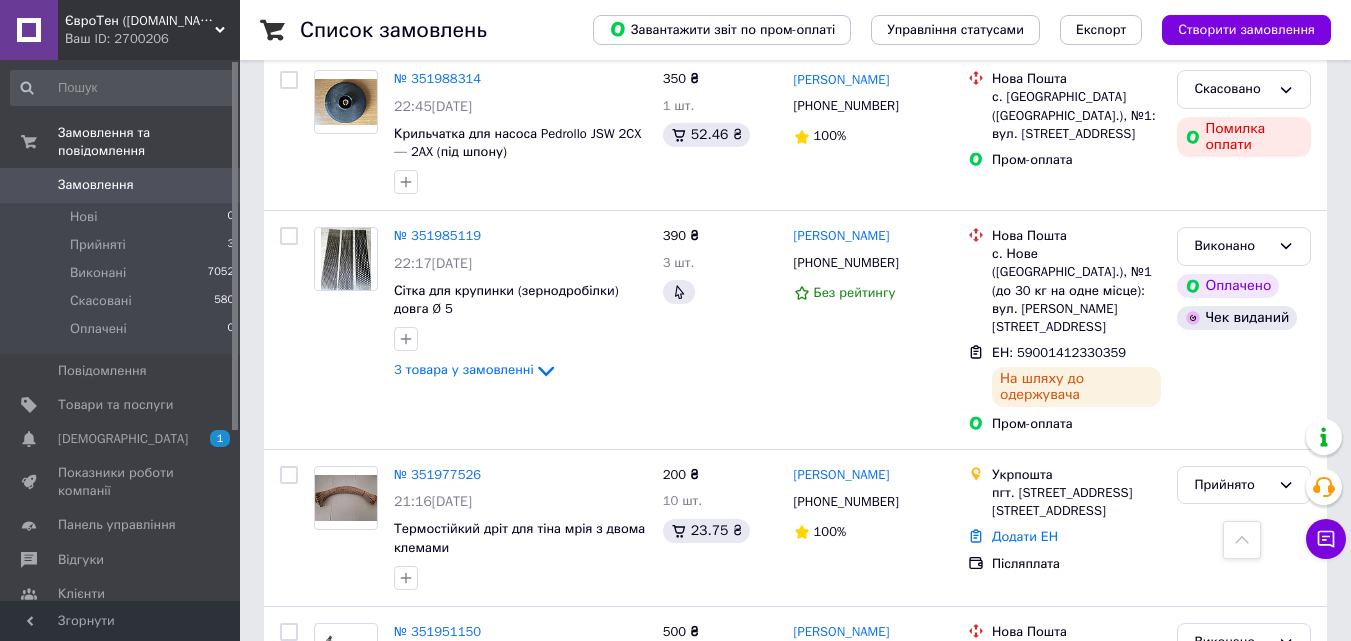 scroll, scrollTop: 2000, scrollLeft: 0, axis: vertical 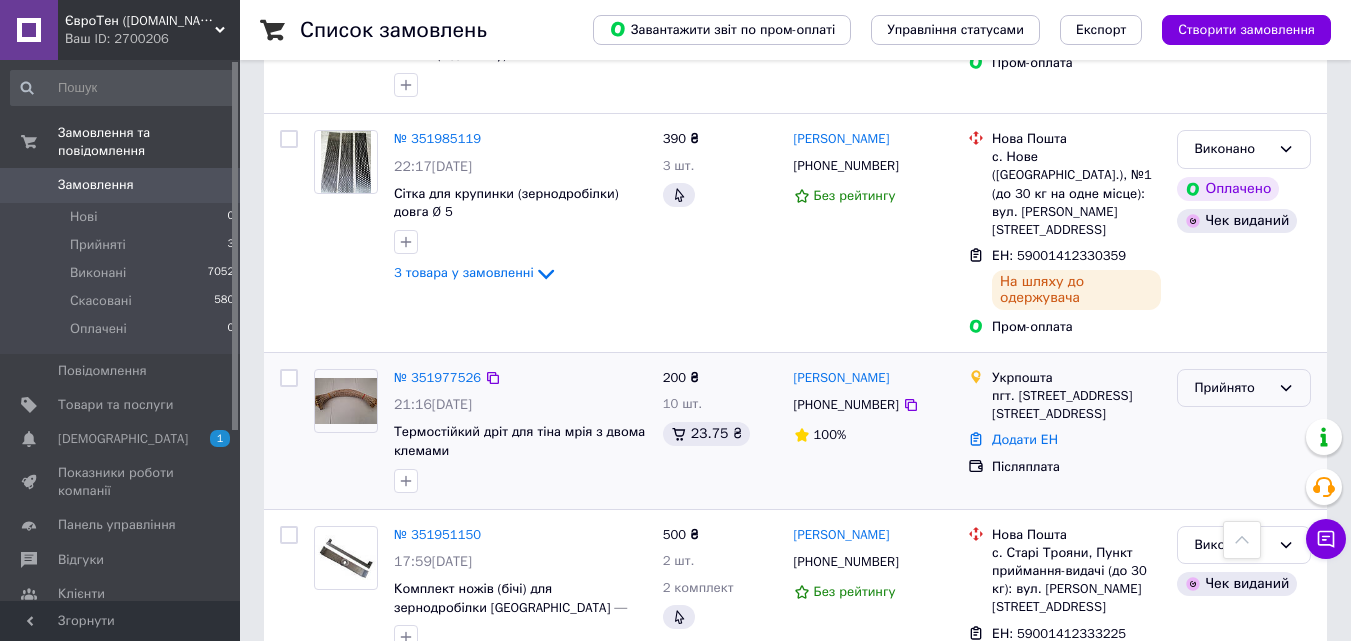 click on "Прийнято" at bounding box center [1232, 388] 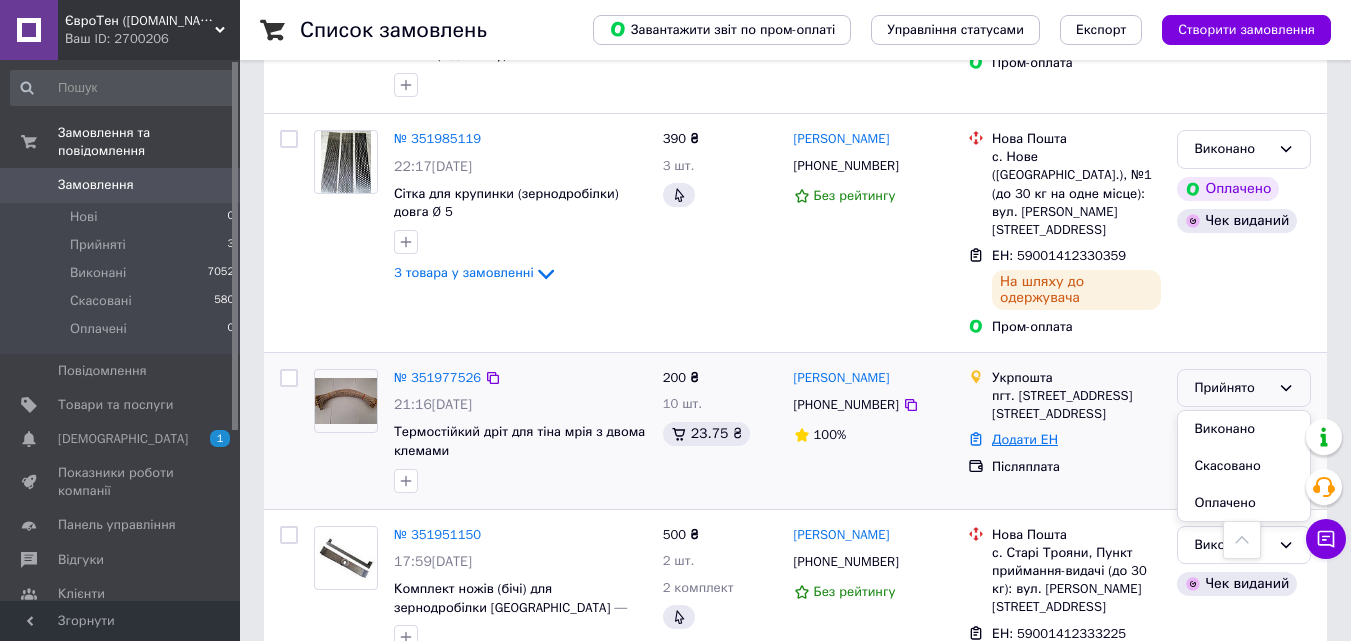 click on "Додати ЕН" at bounding box center [1025, 439] 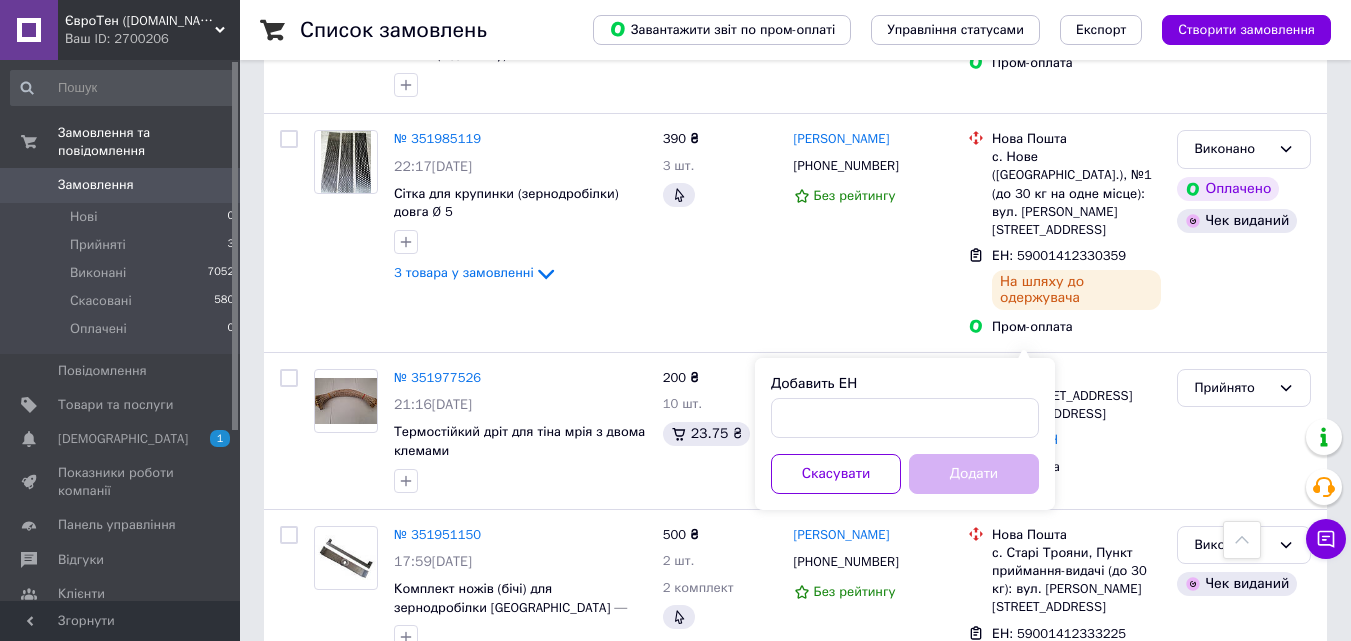 click on "Добавить ЕН Скасувати Додати" at bounding box center (905, 434) 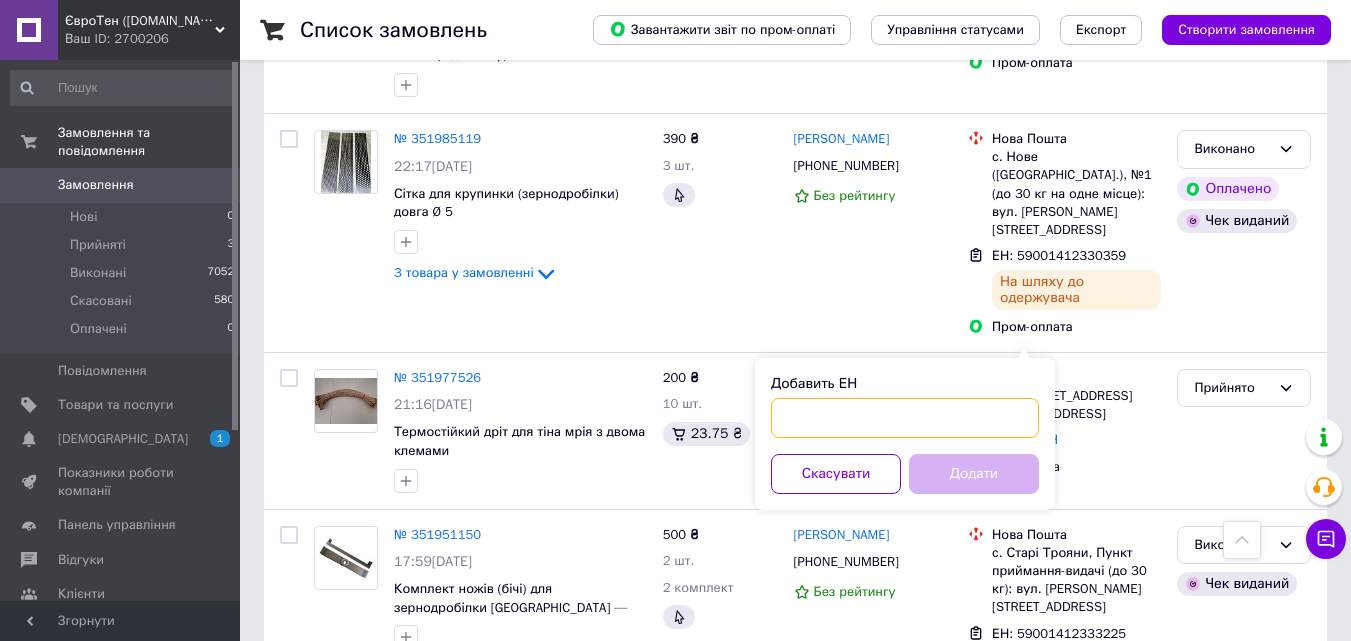 click on "Добавить ЕН" at bounding box center (905, 418) 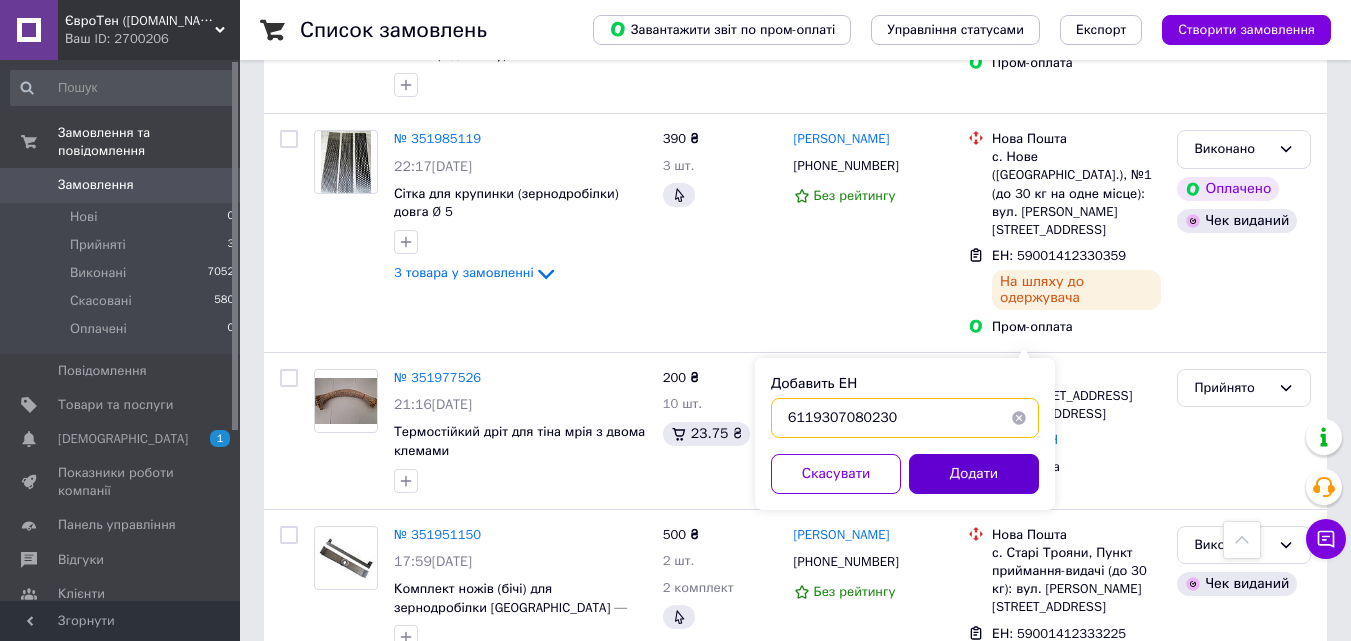 type on "6119307080230" 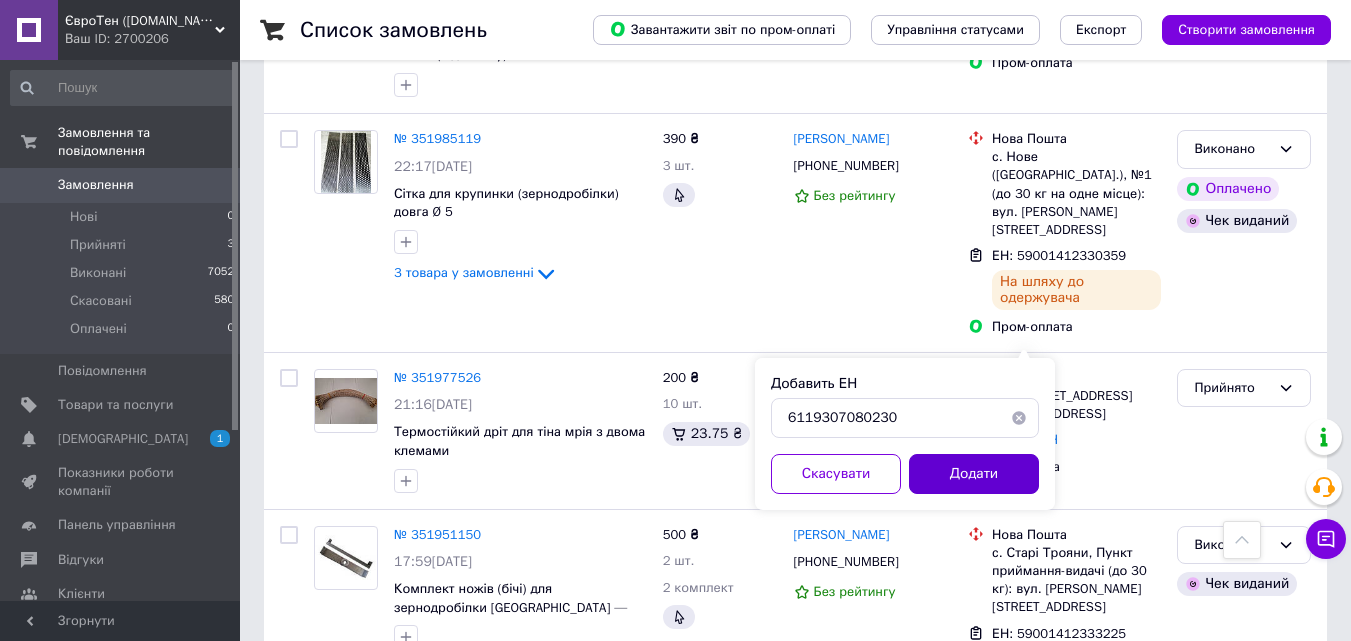 click on "Додати" at bounding box center [974, 474] 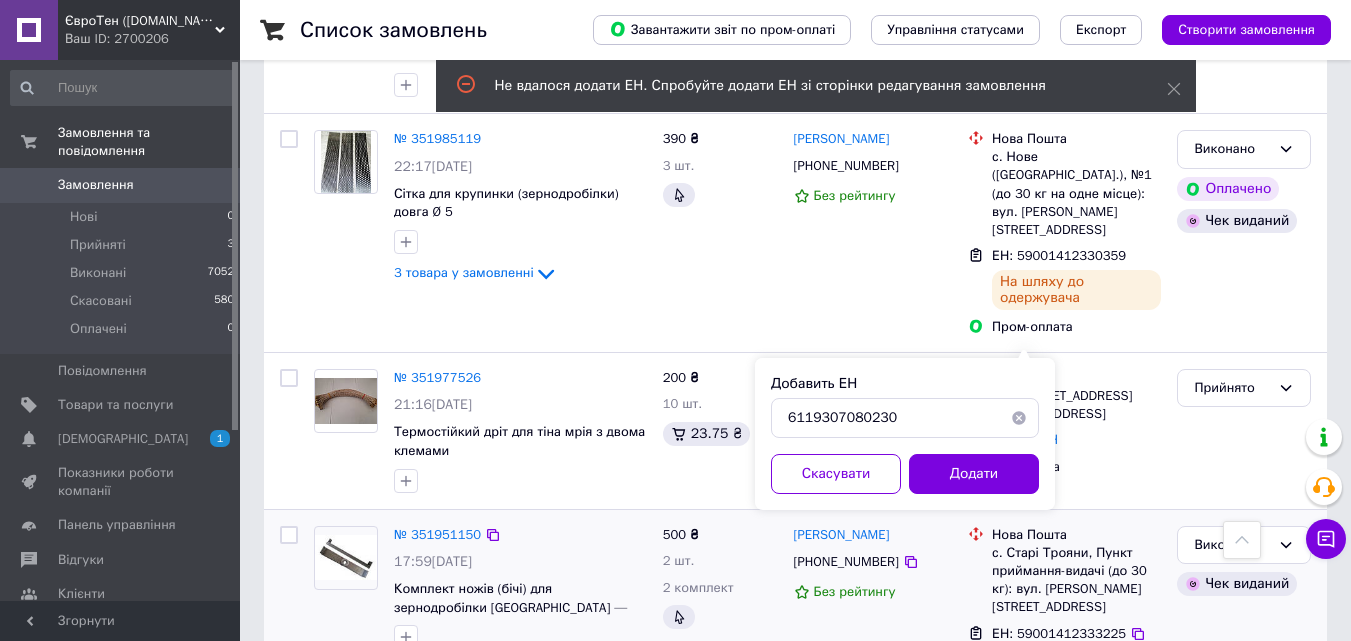 click on "[PERSON_NAME] [PHONE_NUMBER] Без рейтингу" at bounding box center (873, 629) 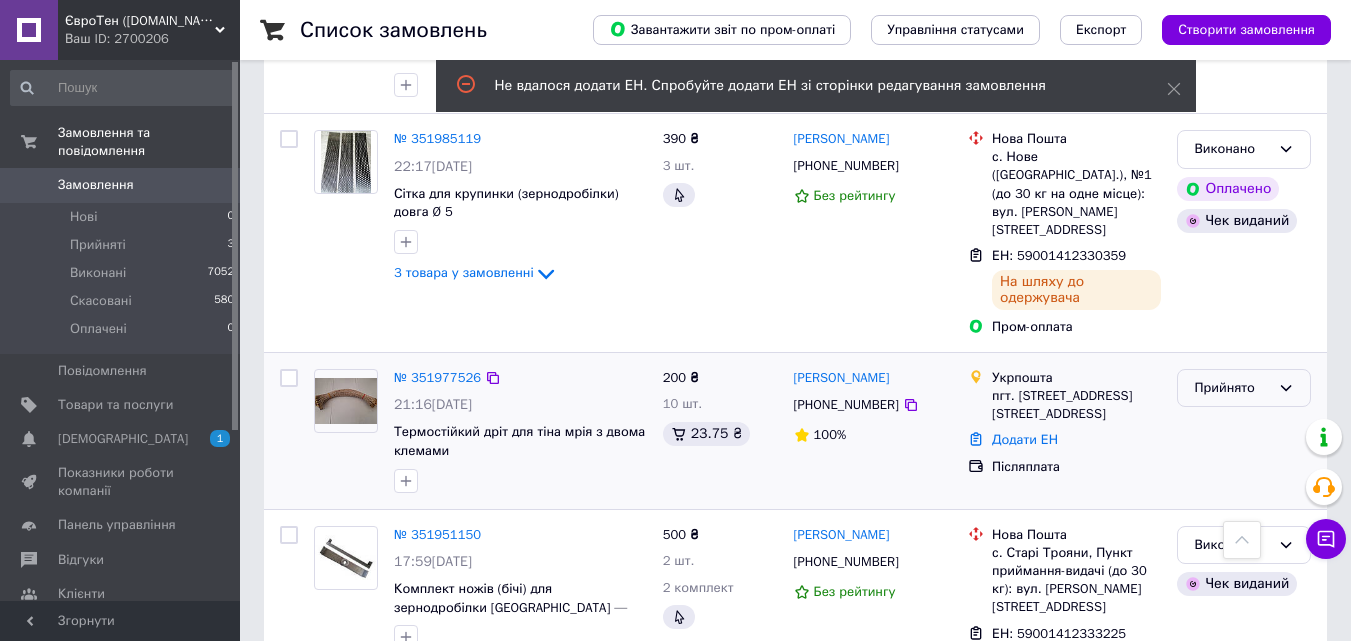 click on "Прийнято" at bounding box center [1232, 388] 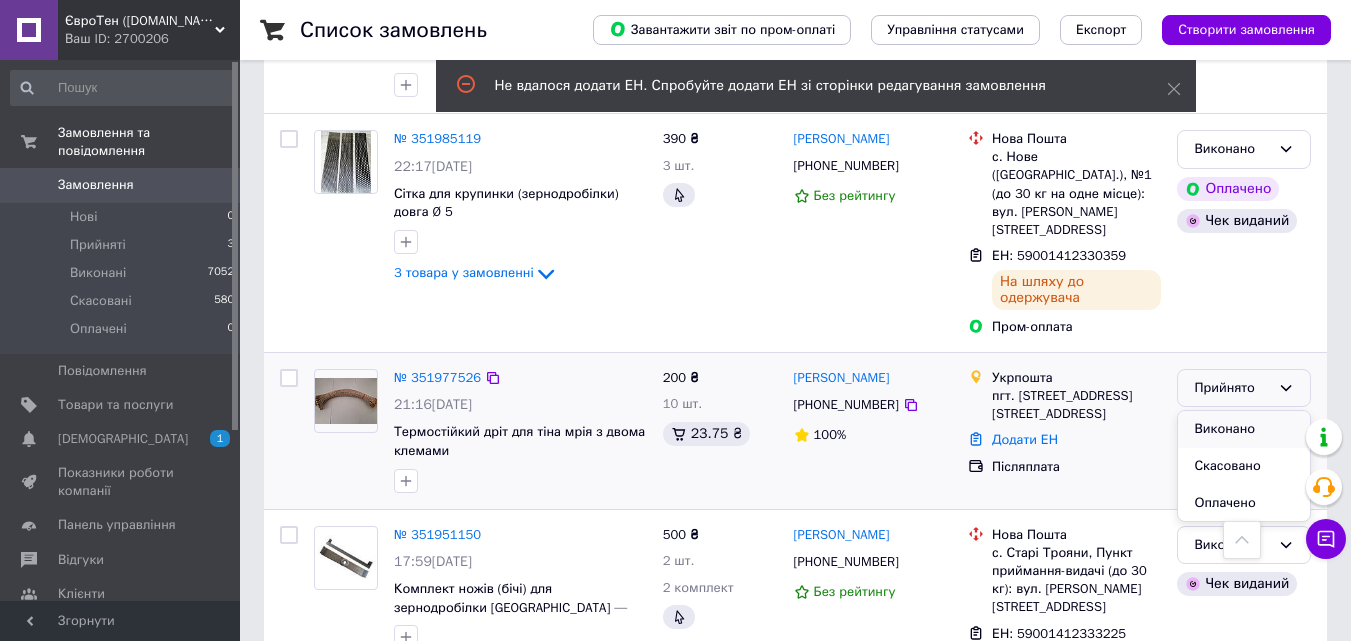click on "Виконано" at bounding box center [1244, 429] 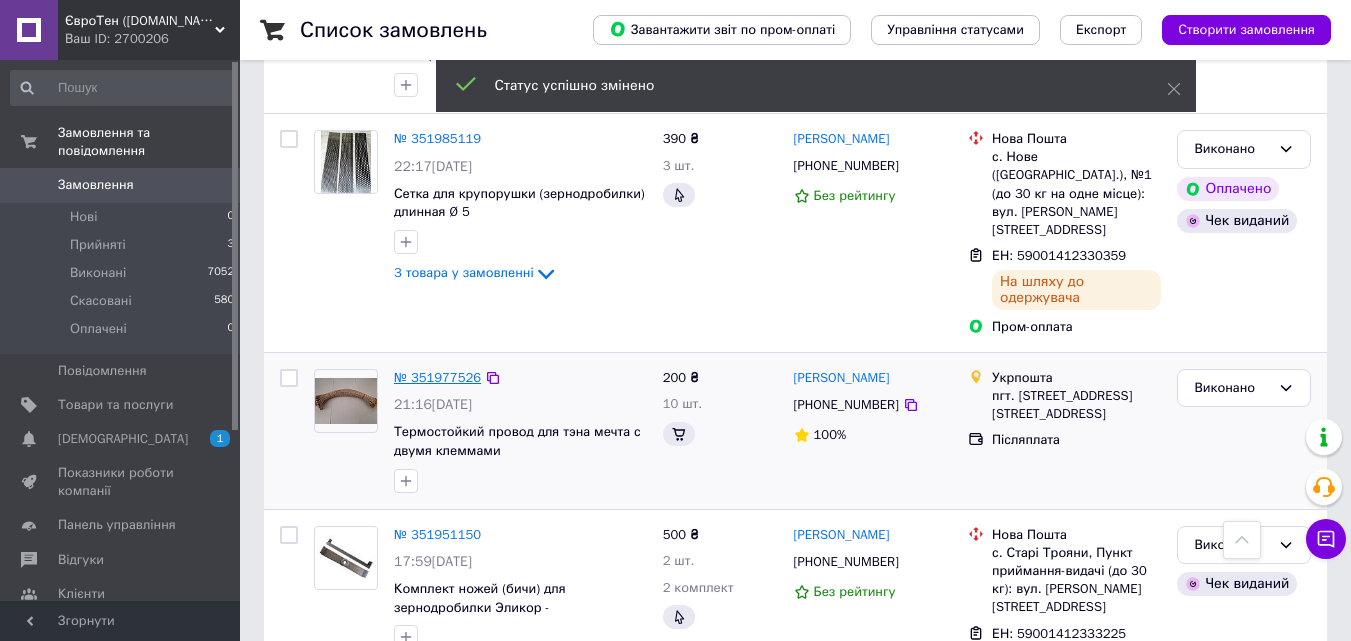 click on "№ 351977526" at bounding box center (437, 377) 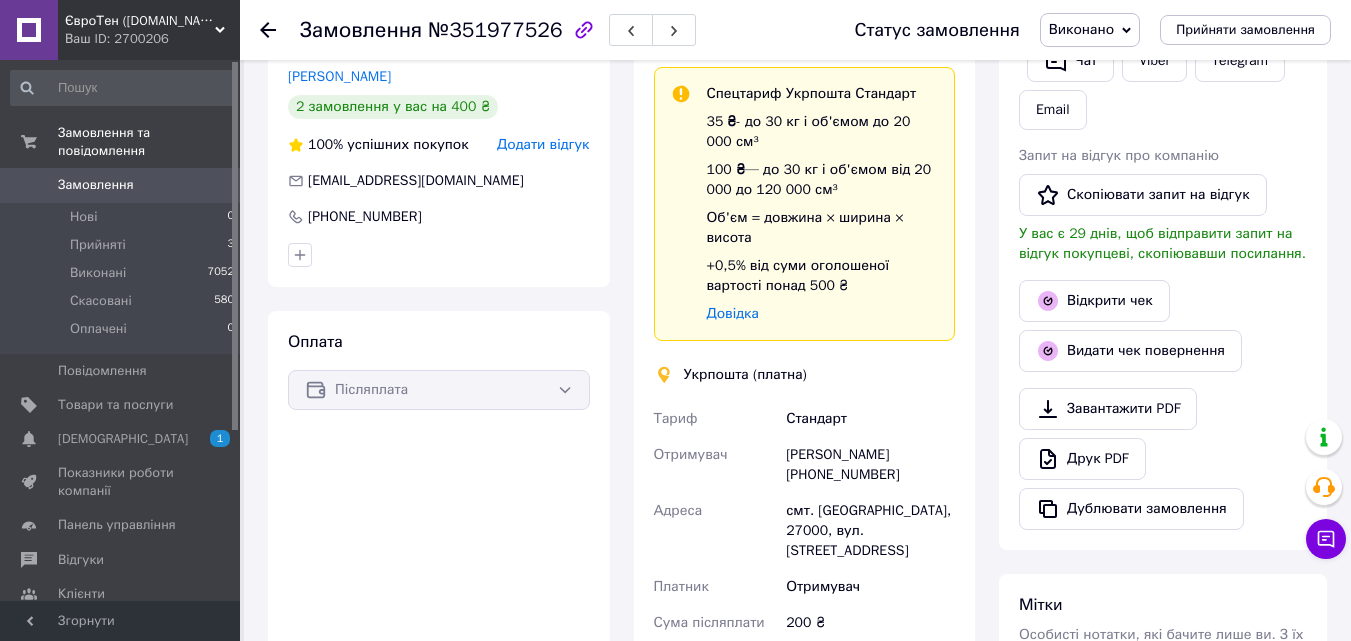 scroll, scrollTop: 408, scrollLeft: 0, axis: vertical 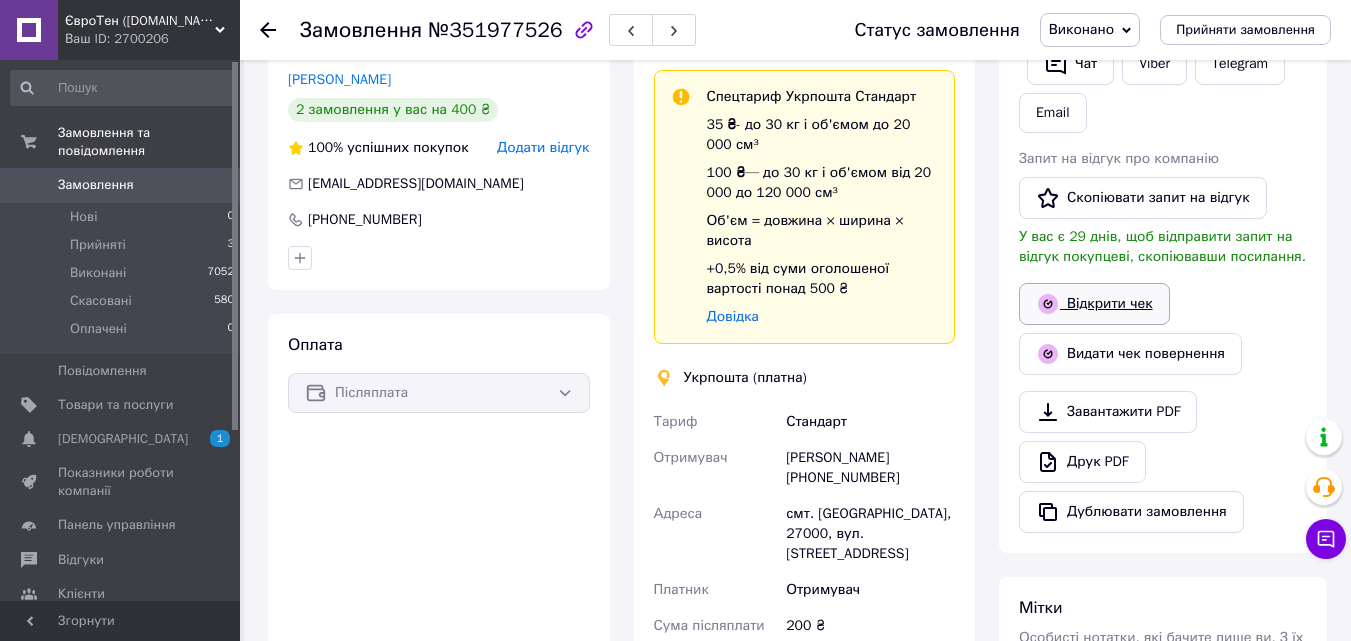 click on "Відкрити чек" at bounding box center (1094, 304) 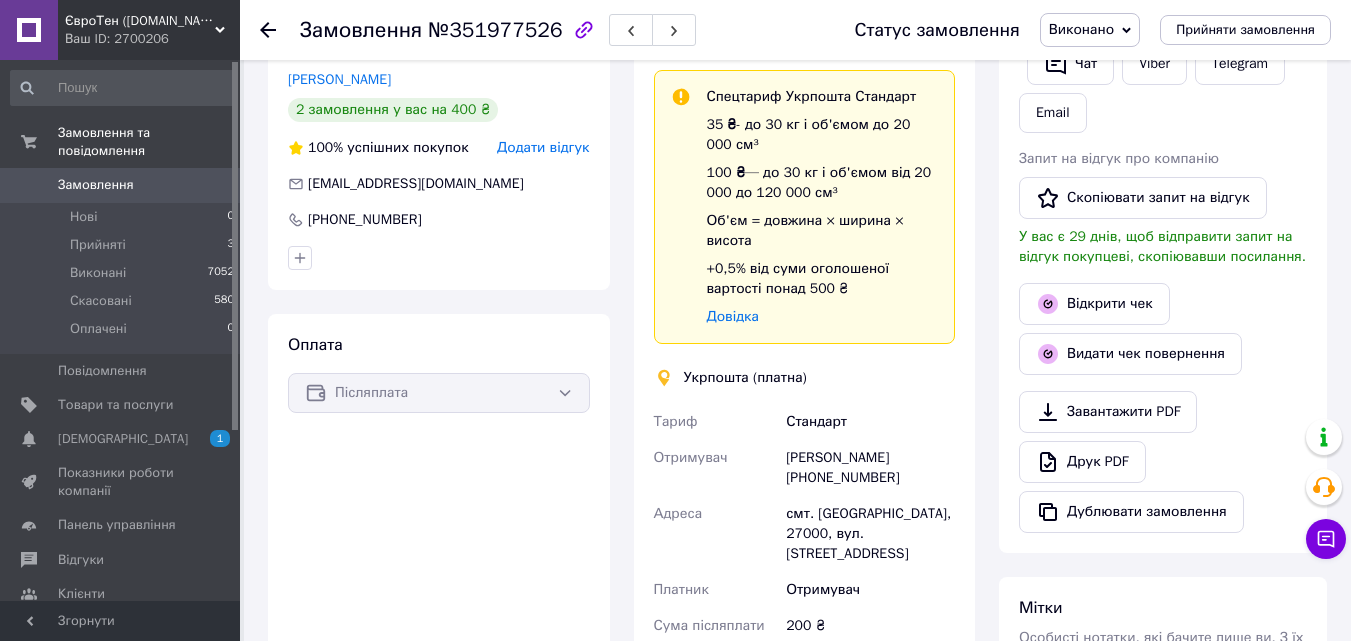 click 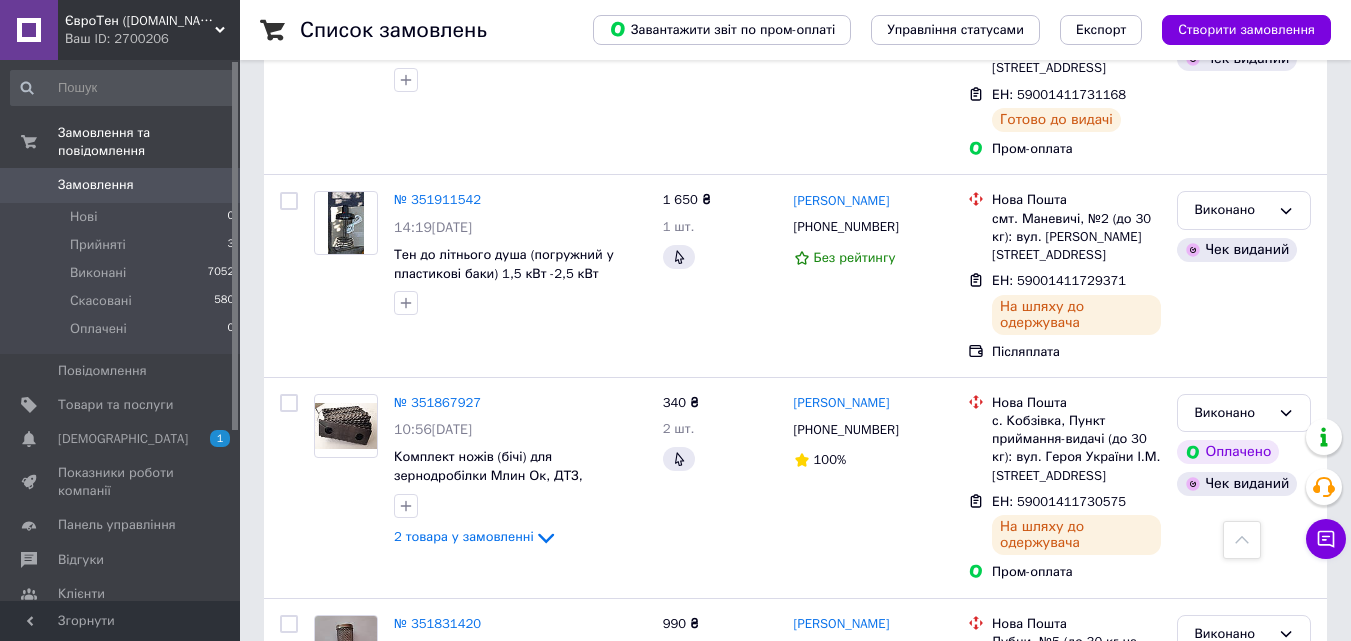 scroll, scrollTop: 2700, scrollLeft: 0, axis: vertical 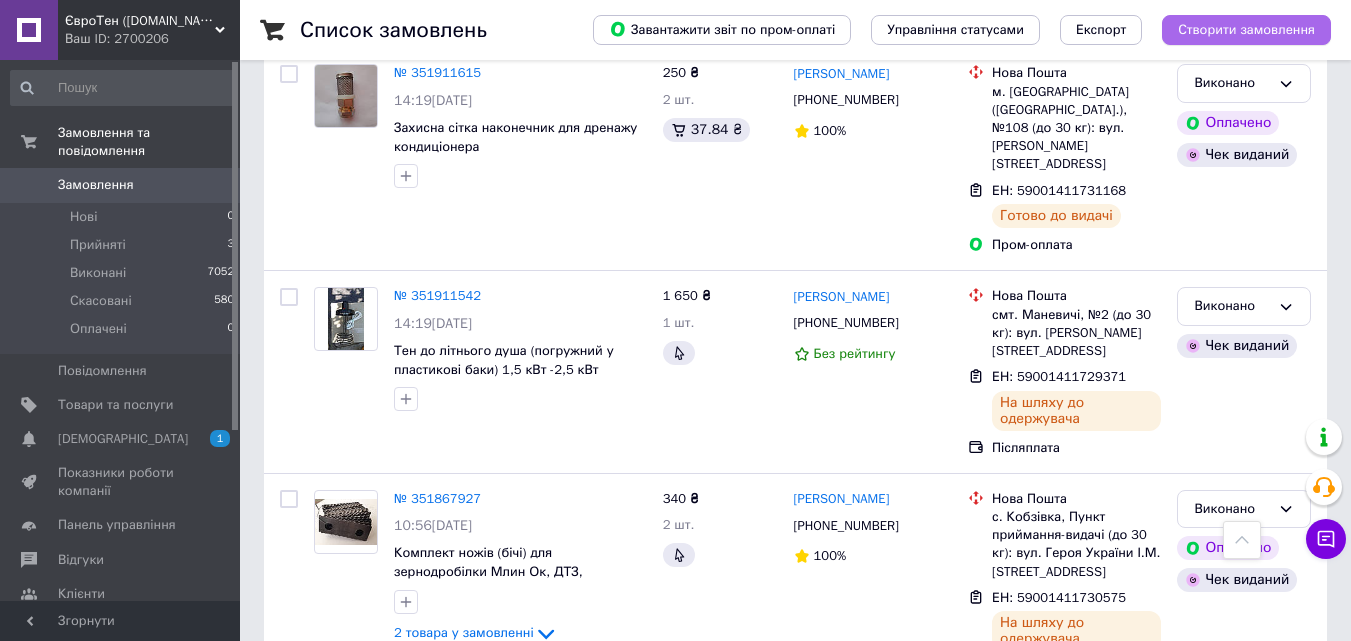 click on "Створити замовлення" at bounding box center [1246, 30] 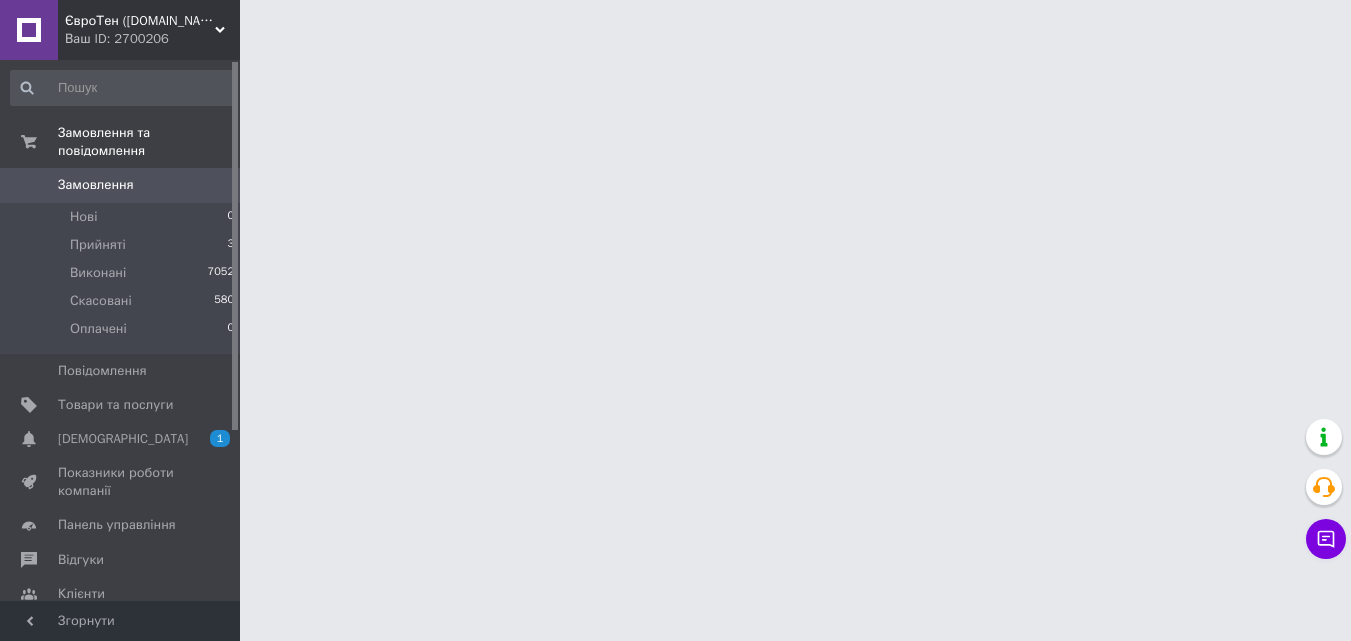 scroll, scrollTop: 0, scrollLeft: 0, axis: both 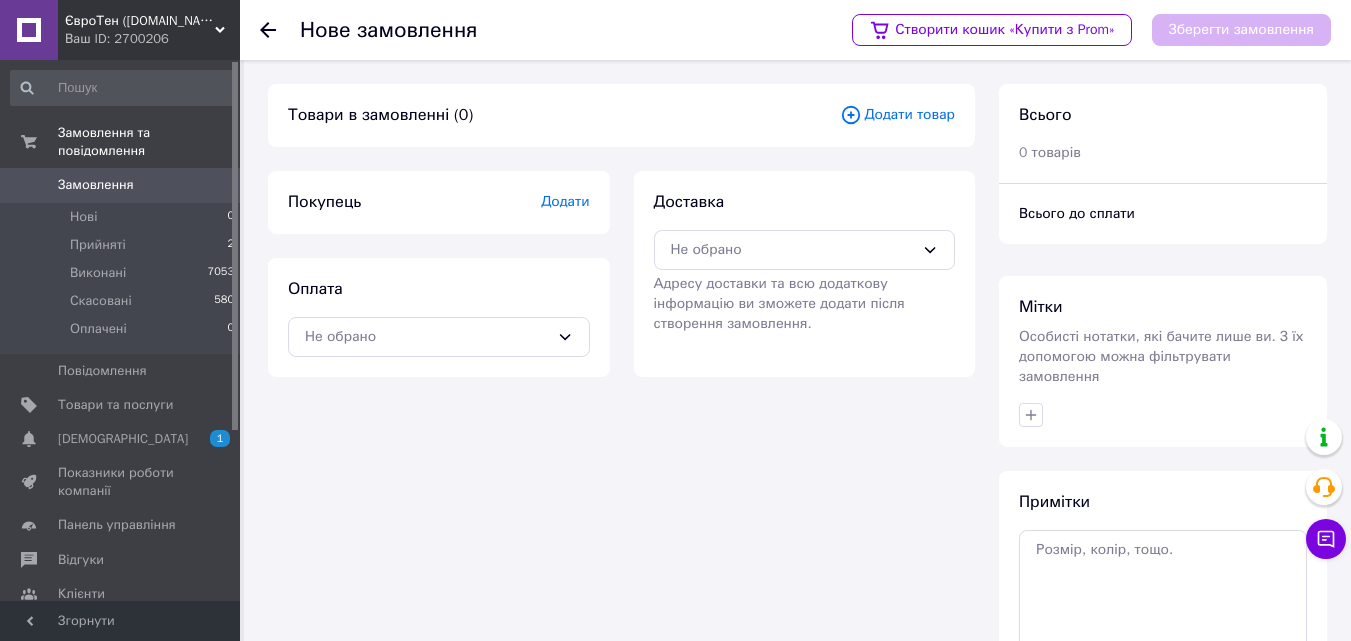 click on "Додати" at bounding box center [565, 201] 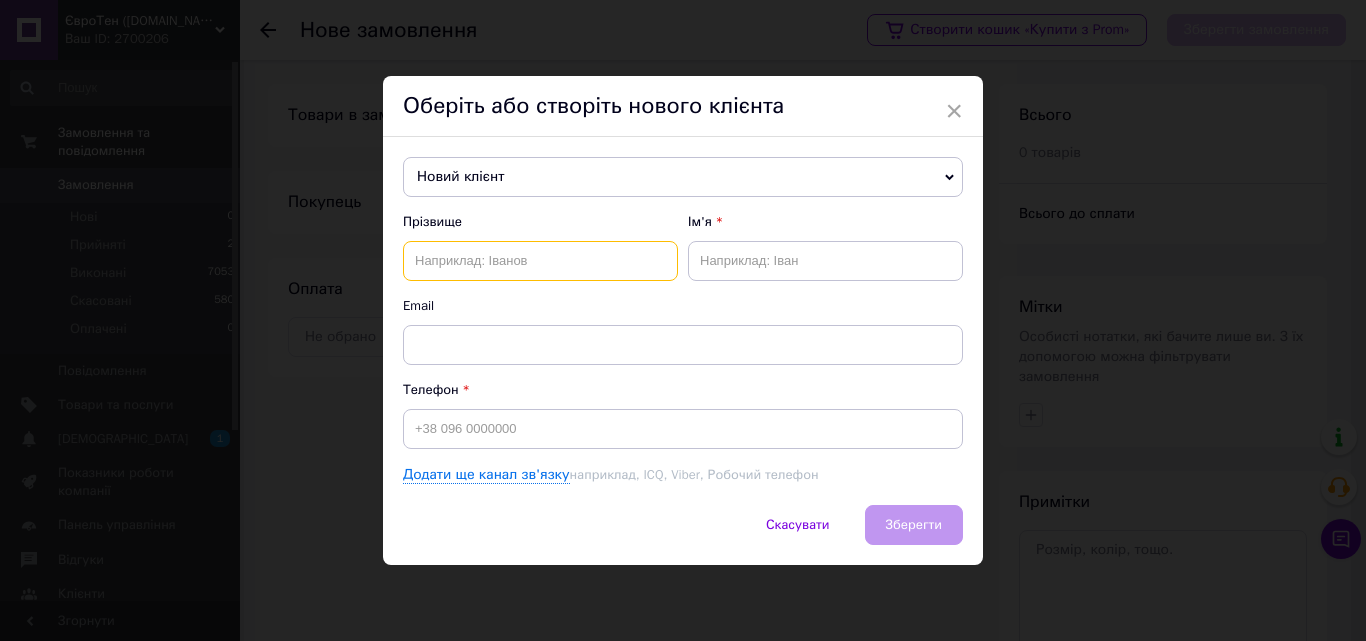 click at bounding box center [540, 261] 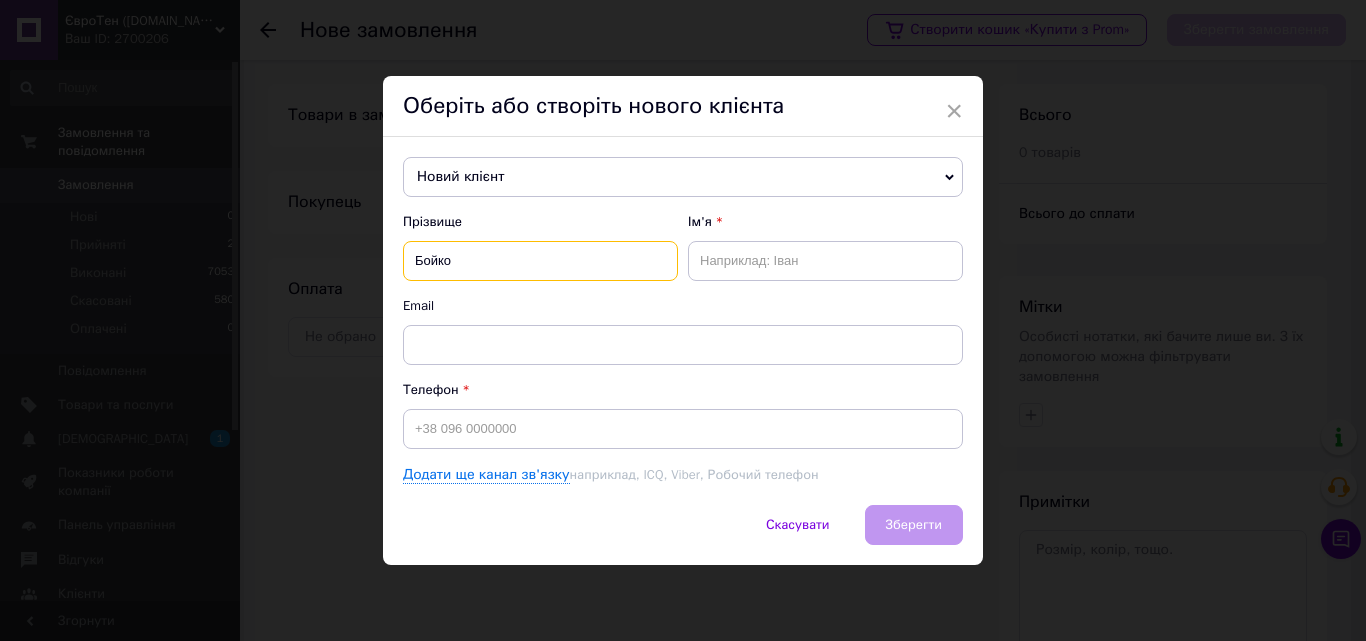 type on "Бойко" 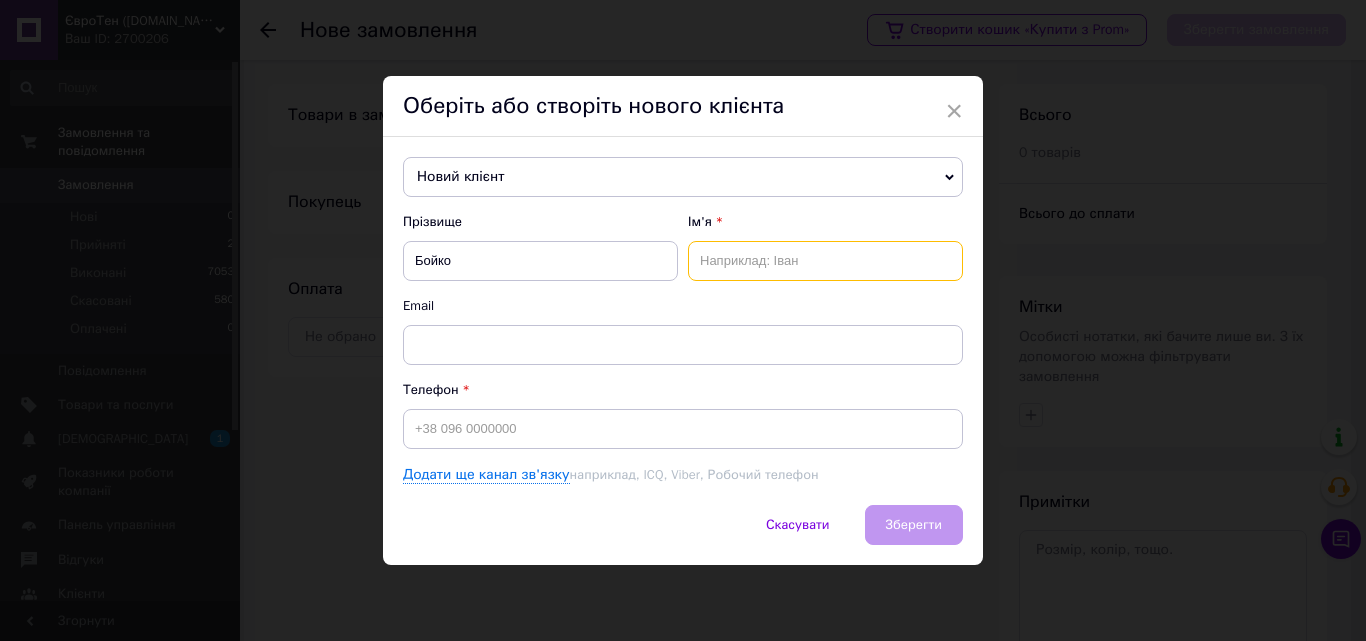 click at bounding box center (825, 261) 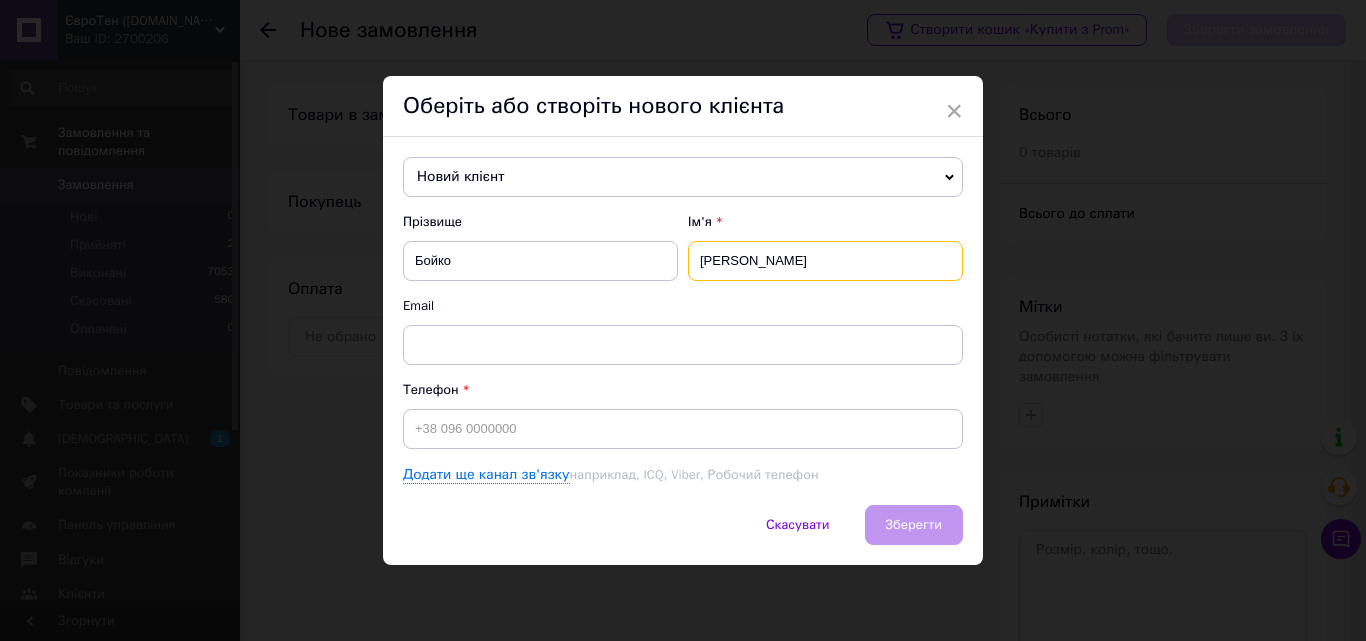 type on "[PERSON_NAME]" 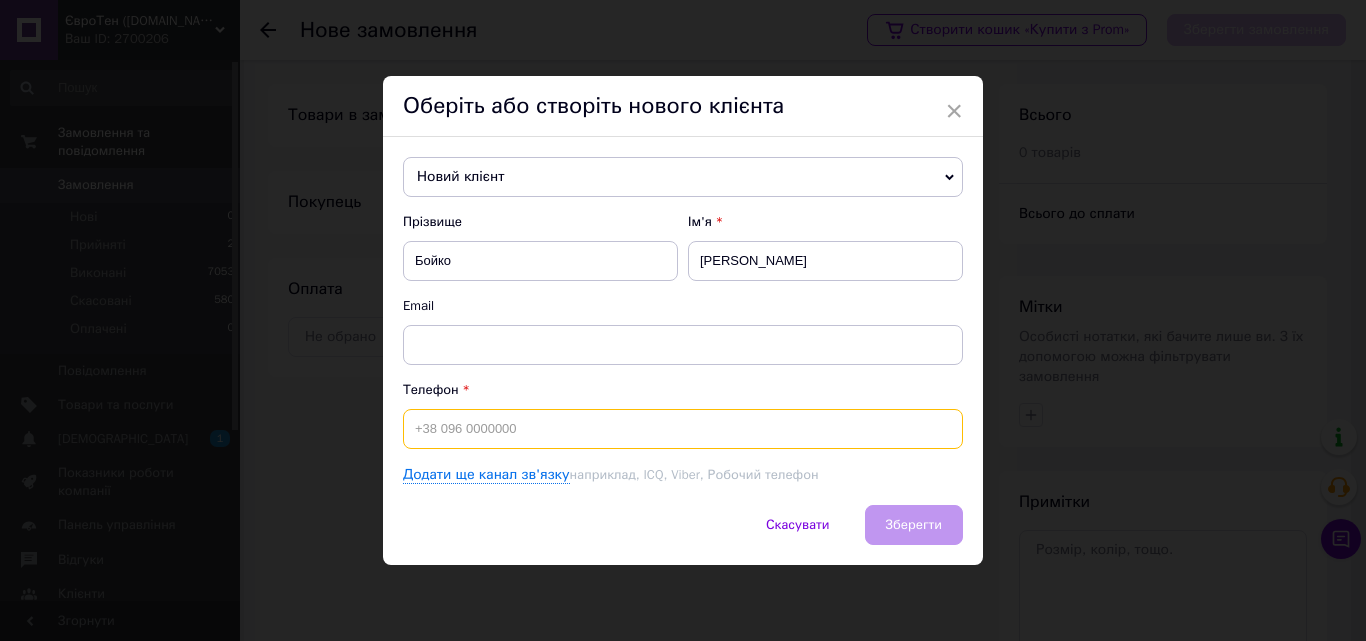 click at bounding box center [683, 429] 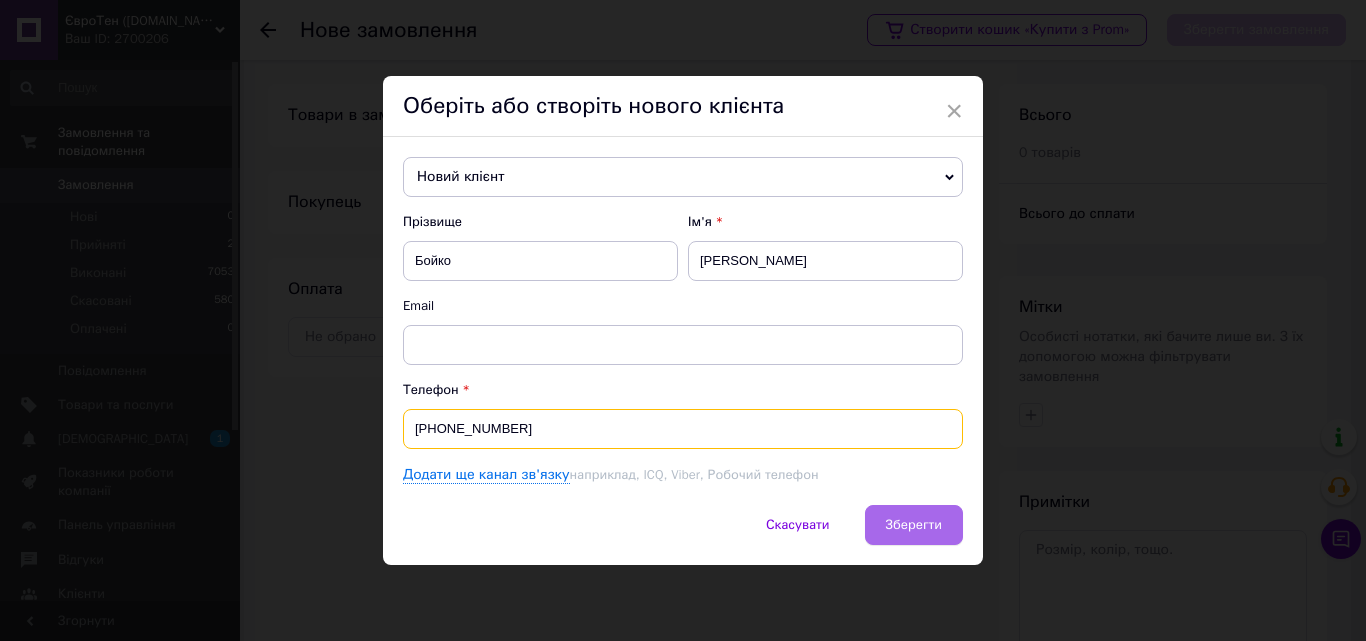 type on "[PHONE_NUMBER]" 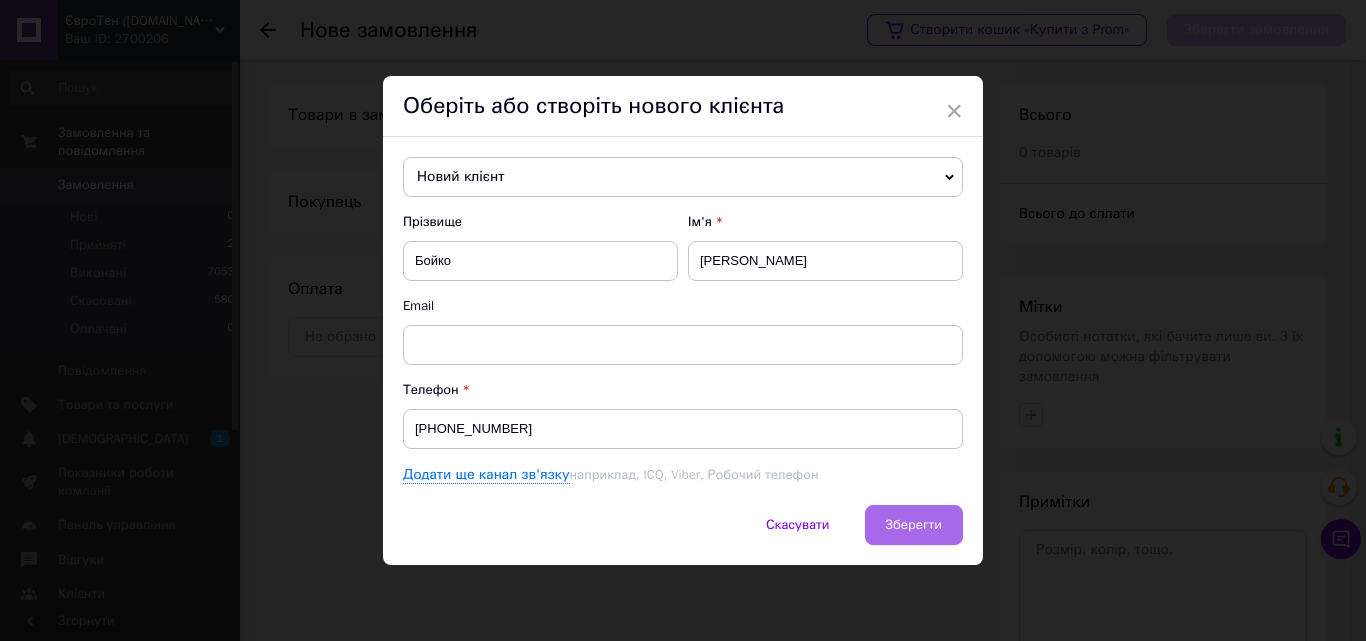 click on "Зберегти" at bounding box center (914, 524) 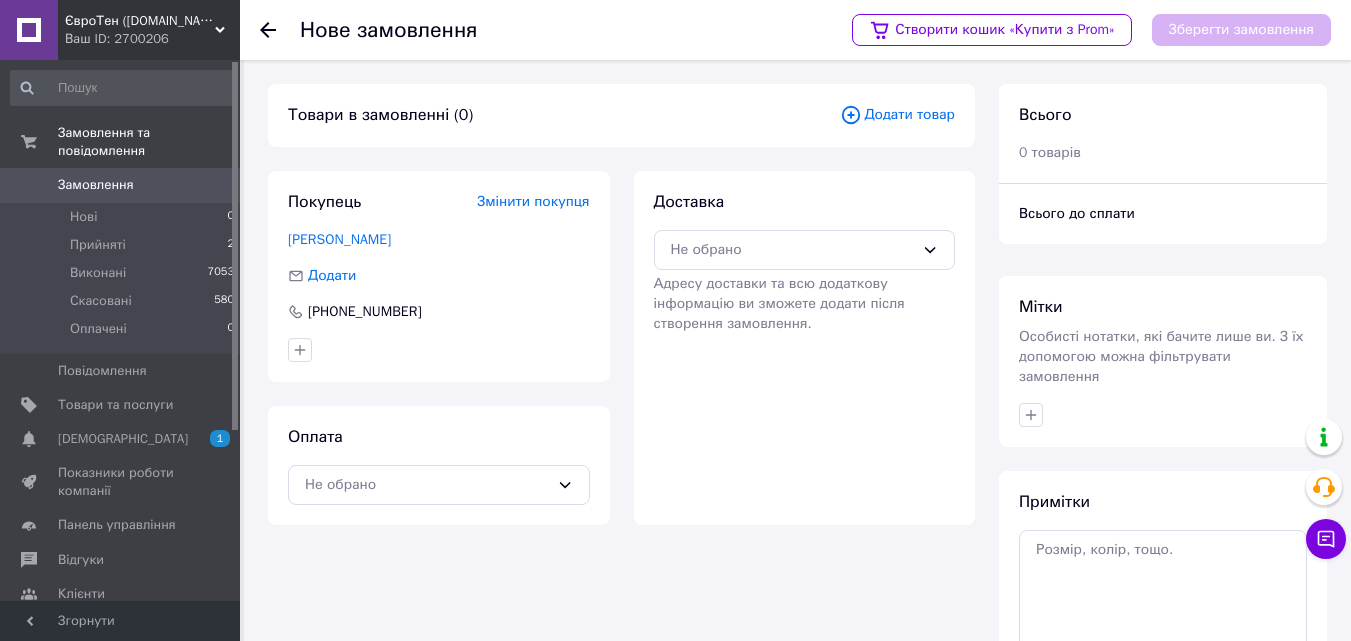 scroll, scrollTop: 100, scrollLeft: 0, axis: vertical 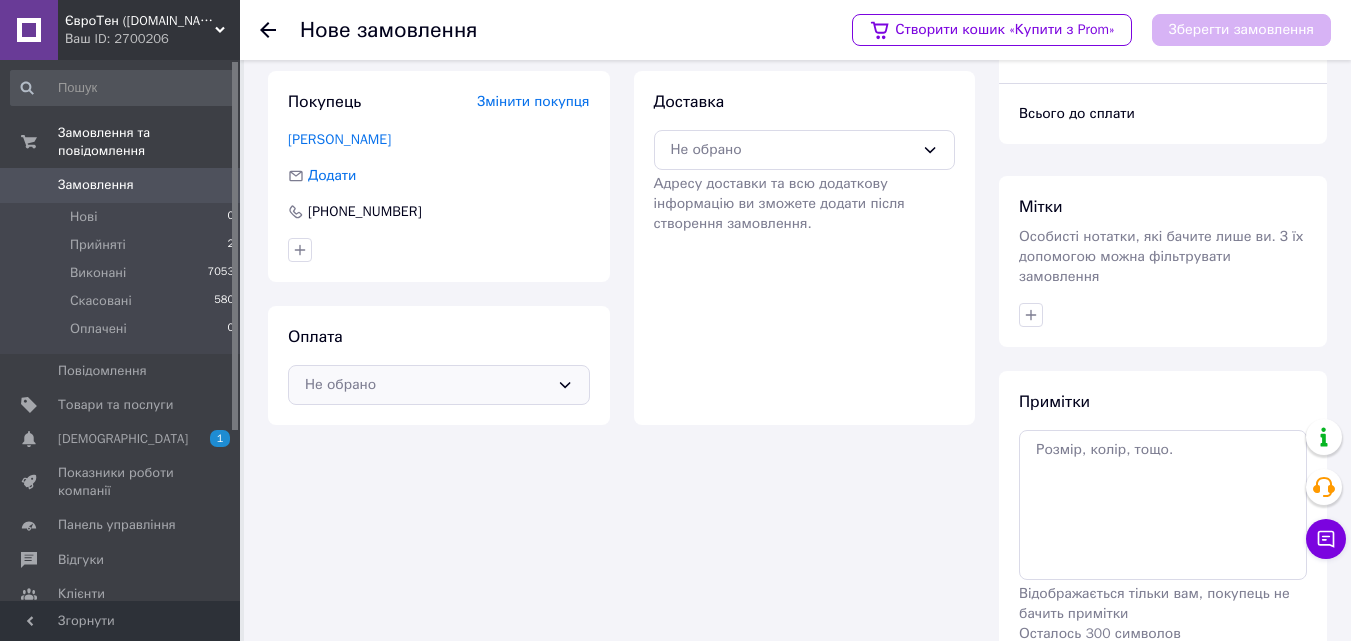 click 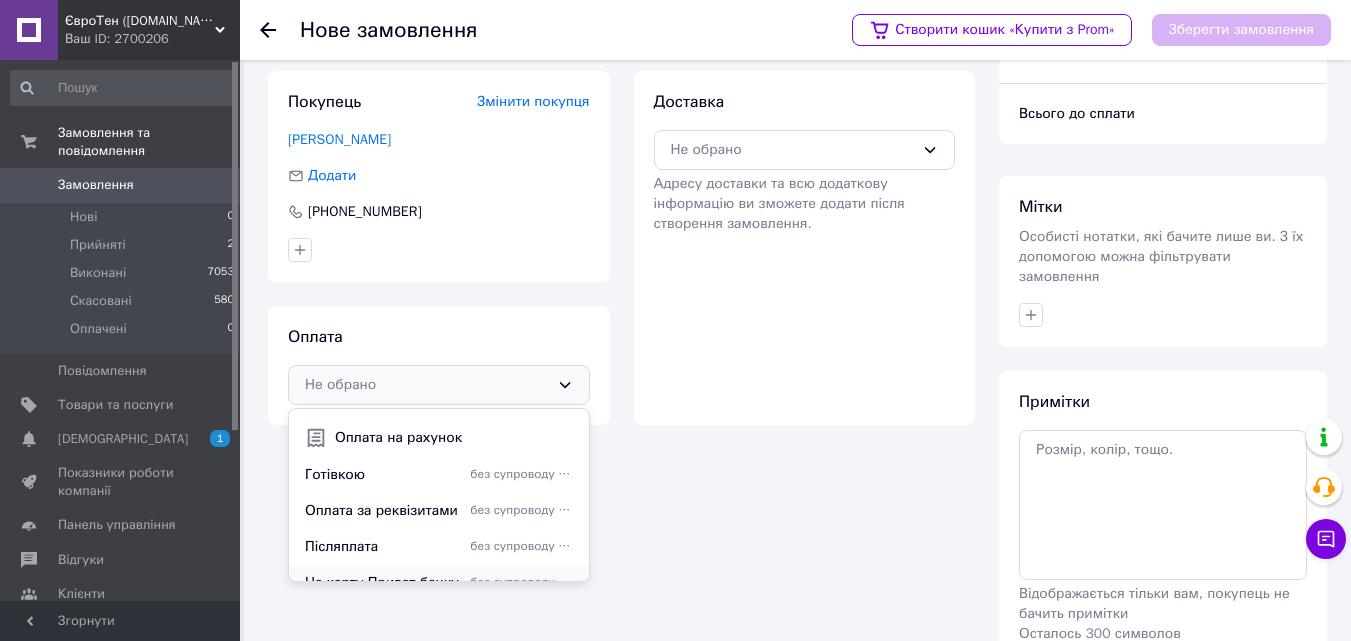 scroll, scrollTop: 158, scrollLeft: 0, axis: vertical 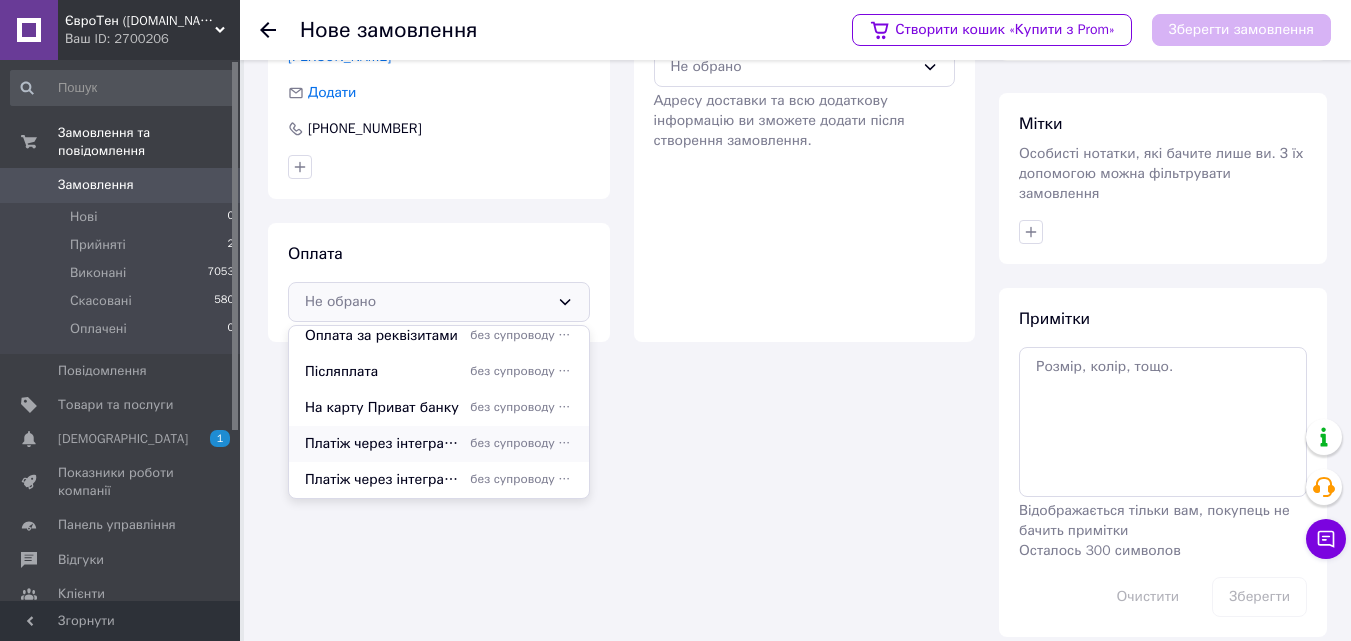 click on "Платіж через інтегратора NOVAPAY" at bounding box center (383, 444) 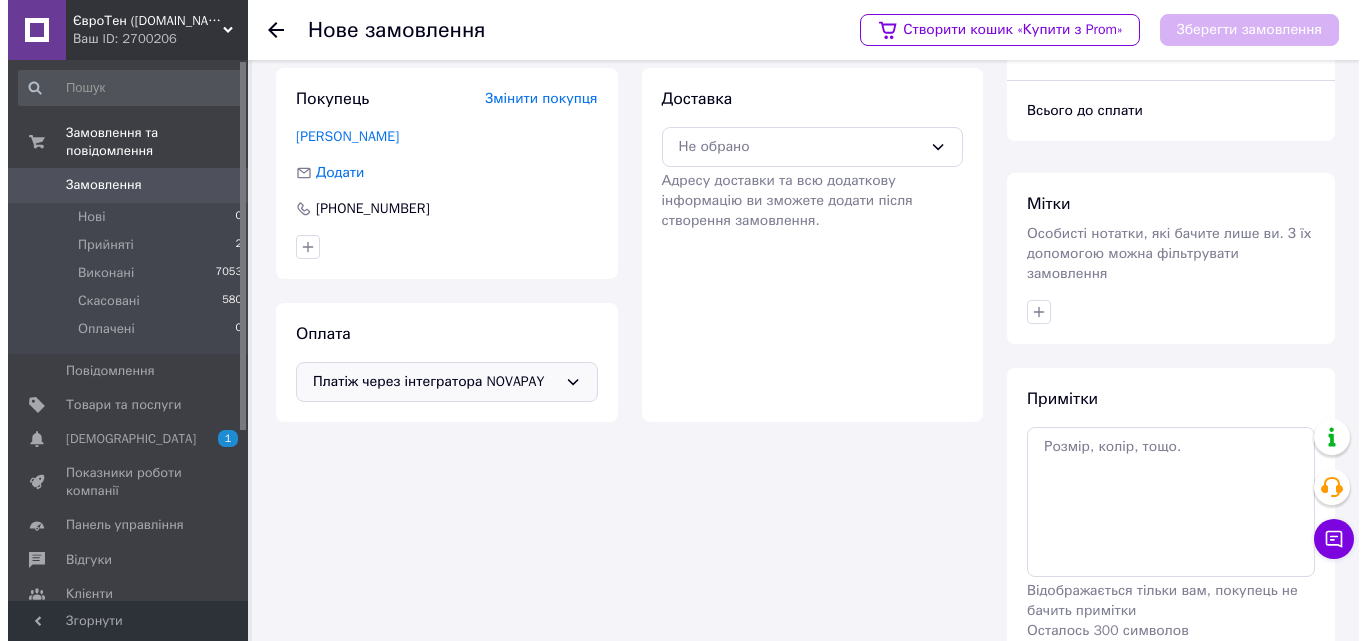 scroll, scrollTop: 0, scrollLeft: 0, axis: both 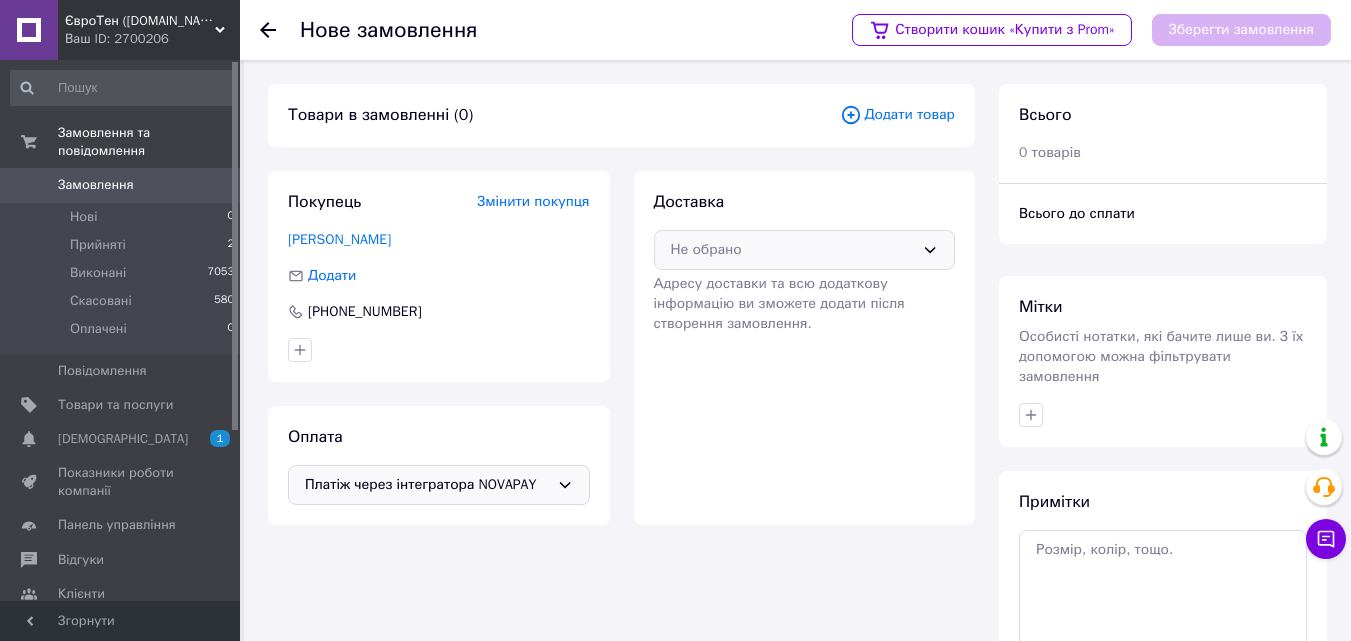 click 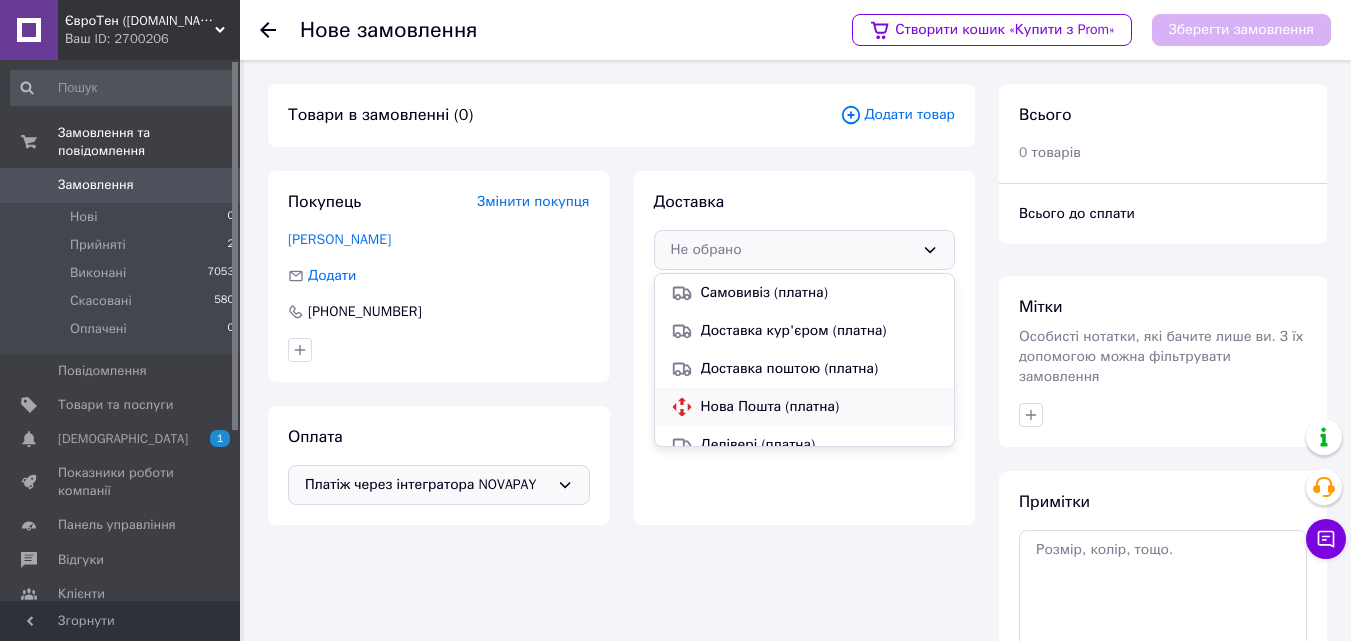 click on "Нова Пошта (платна)" at bounding box center (820, 407) 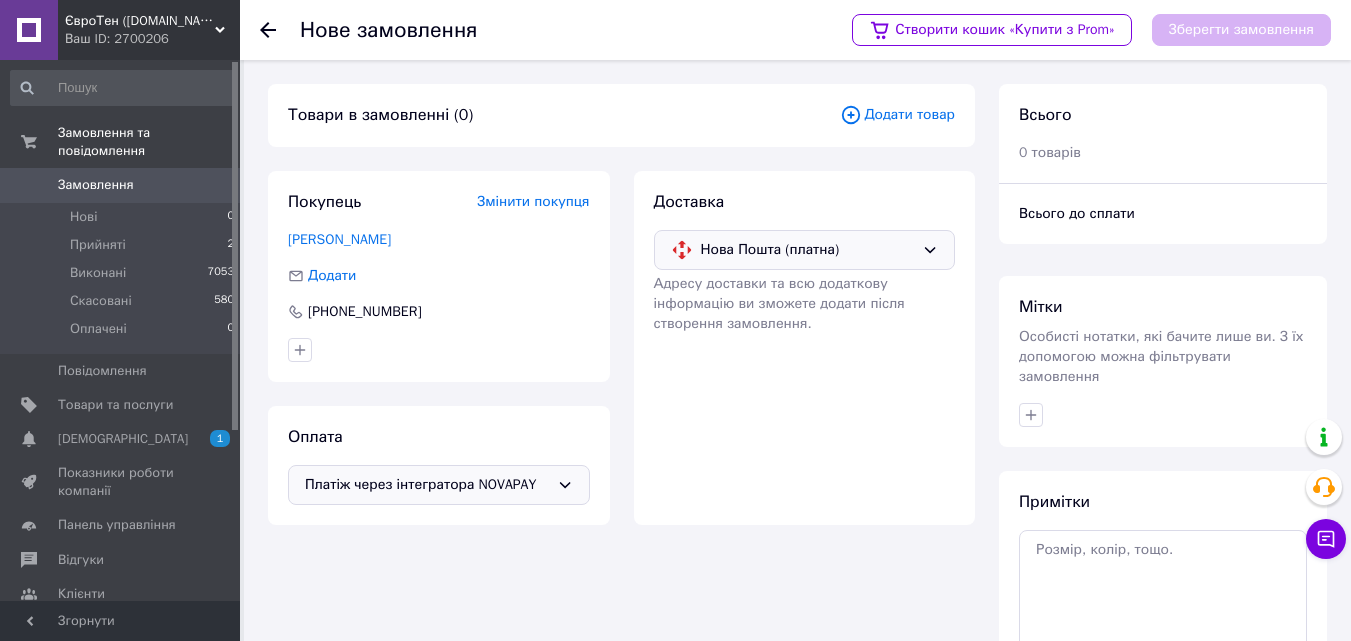 click 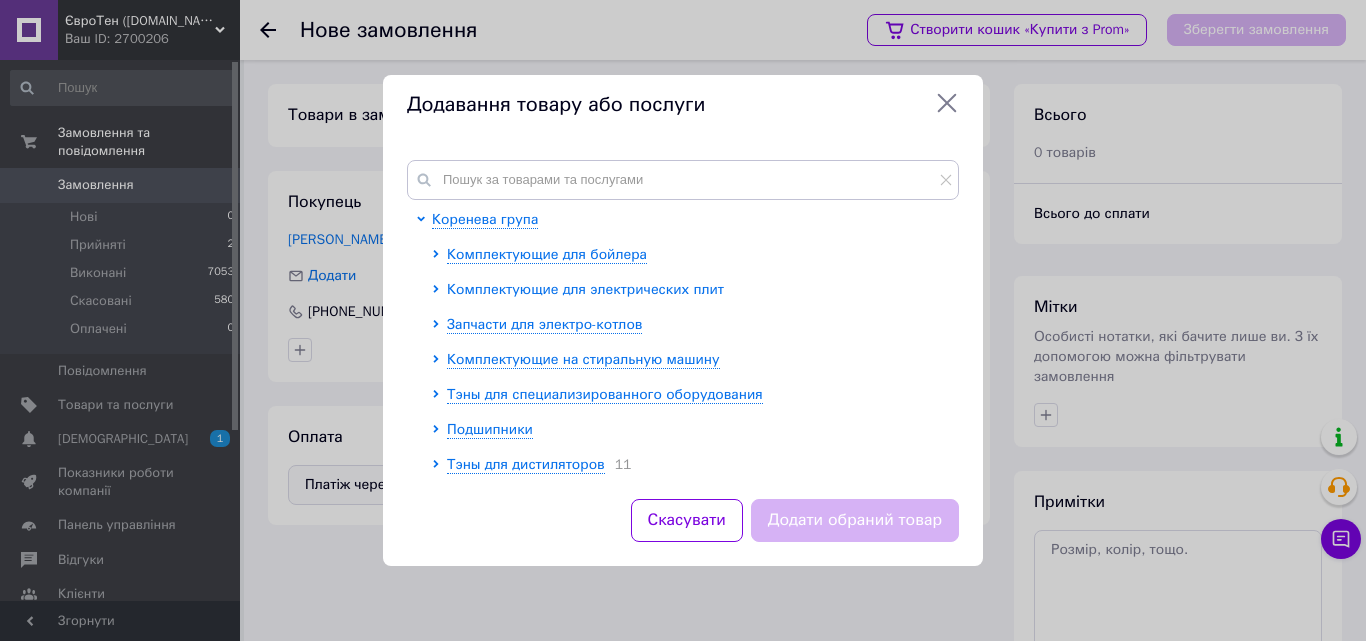 click on "Комплектующие для электрических плит" at bounding box center (585, 289) 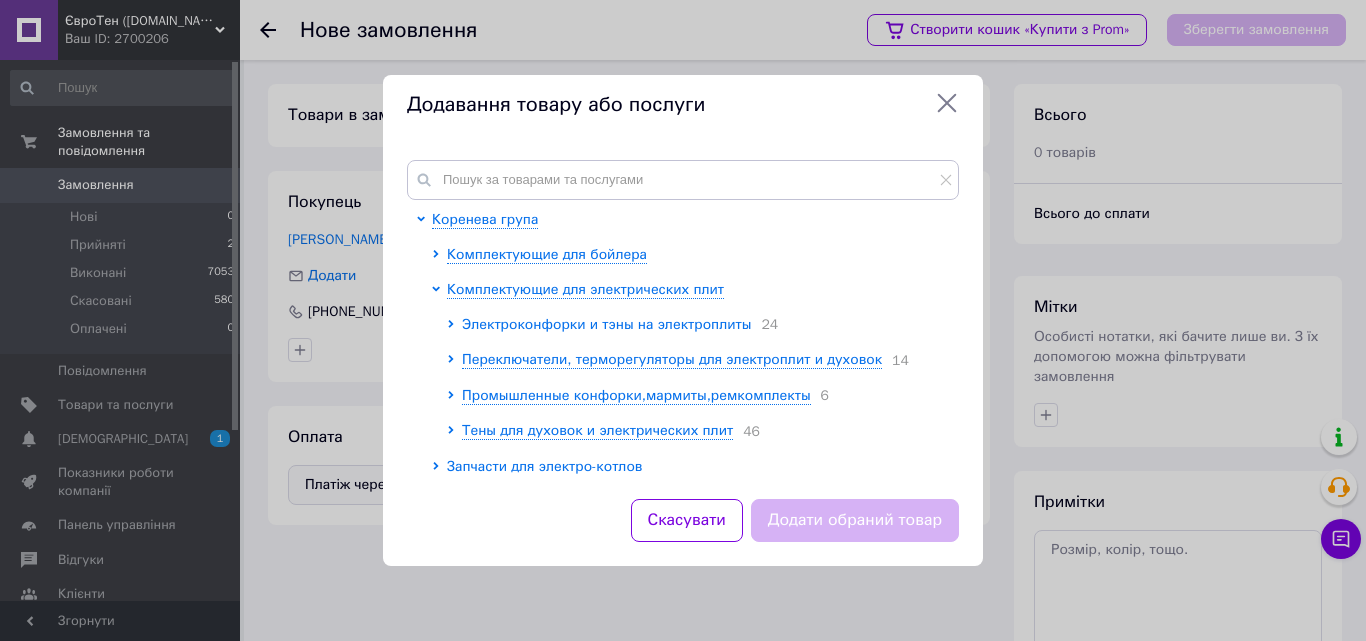 click on "Электроконфорки и тэны на электроплиты" at bounding box center (606, 324) 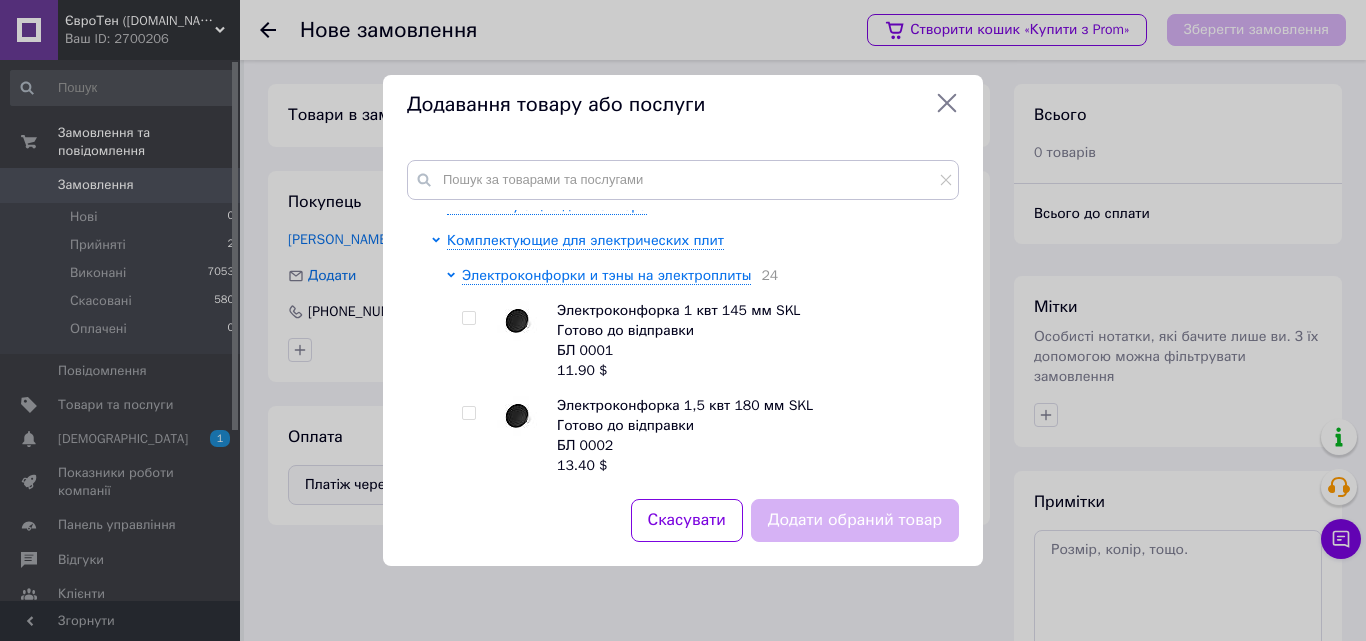 scroll, scrollTop: 0, scrollLeft: 0, axis: both 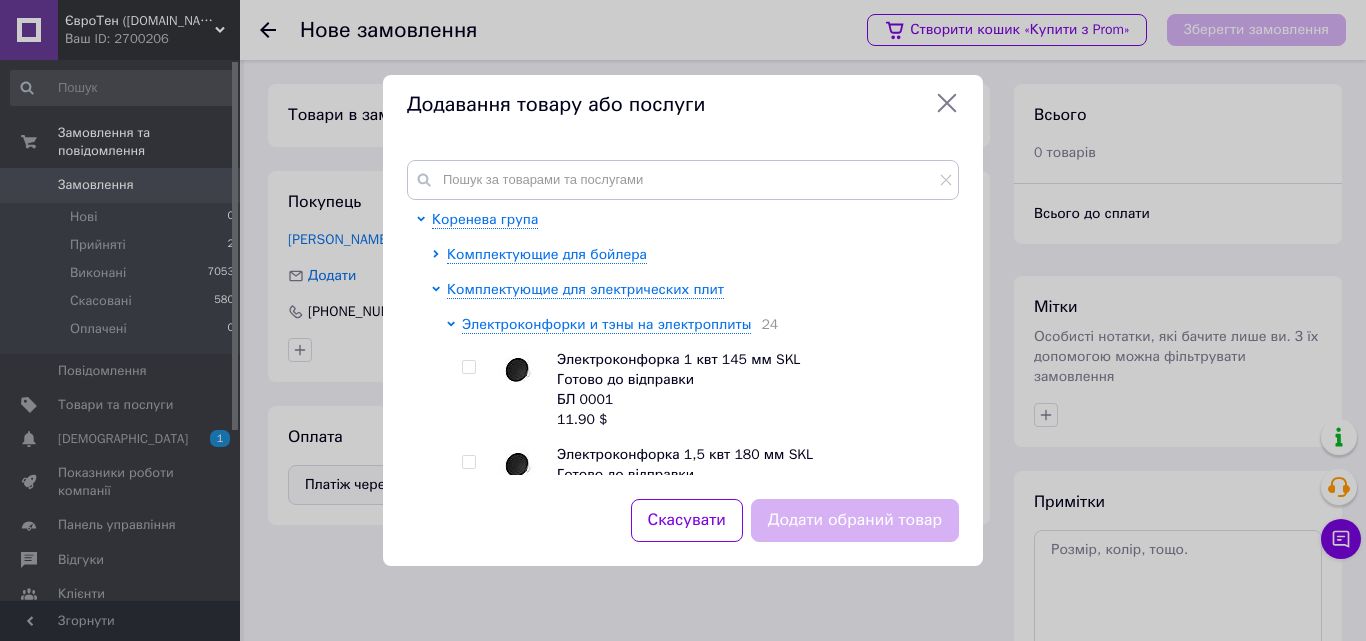 click at bounding box center (468, 367) 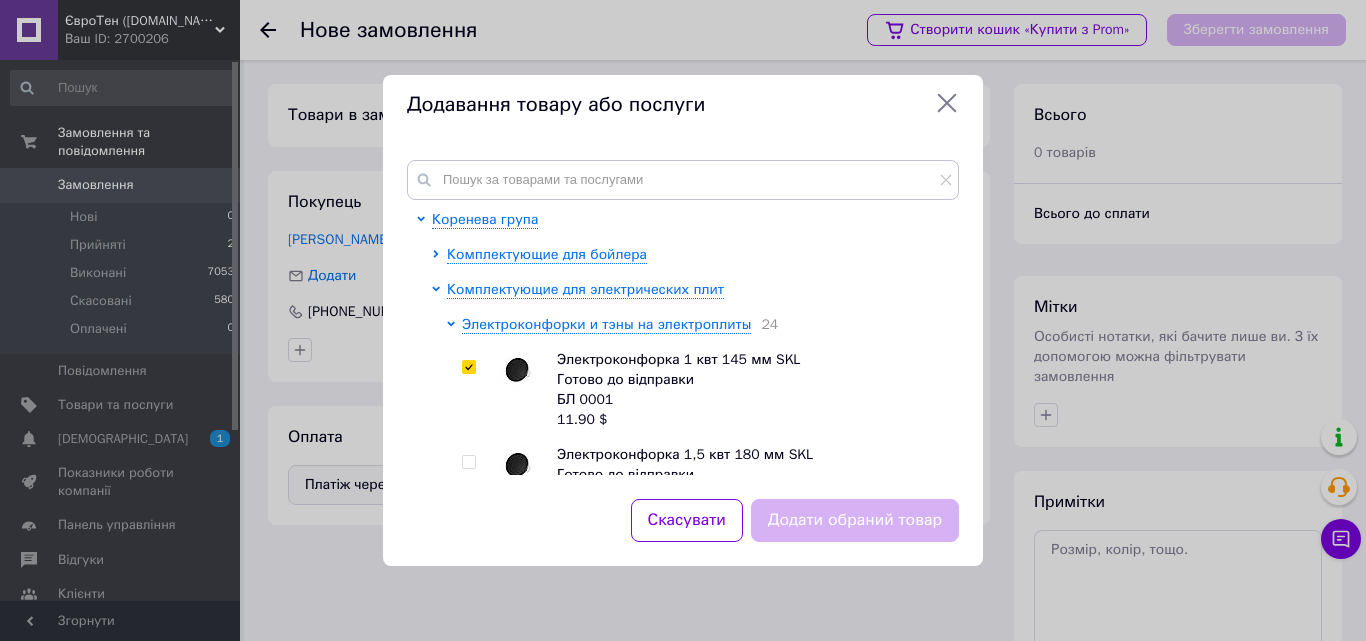 checkbox on "true" 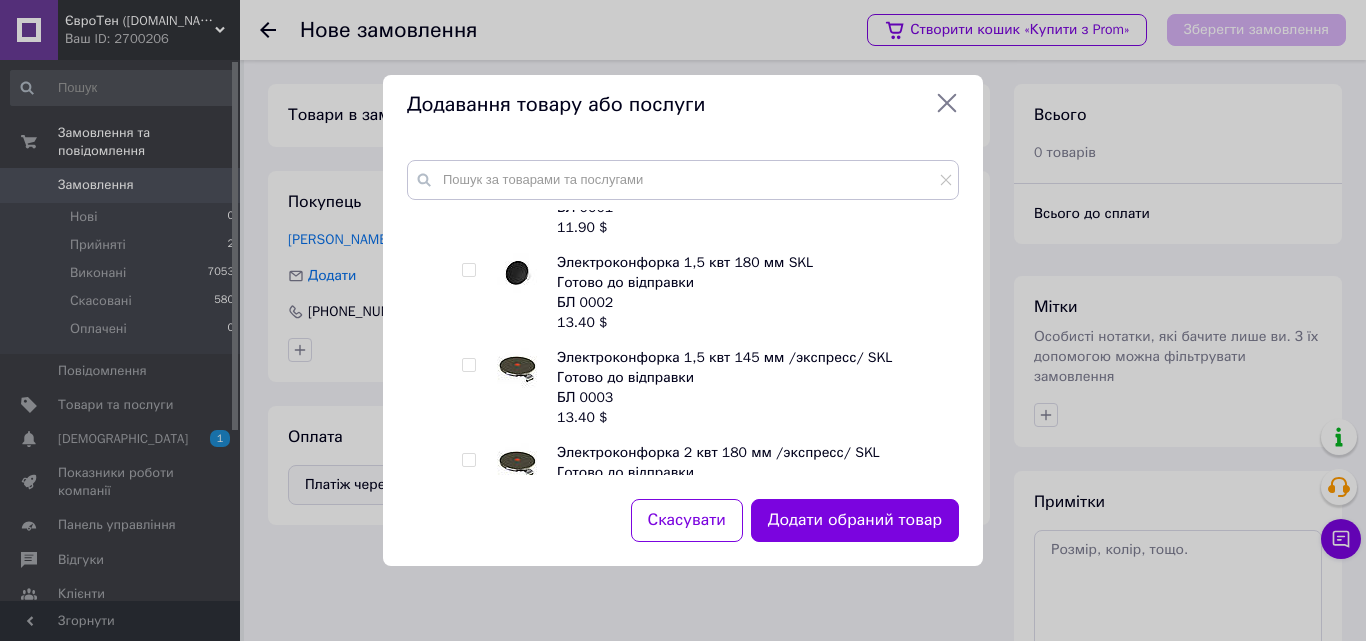 scroll, scrollTop: 200, scrollLeft: 0, axis: vertical 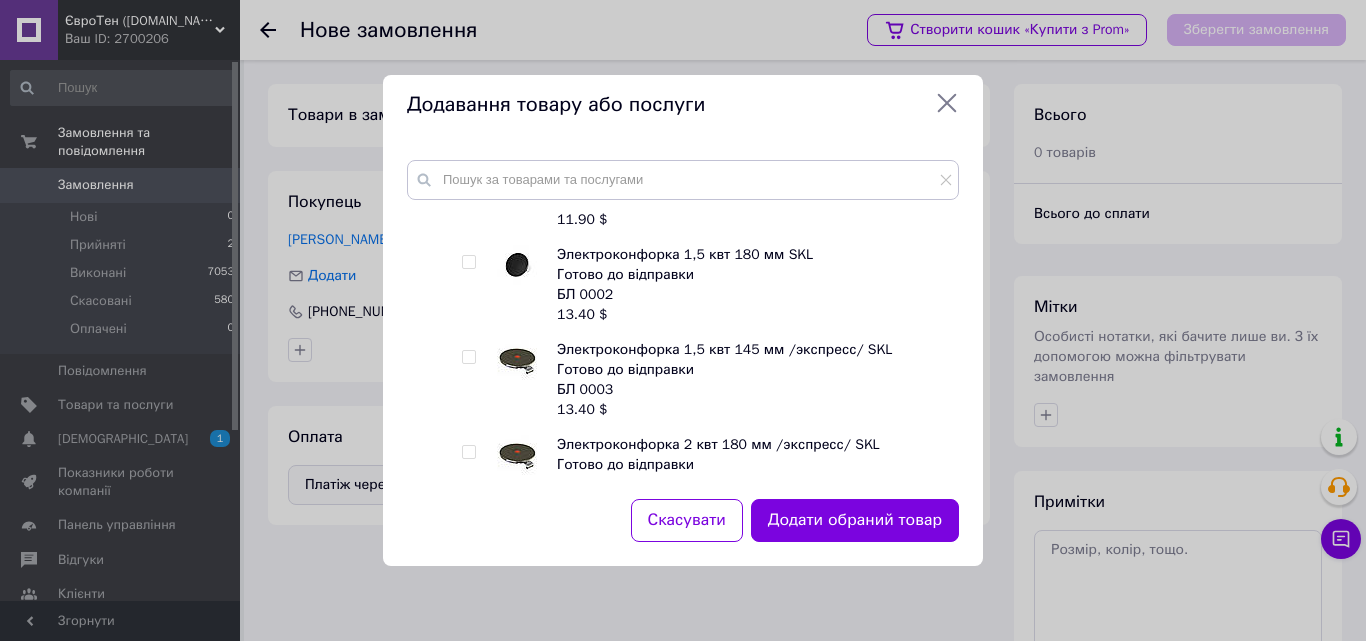 click at bounding box center (468, 262) 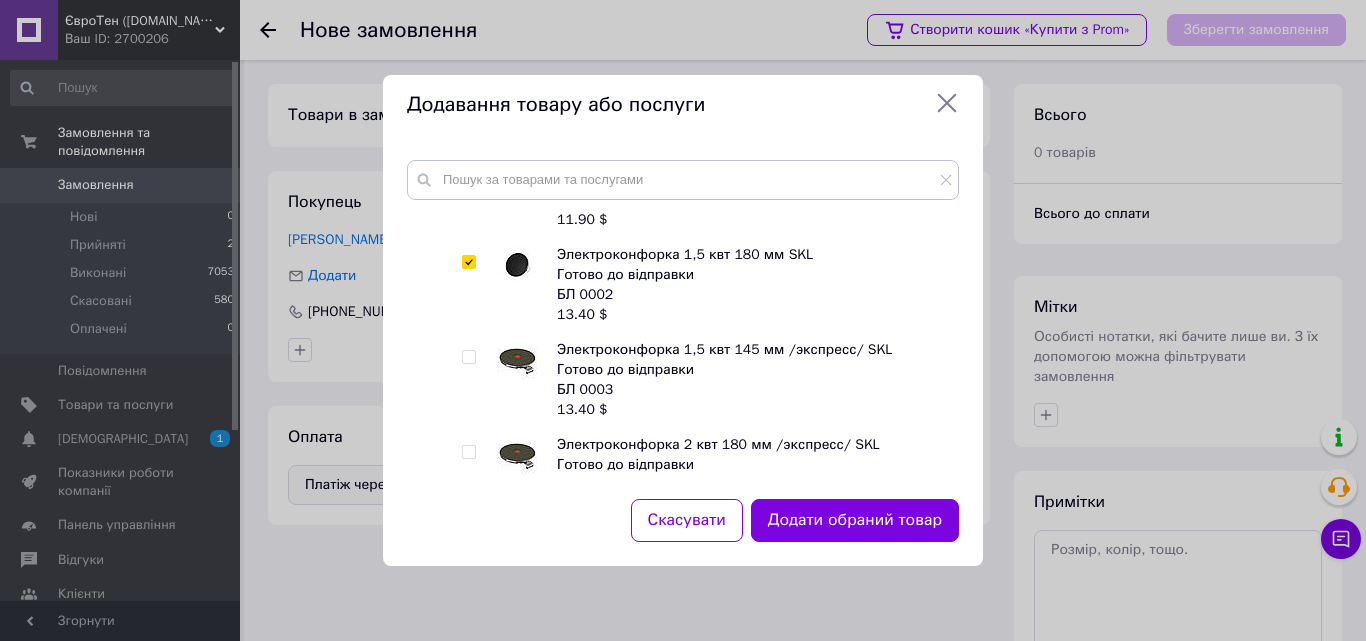 checkbox on "true" 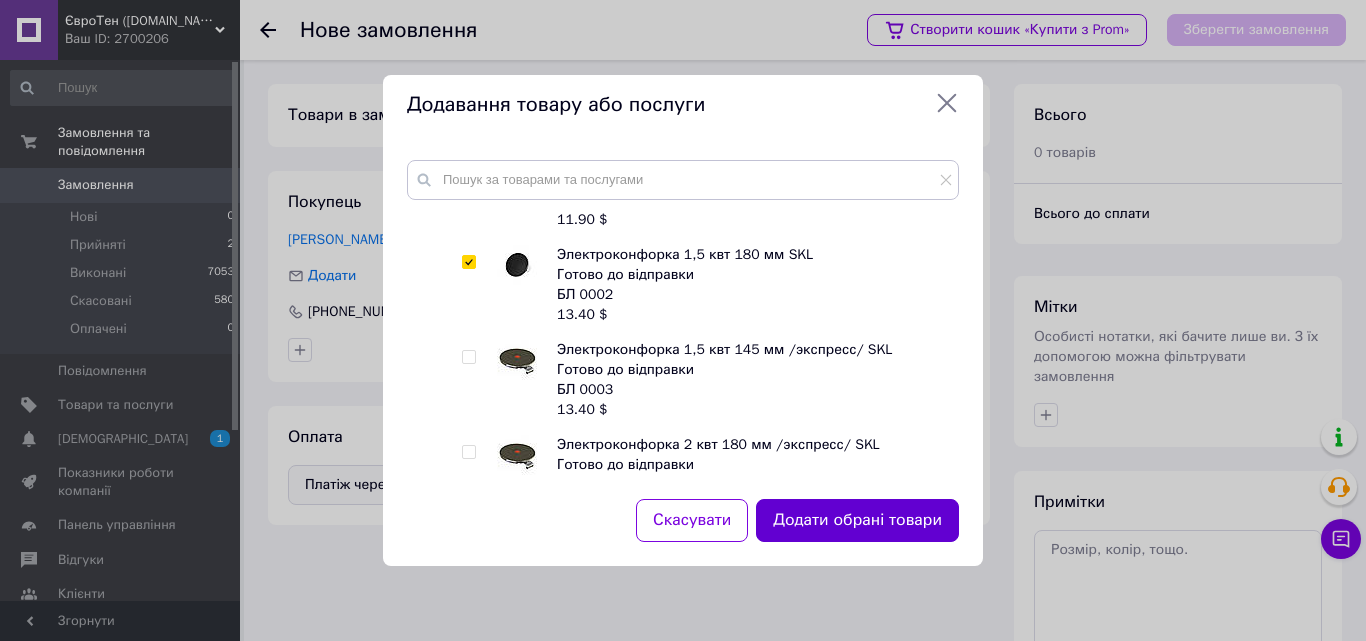 click on "Додати обрані товари" at bounding box center (857, 520) 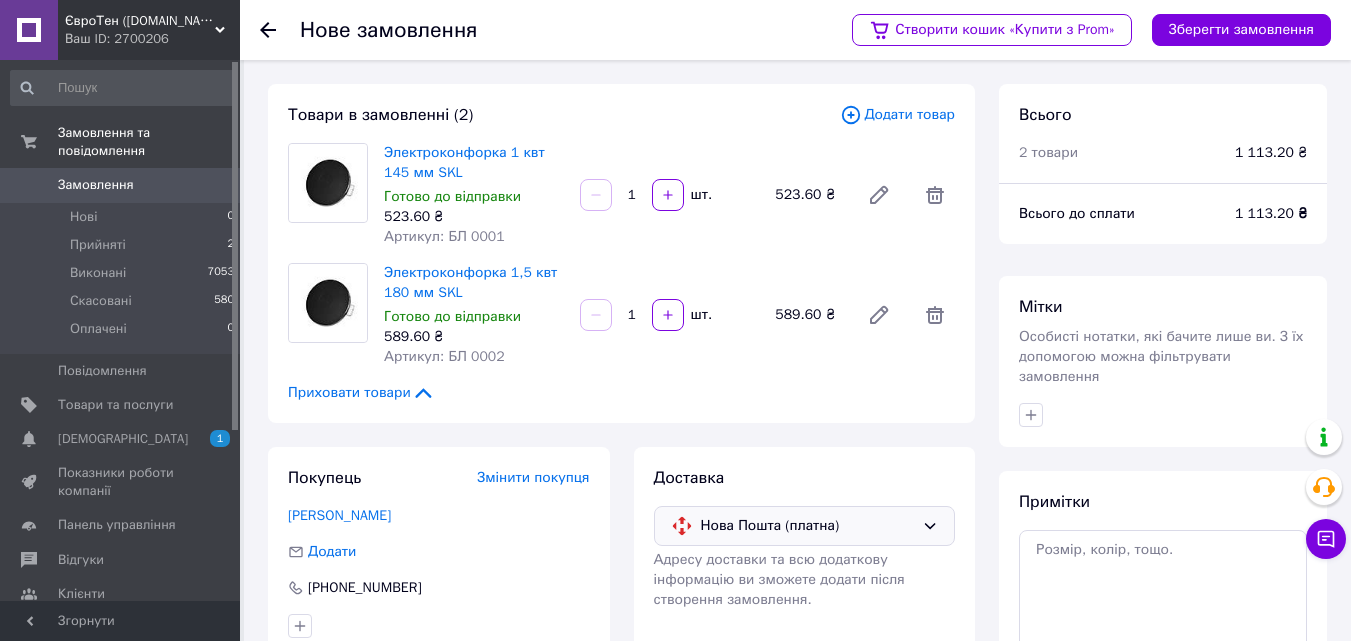 click 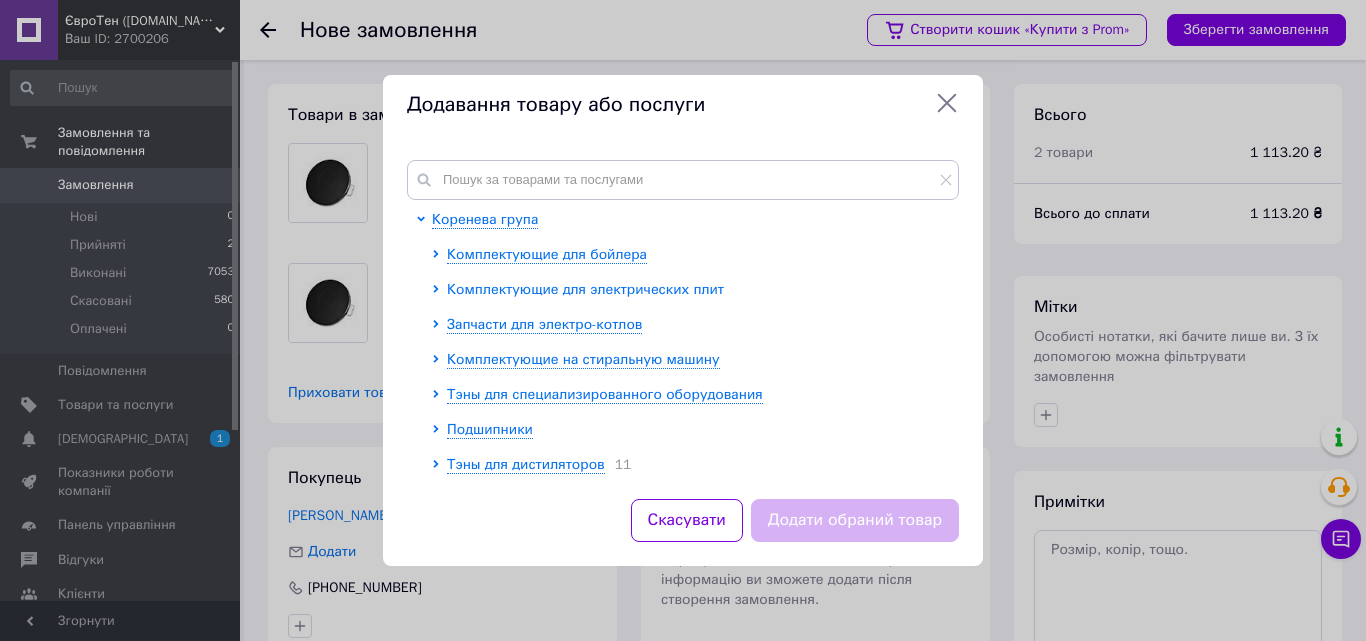 click on "Комплектующие для электрических плит" at bounding box center (585, 289) 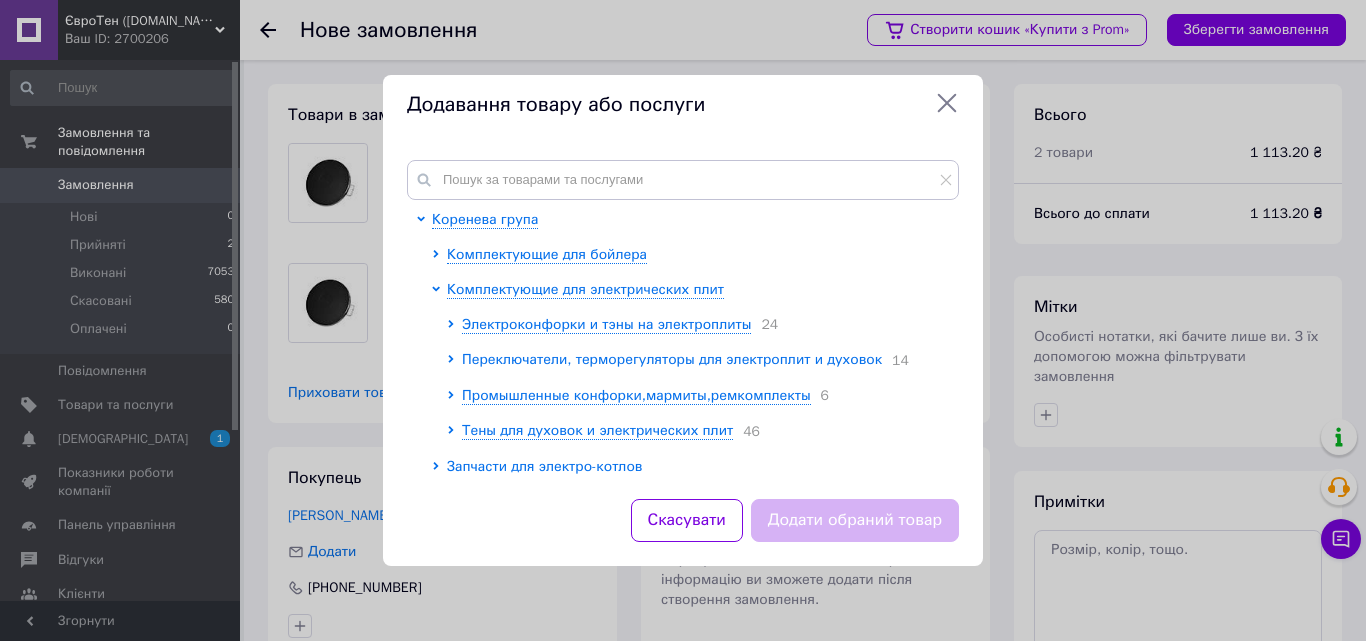 click on "Переключатели, терморегуляторы для электроплит и духовок" at bounding box center [672, 359] 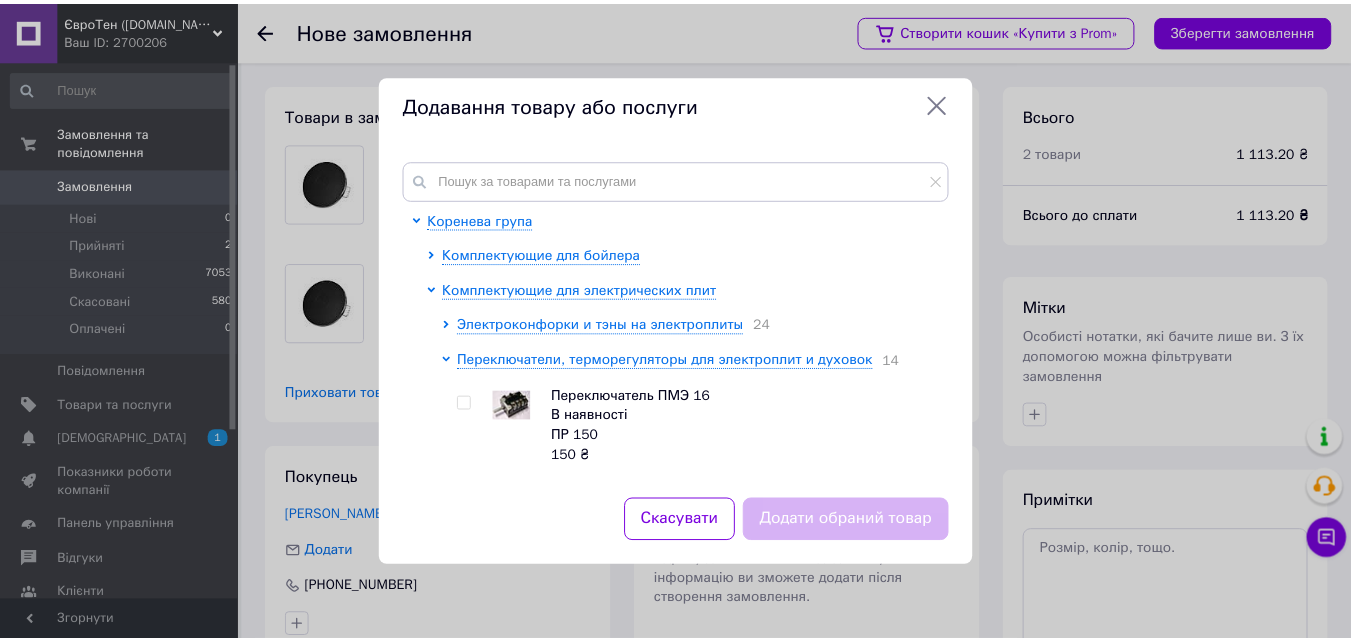 scroll, scrollTop: 100, scrollLeft: 0, axis: vertical 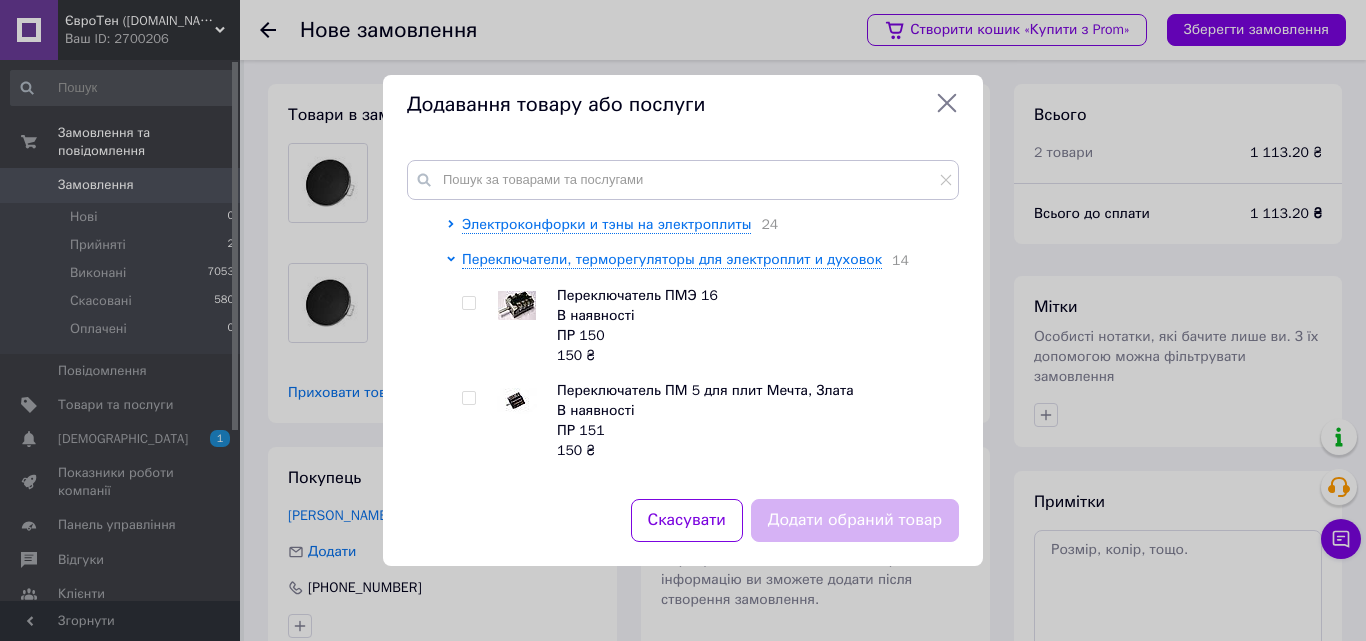 click at bounding box center (468, 303) 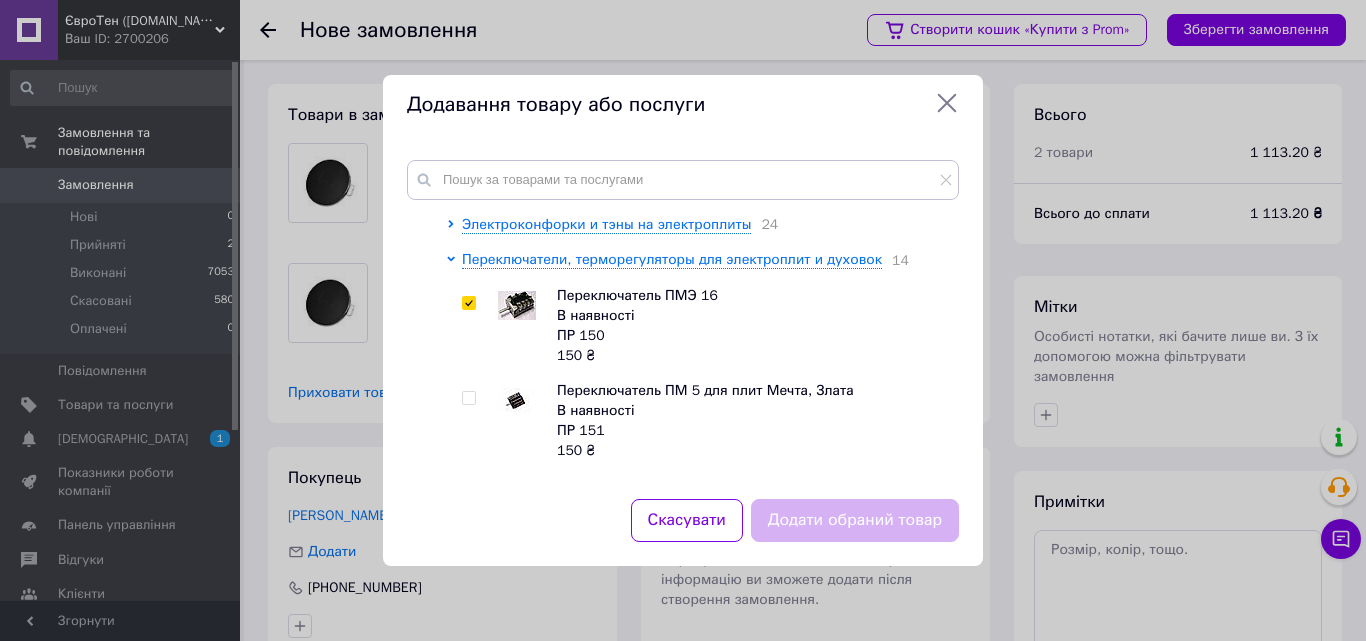 checkbox on "true" 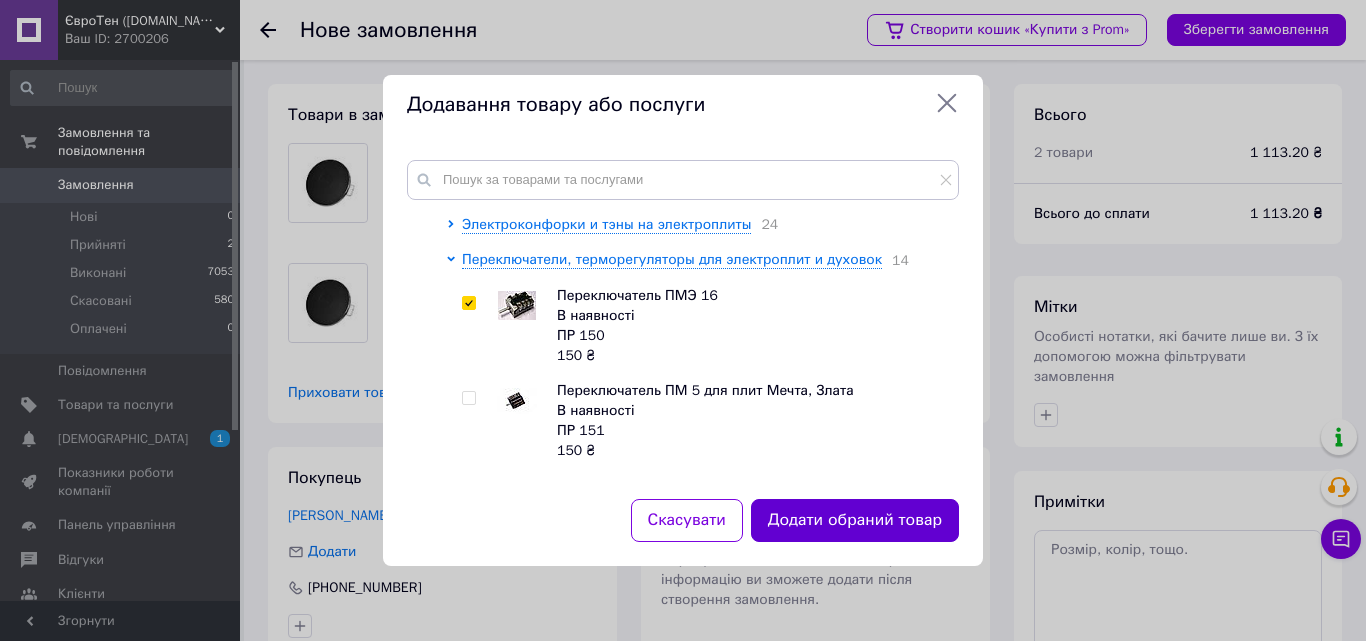 click on "Додати обраний товар" at bounding box center [855, 520] 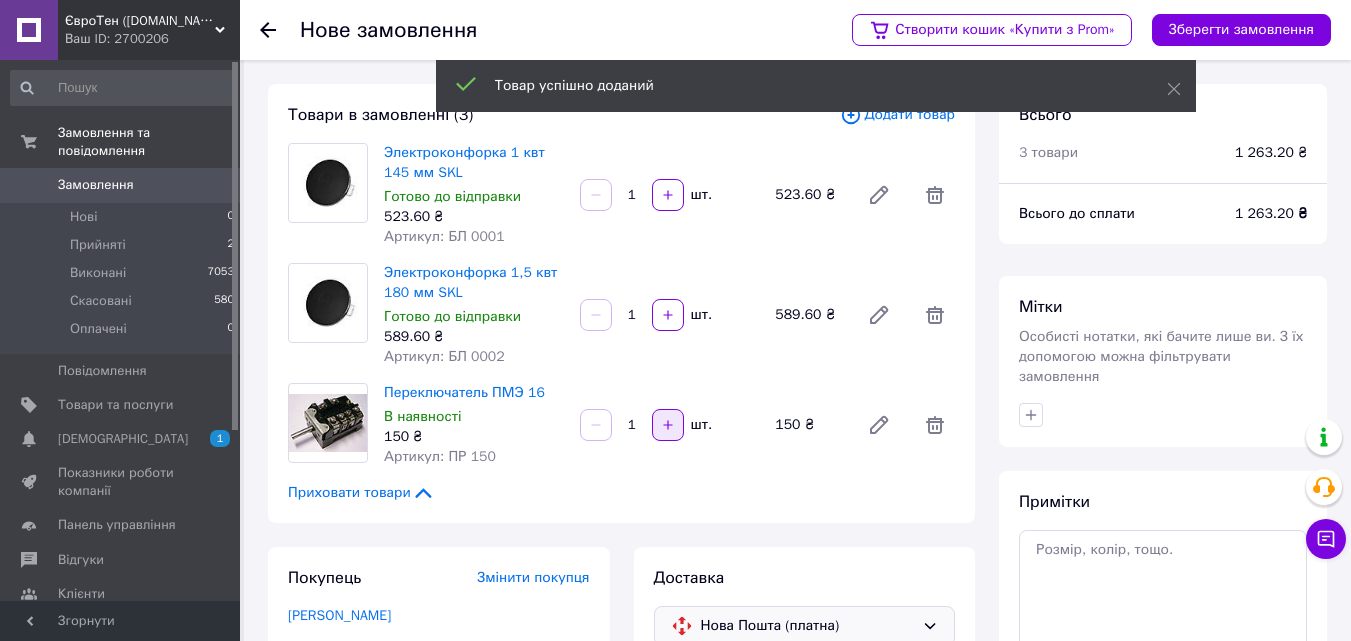 click 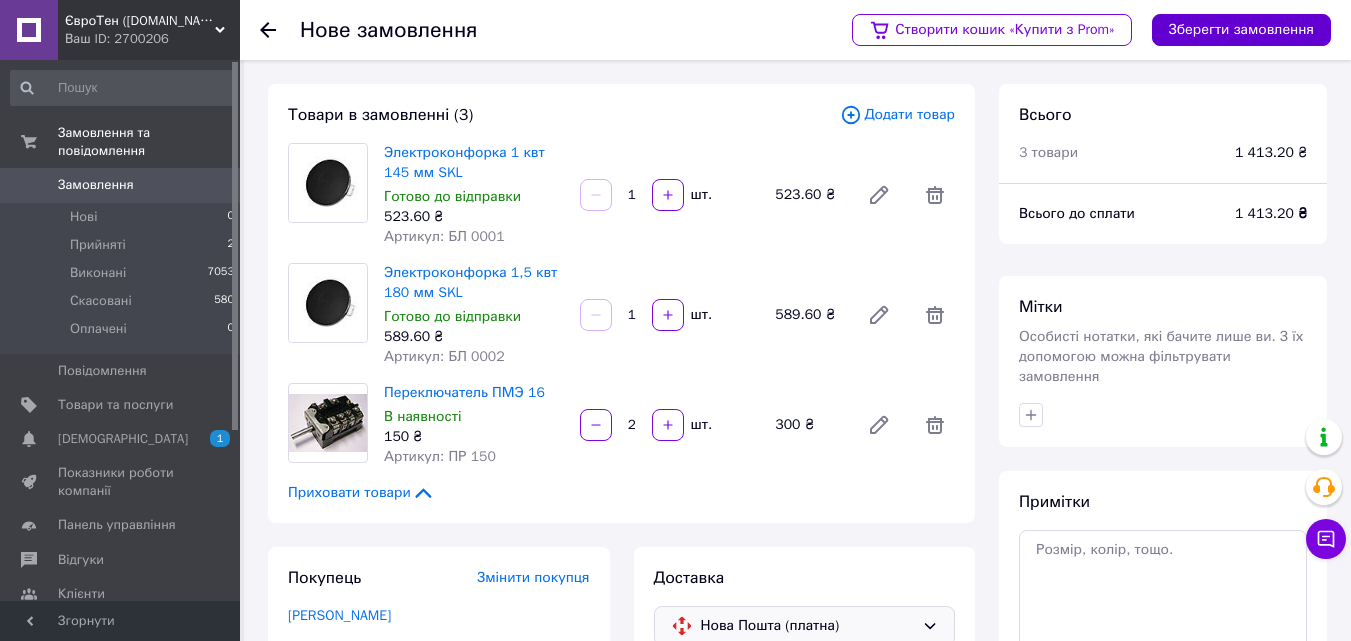 click on "Зберегти замовлення" at bounding box center [1241, 30] 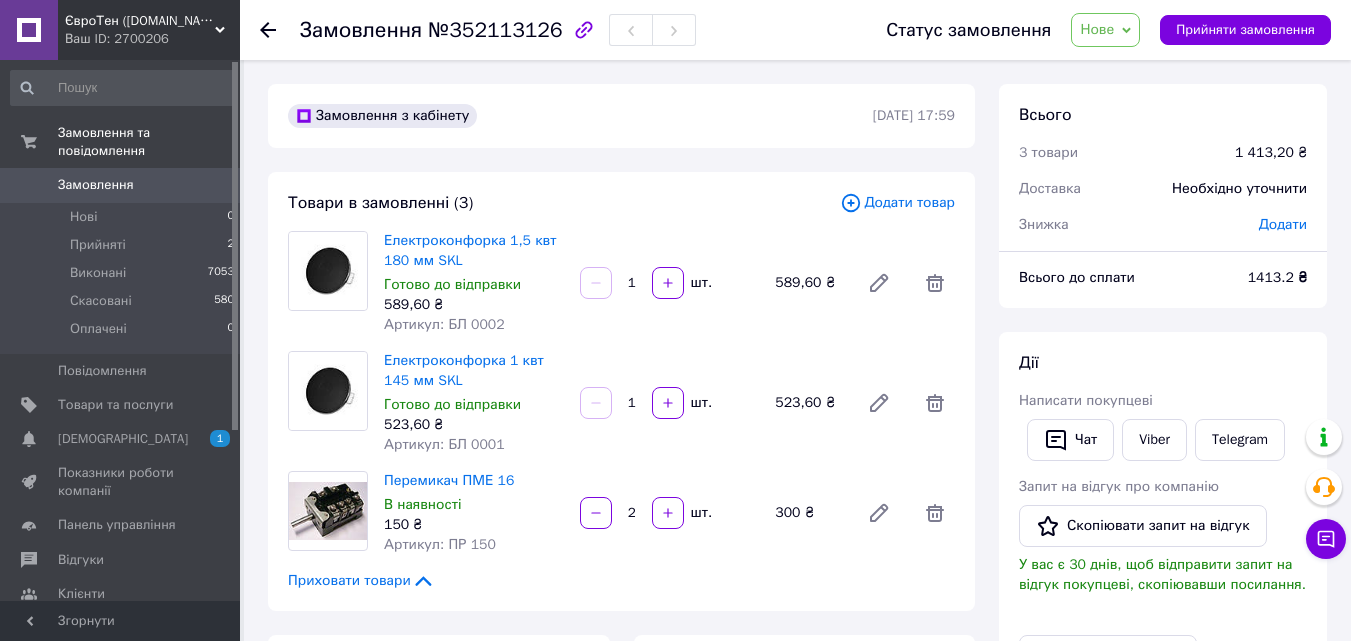 click on "Нове" at bounding box center (1105, 30) 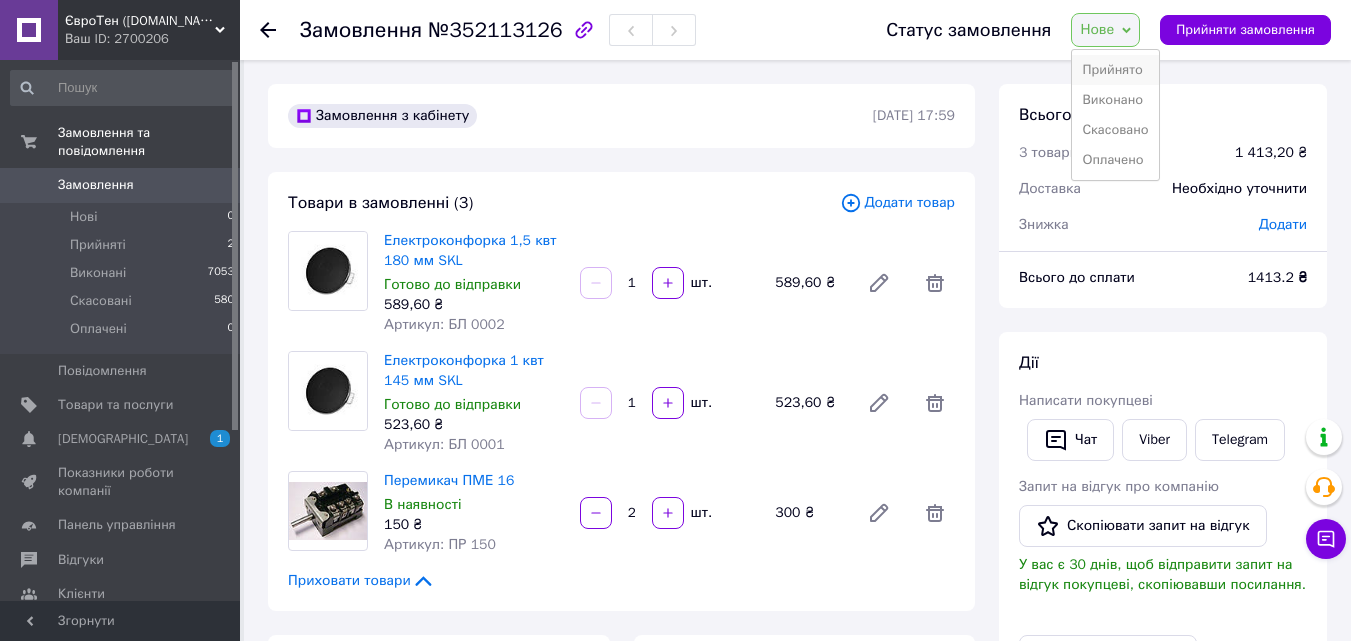 click on "Прийнято" at bounding box center [1115, 70] 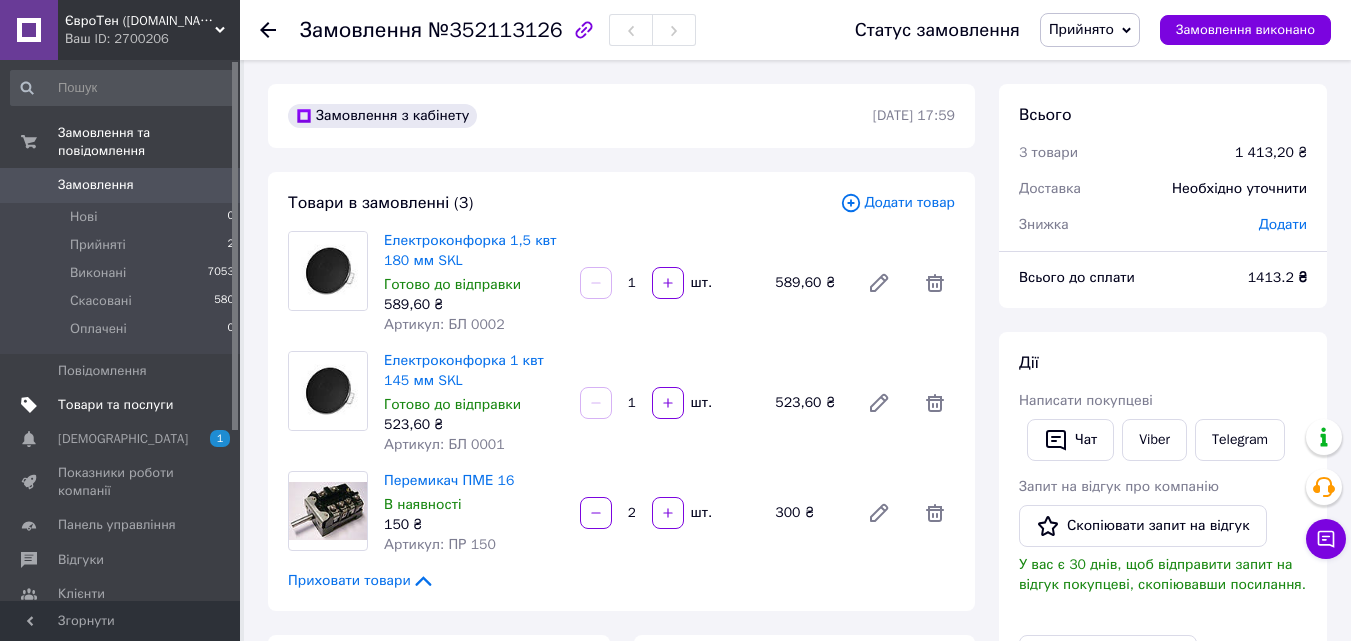 click on "Товари та послуги" at bounding box center (115, 405) 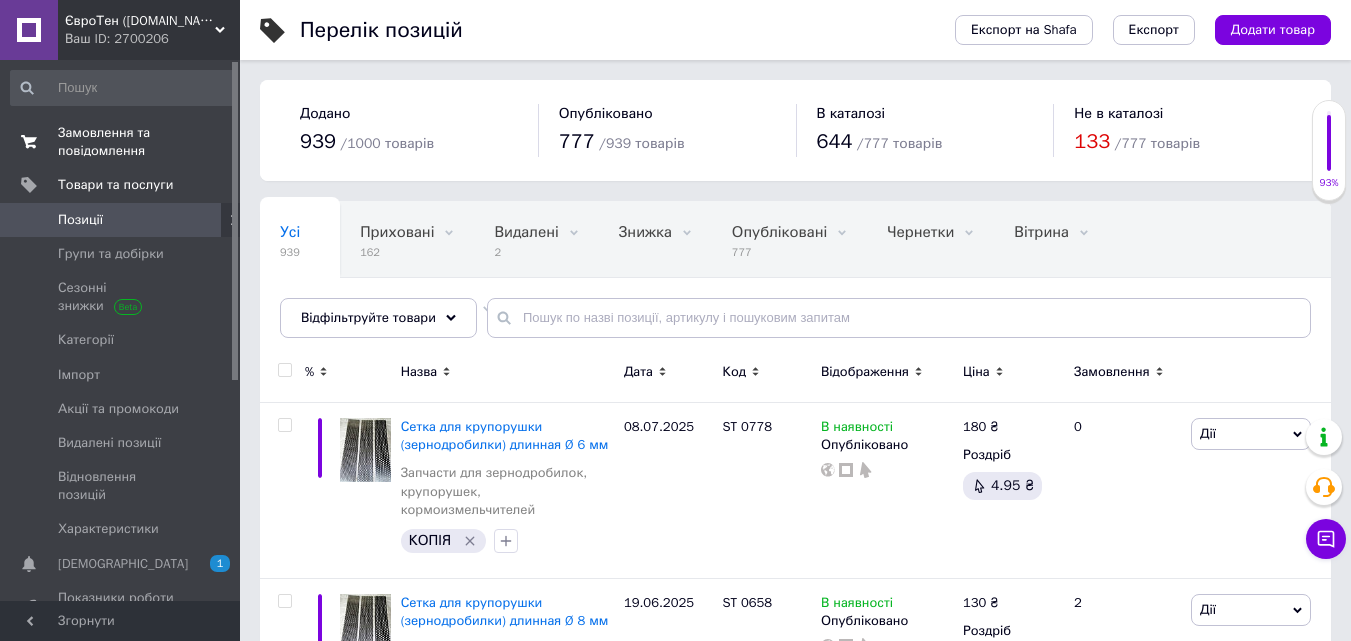 click on "Замовлення та повідомлення" at bounding box center (121, 142) 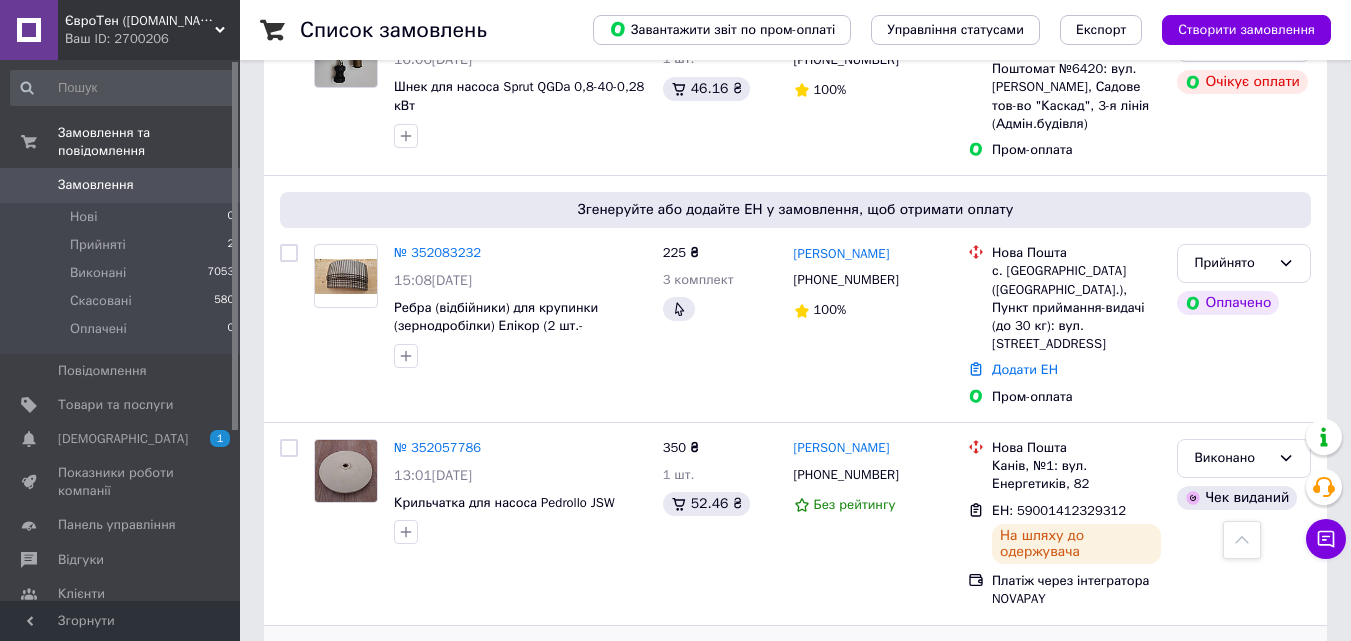scroll, scrollTop: 700, scrollLeft: 0, axis: vertical 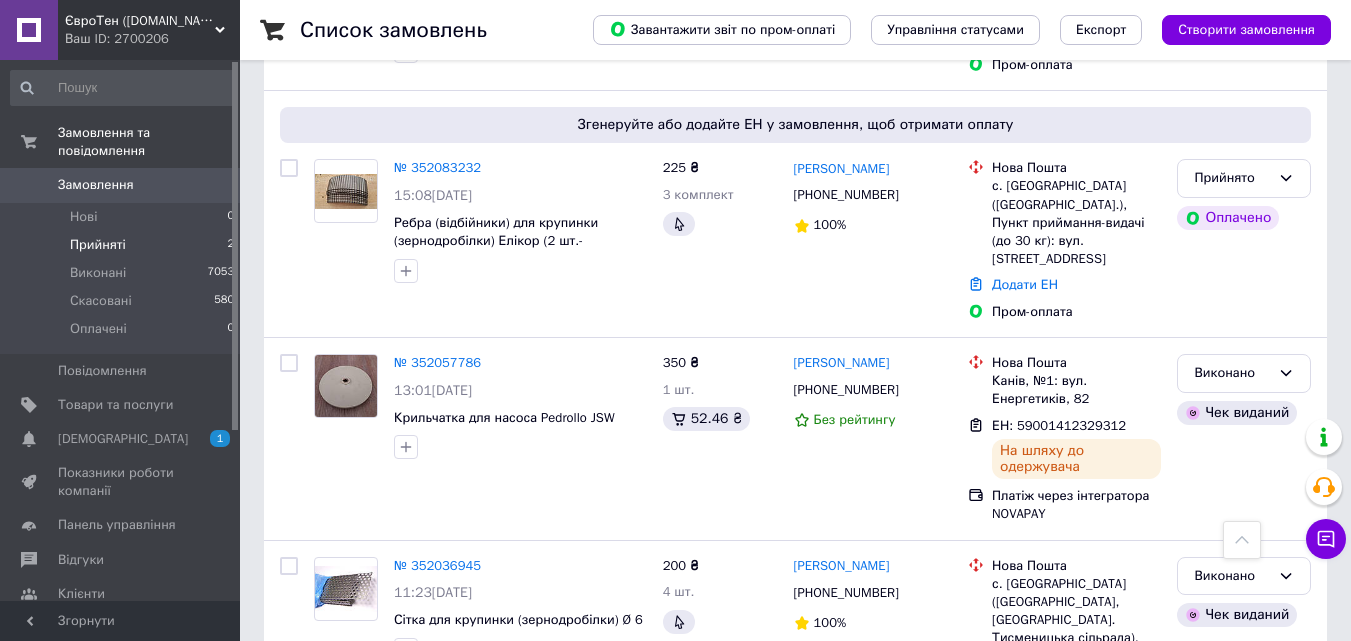 click on "Прийняті" at bounding box center [98, 245] 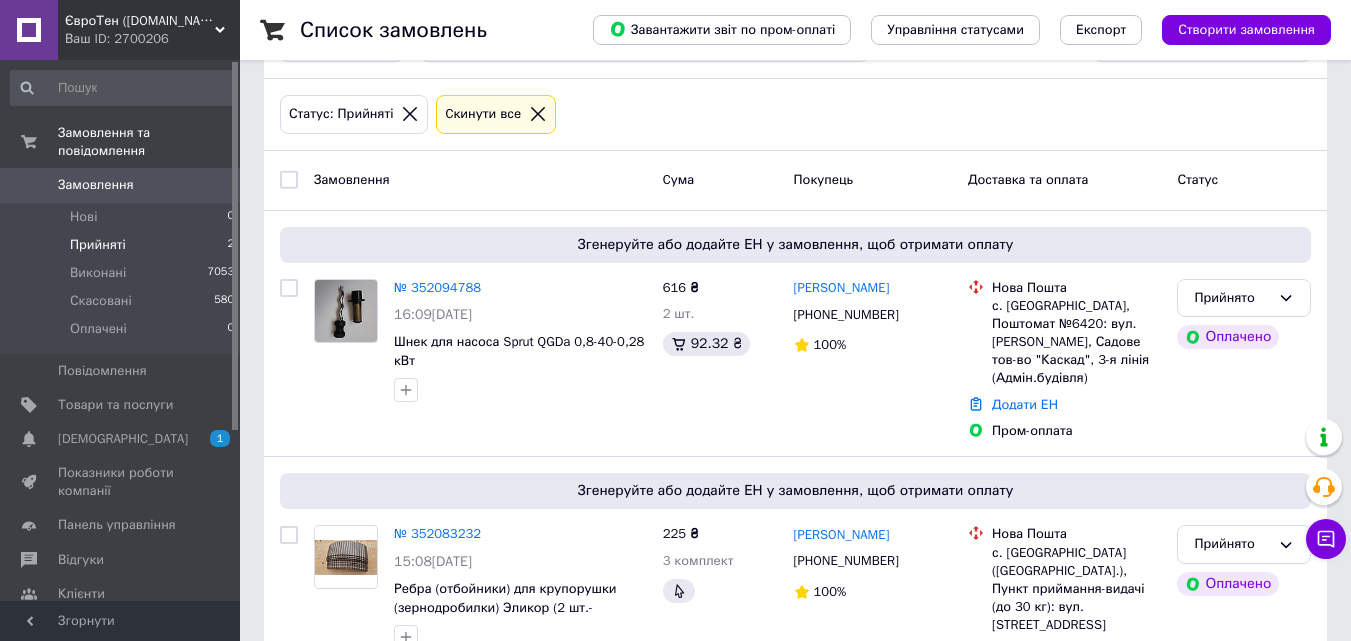 scroll, scrollTop: 287, scrollLeft: 0, axis: vertical 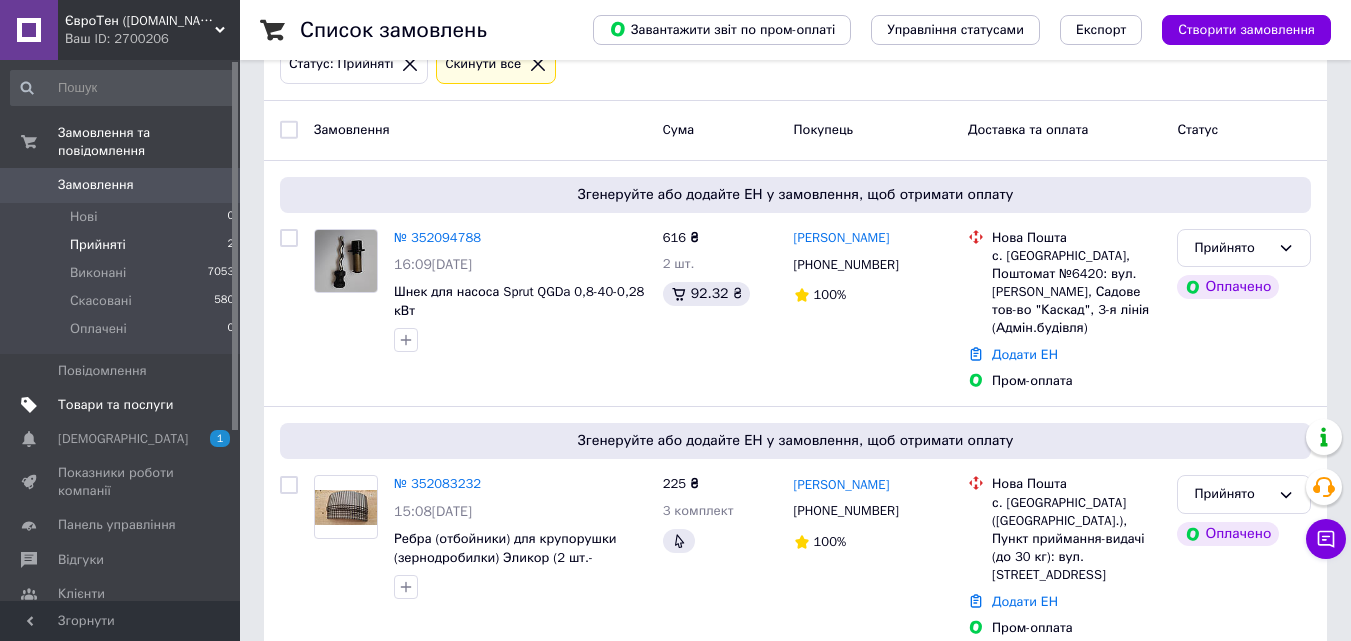 click on "Товари та послуги" at bounding box center (115, 405) 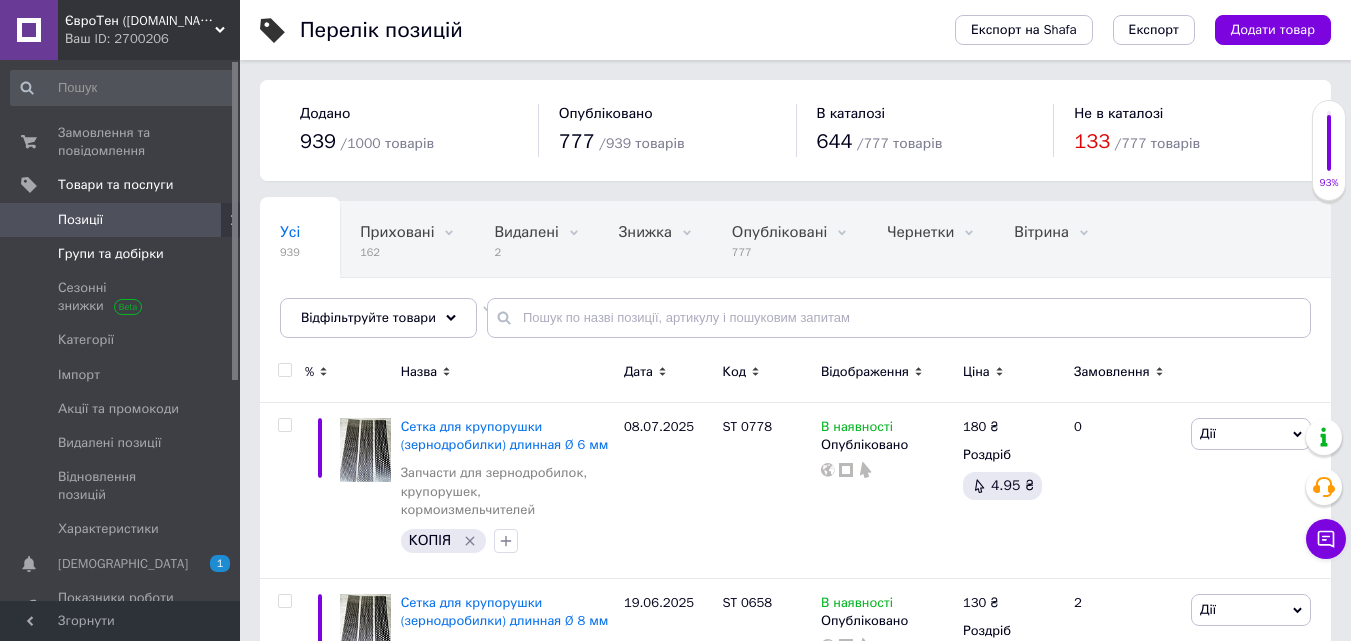 click on "Групи та добірки" at bounding box center (111, 254) 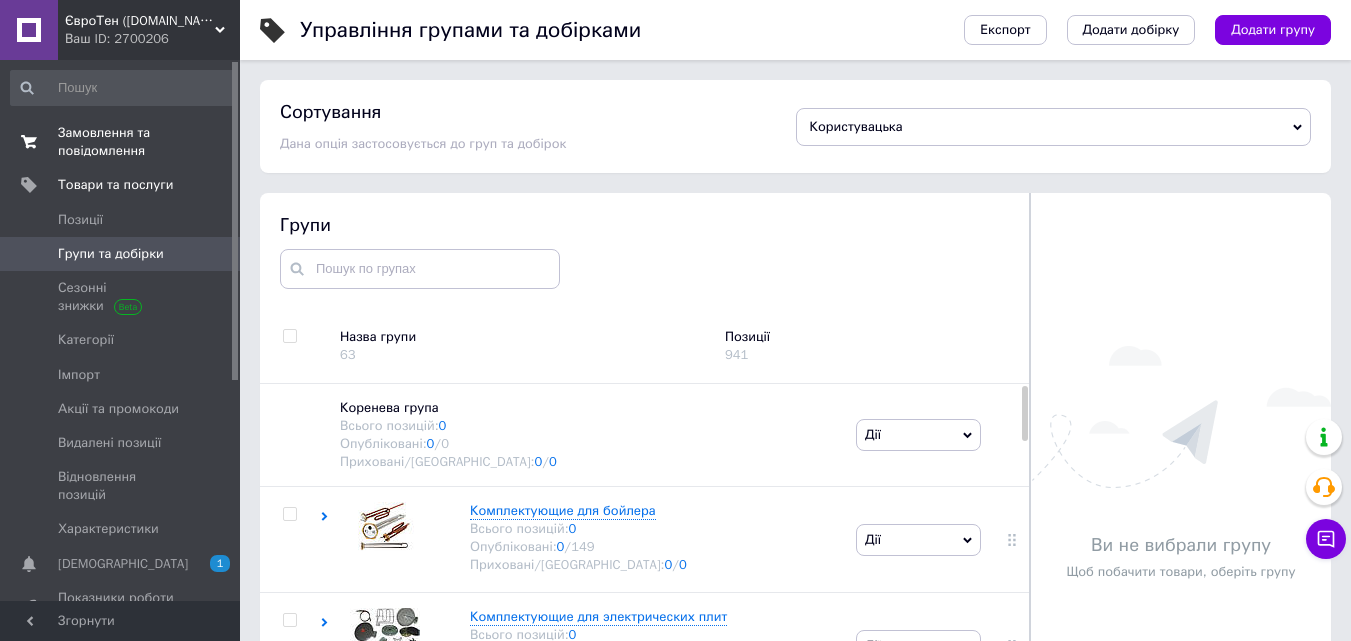 click on "Замовлення та повідомлення" at bounding box center [121, 142] 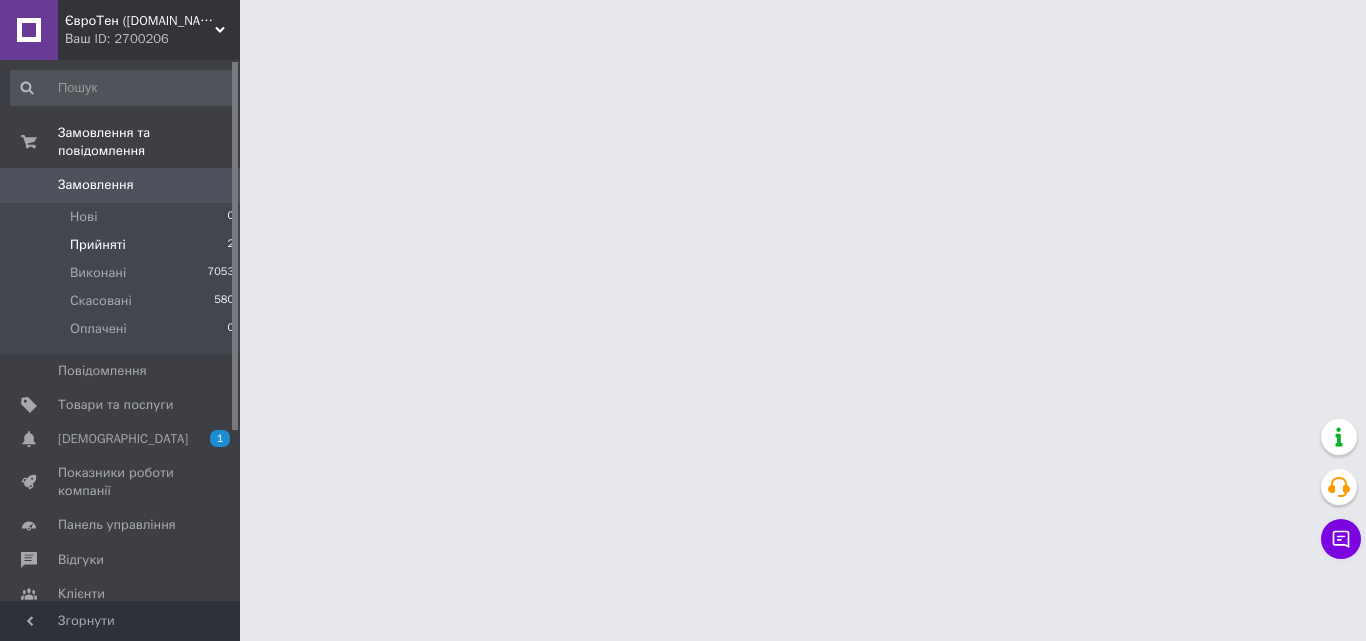 click on "Прийняті" at bounding box center [98, 245] 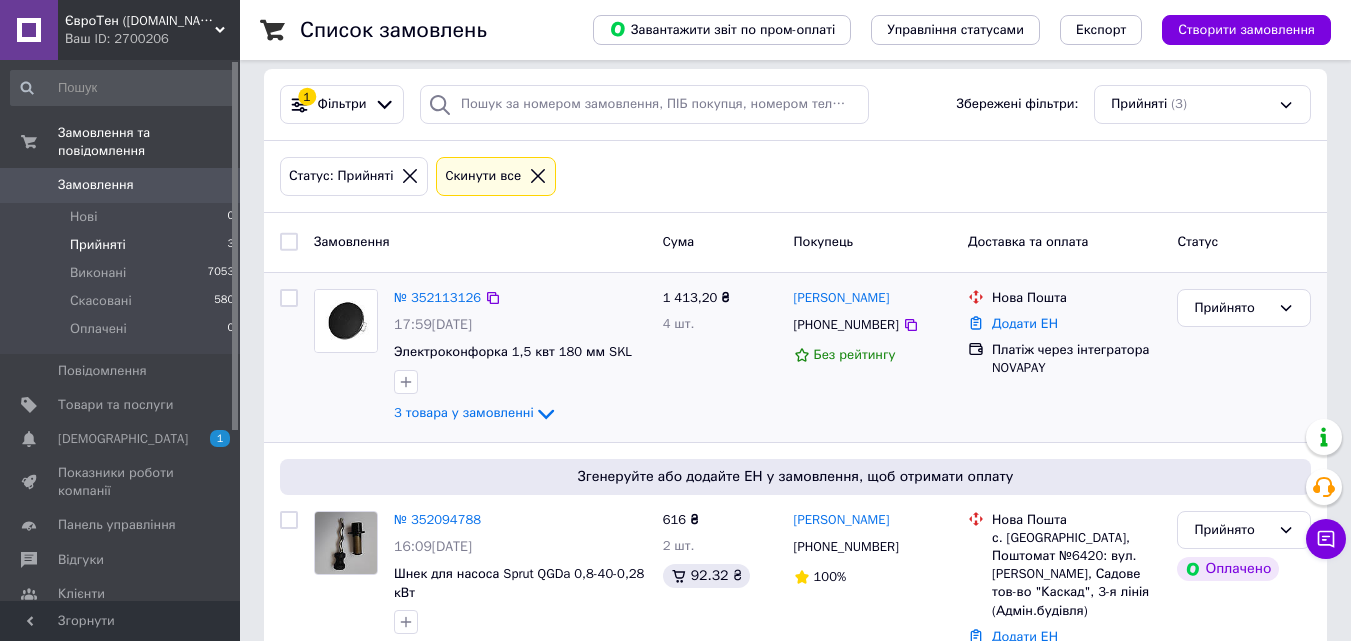 scroll, scrollTop: 200, scrollLeft: 0, axis: vertical 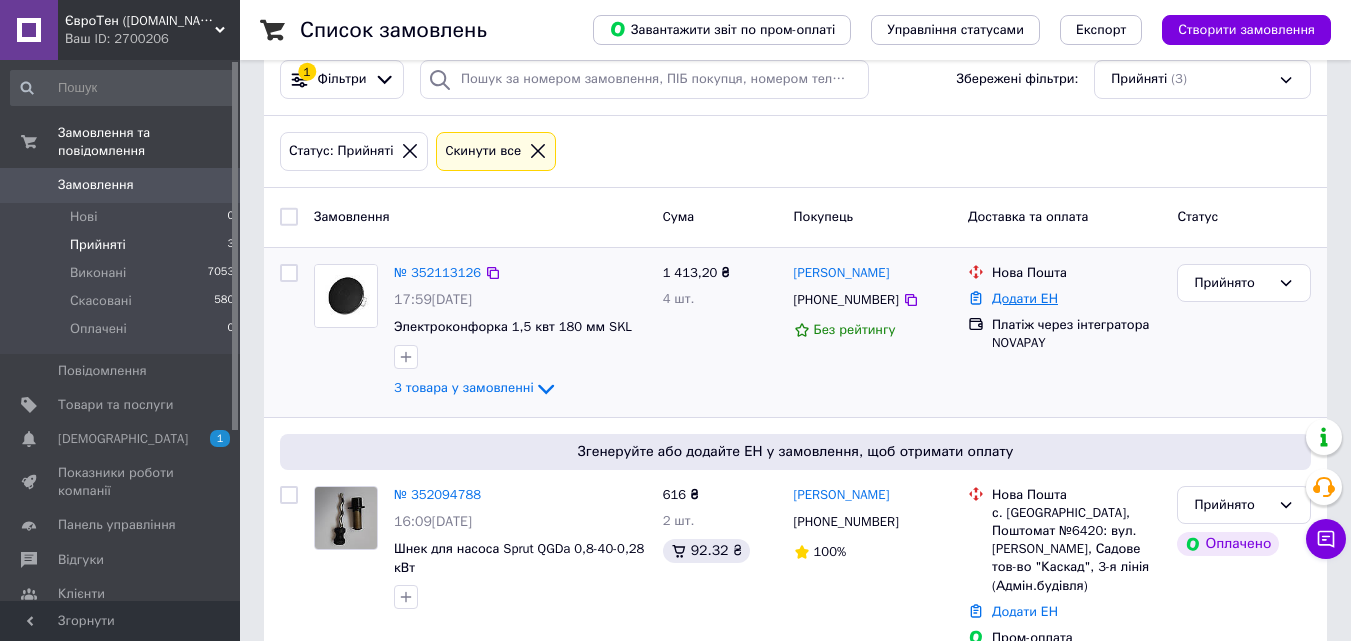 click on "Додати ЕН" at bounding box center [1025, 298] 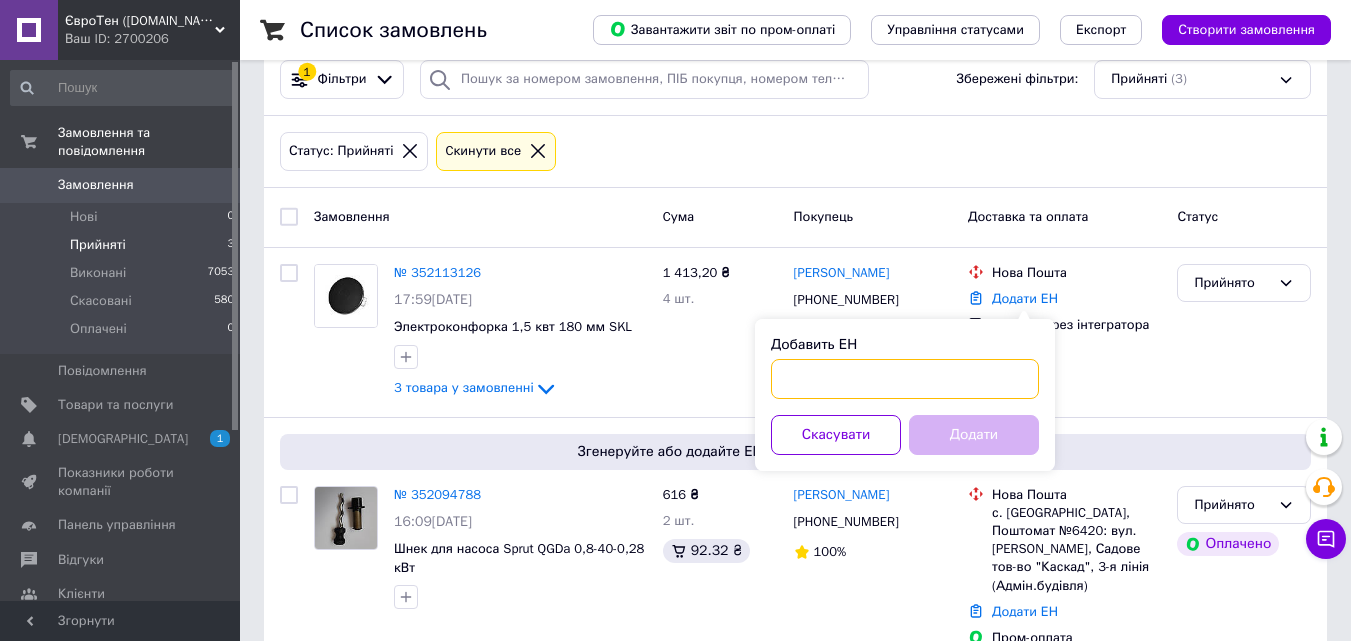 click on "Добавить ЕН" at bounding box center (905, 379) 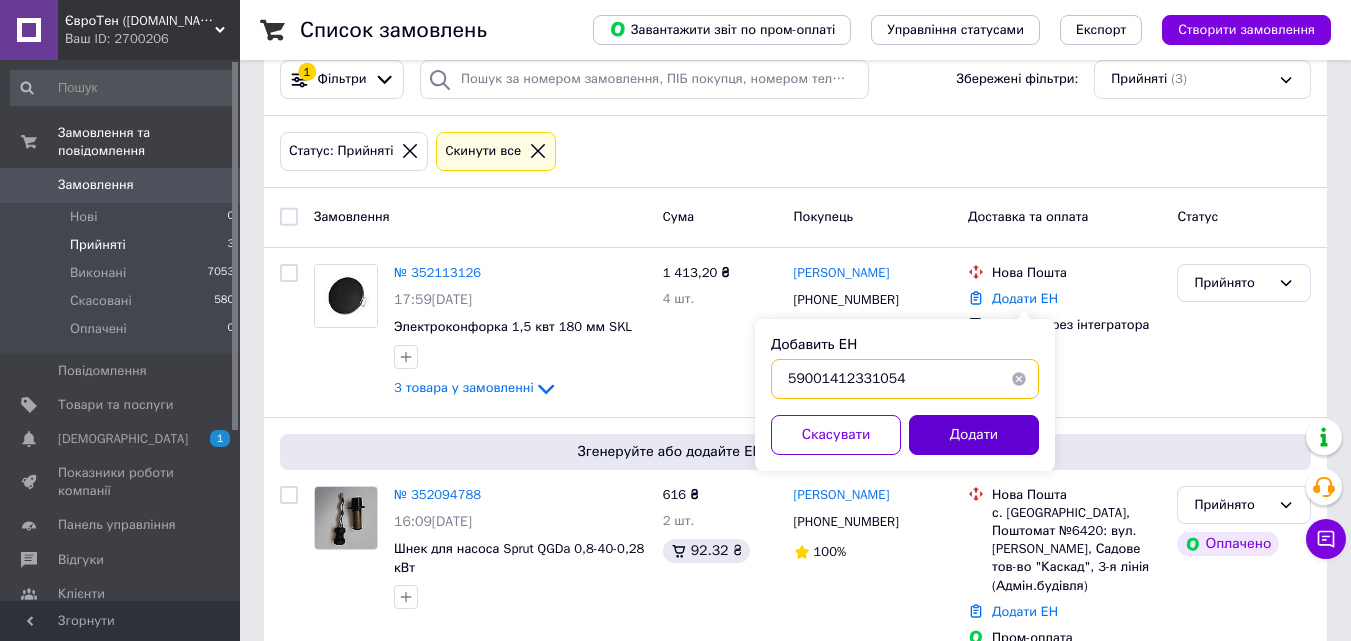 type on "59001412331054" 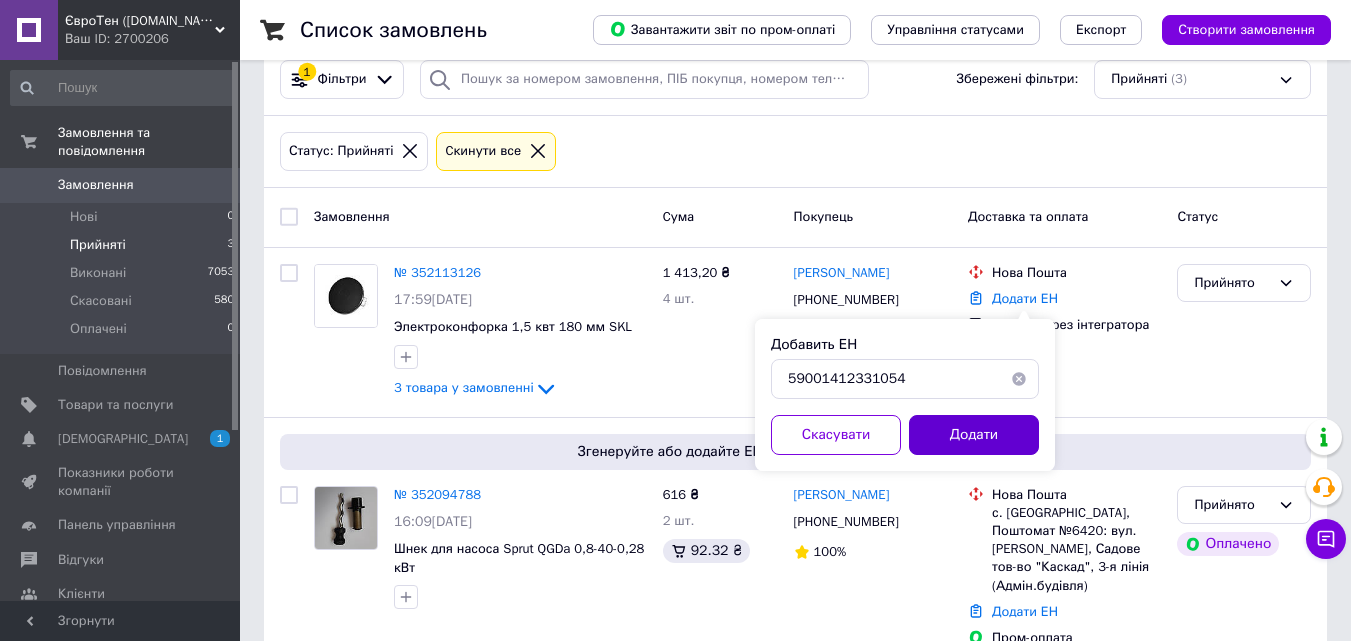 click on "Додати" at bounding box center (974, 435) 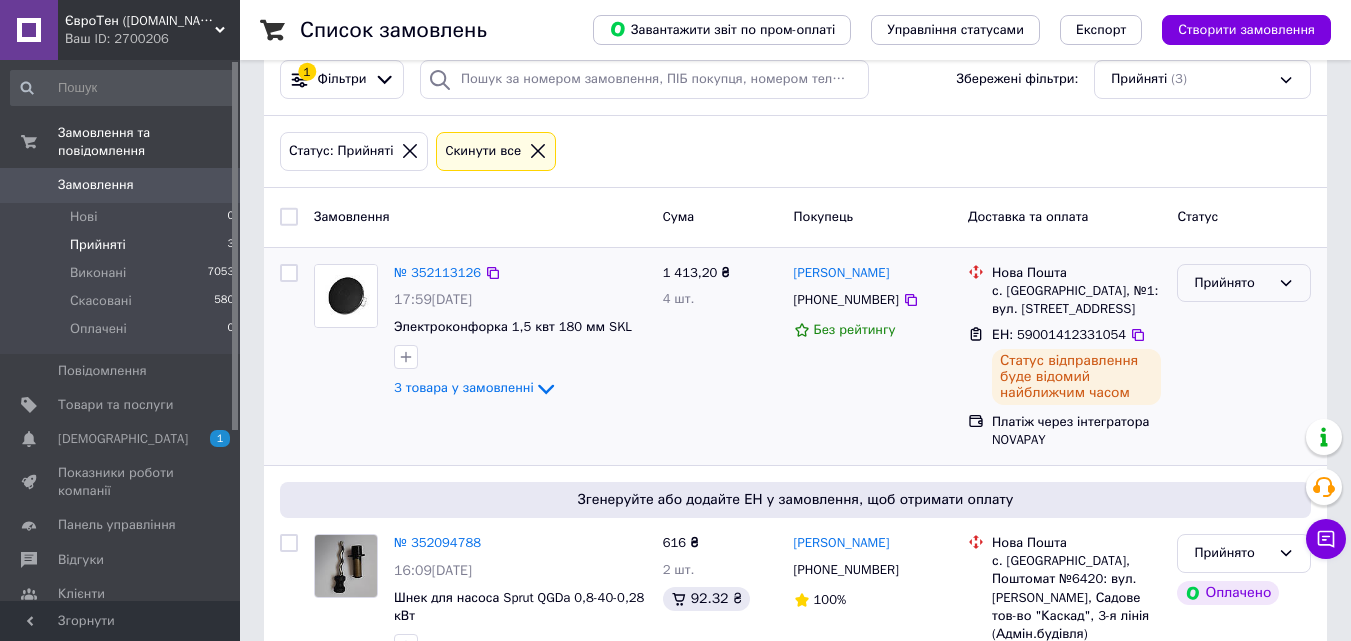click 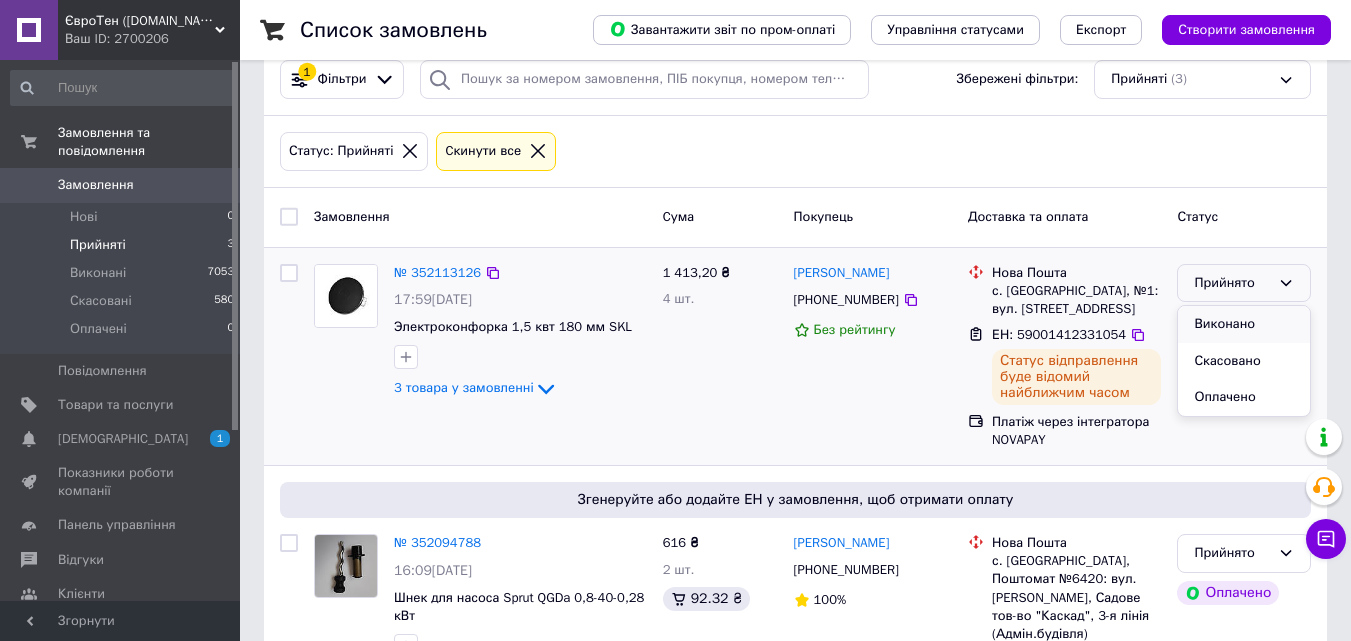 click on "Виконано" at bounding box center (1244, 324) 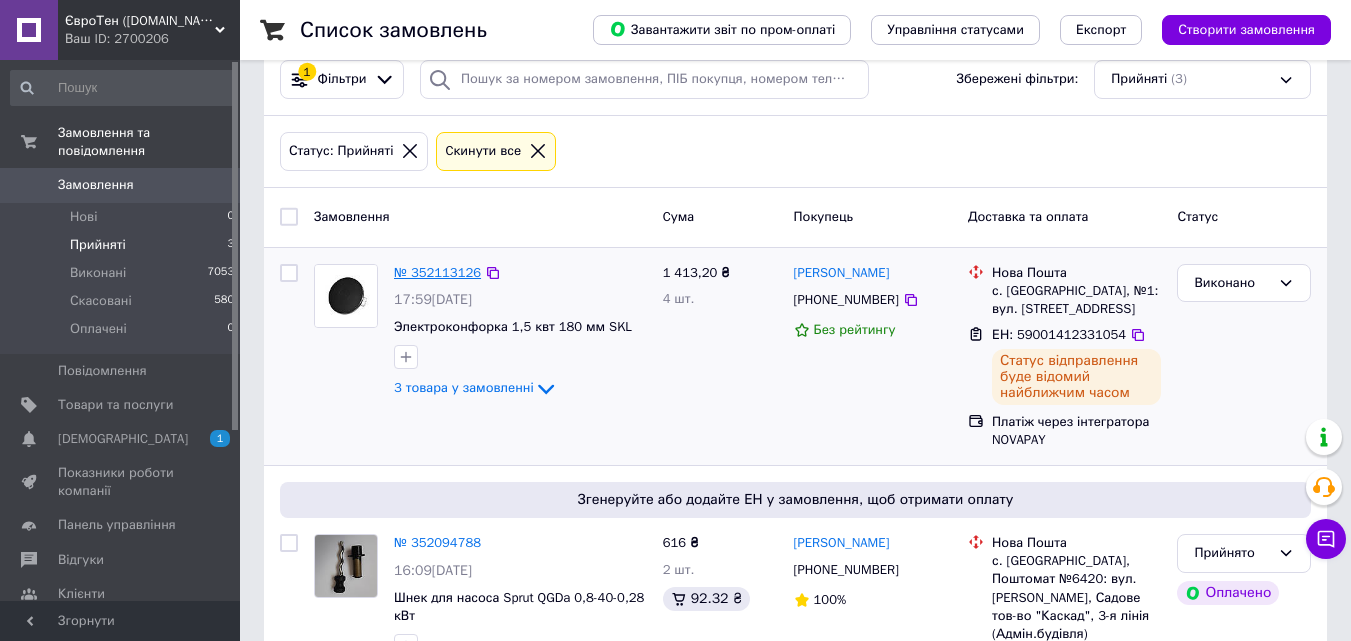 click on "№ 352113126" at bounding box center [437, 272] 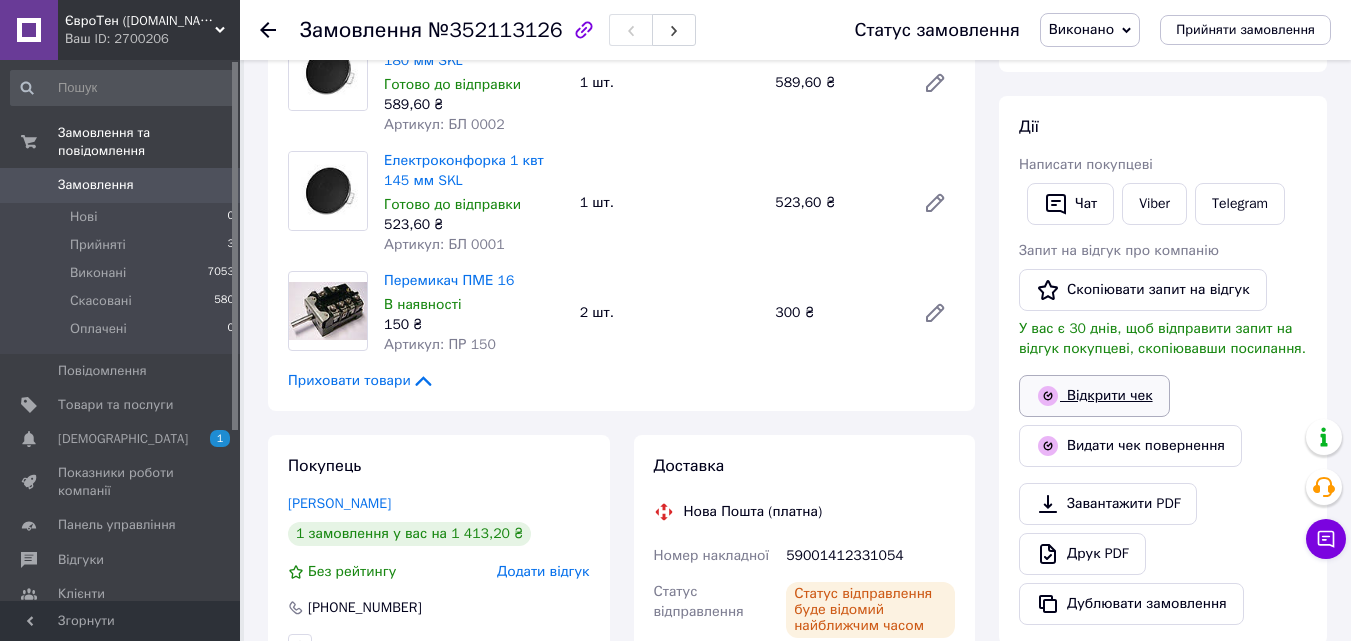 click on "Відкрити чек" at bounding box center (1094, 396) 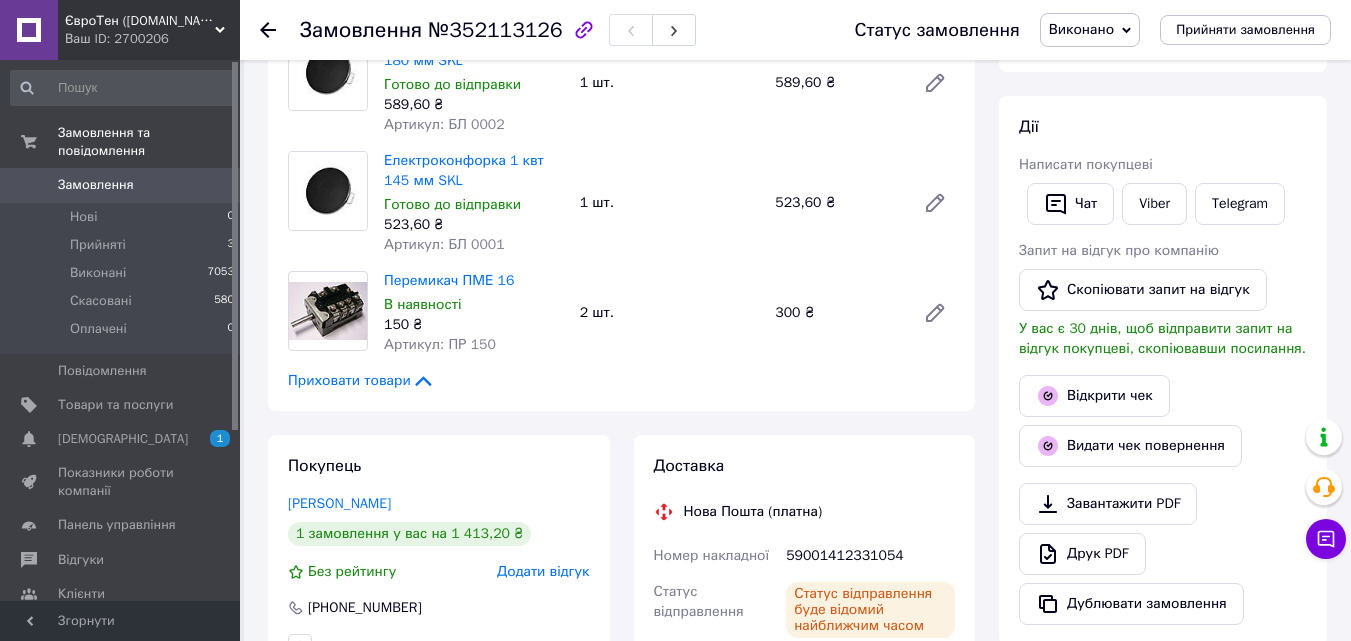 click 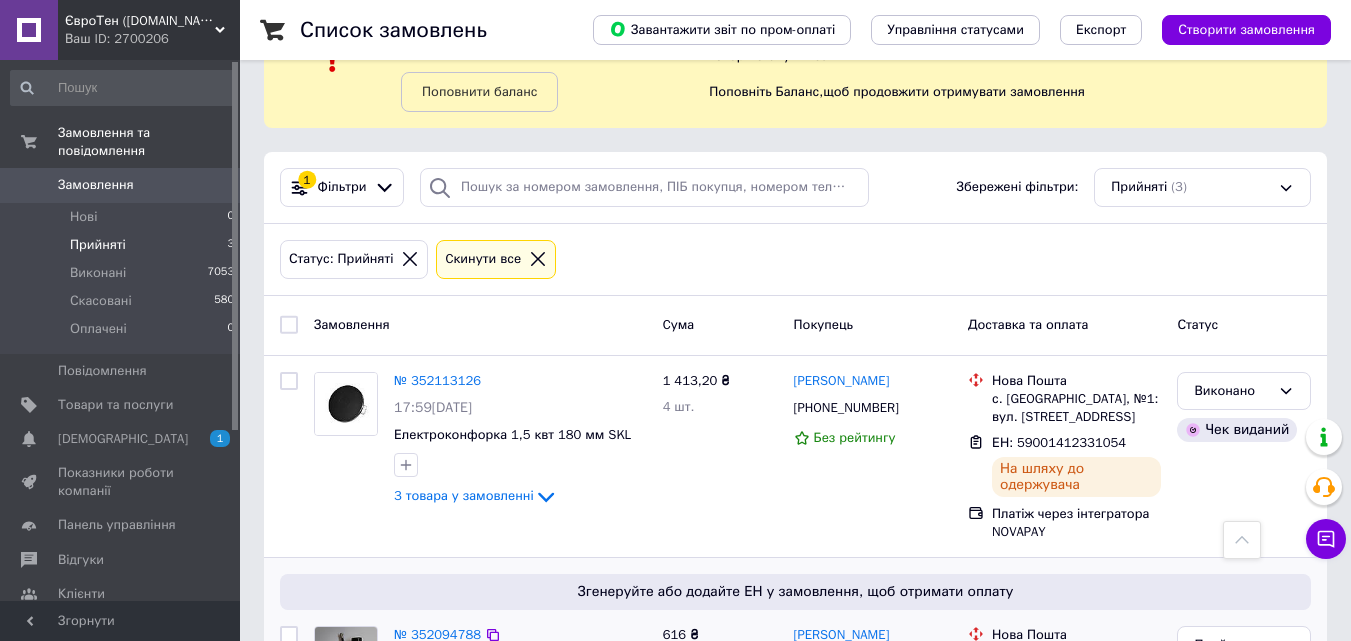 scroll, scrollTop: 89, scrollLeft: 0, axis: vertical 